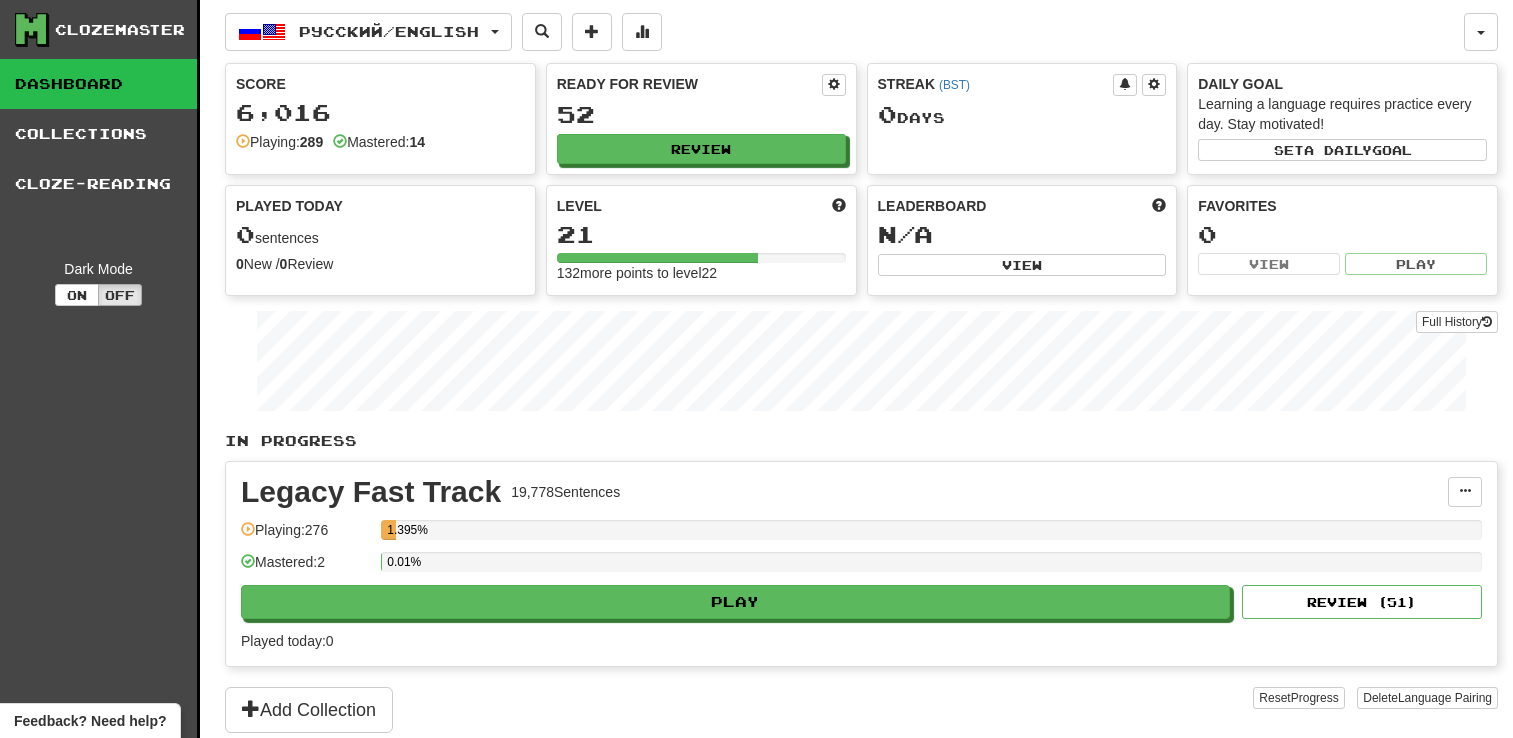 scroll, scrollTop: 0, scrollLeft: 0, axis: both 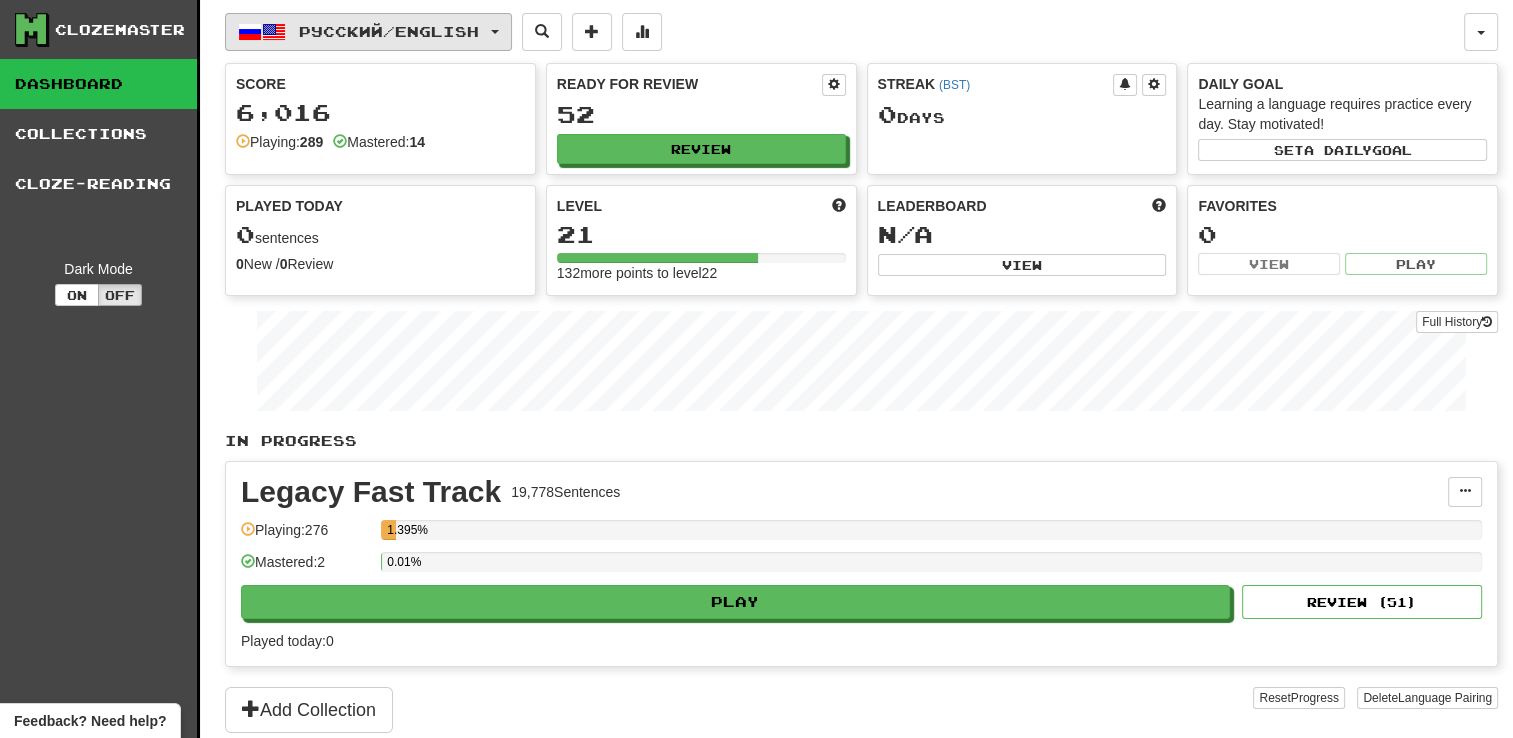 click on "Русский  /  English" at bounding box center [389, 31] 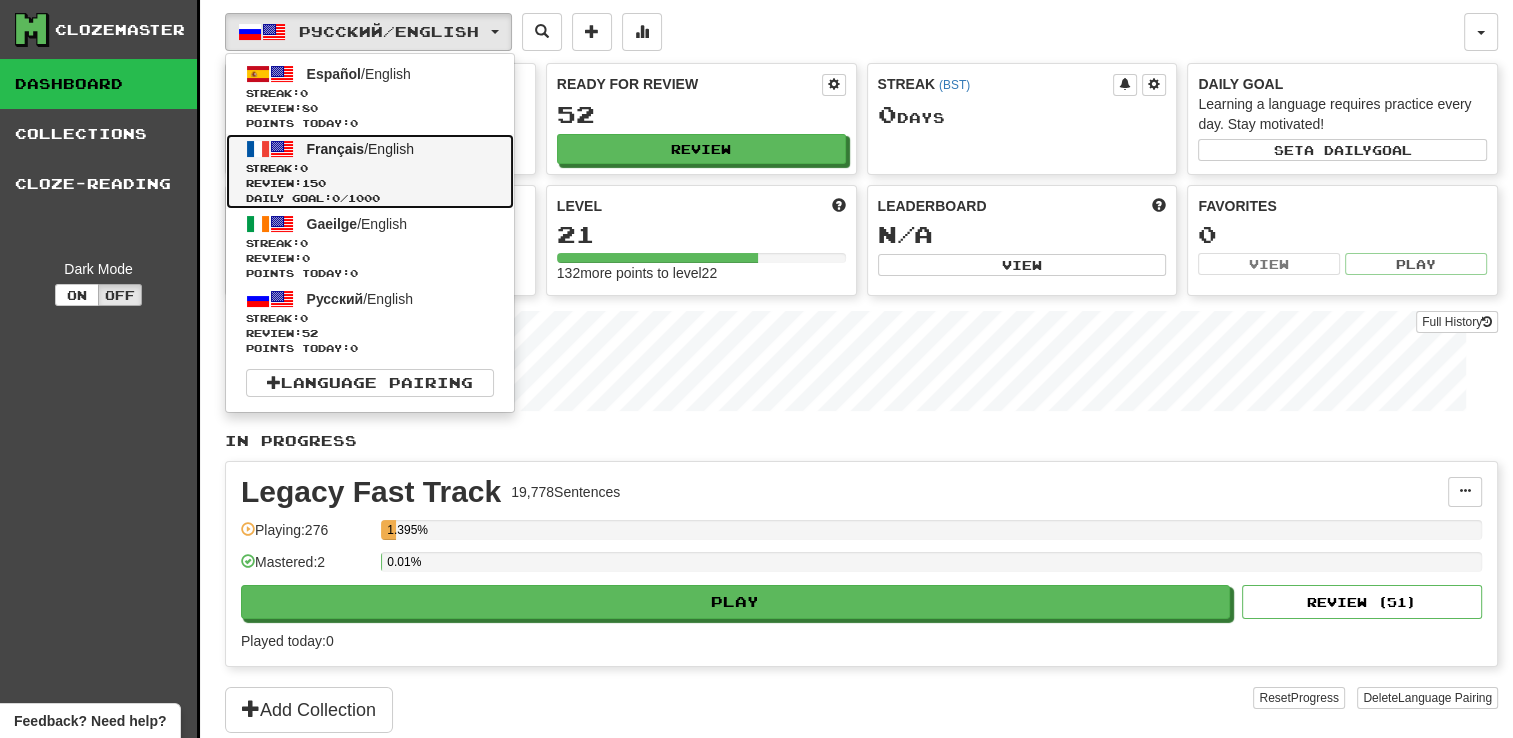click on "Review:  150" at bounding box center (370, 183) 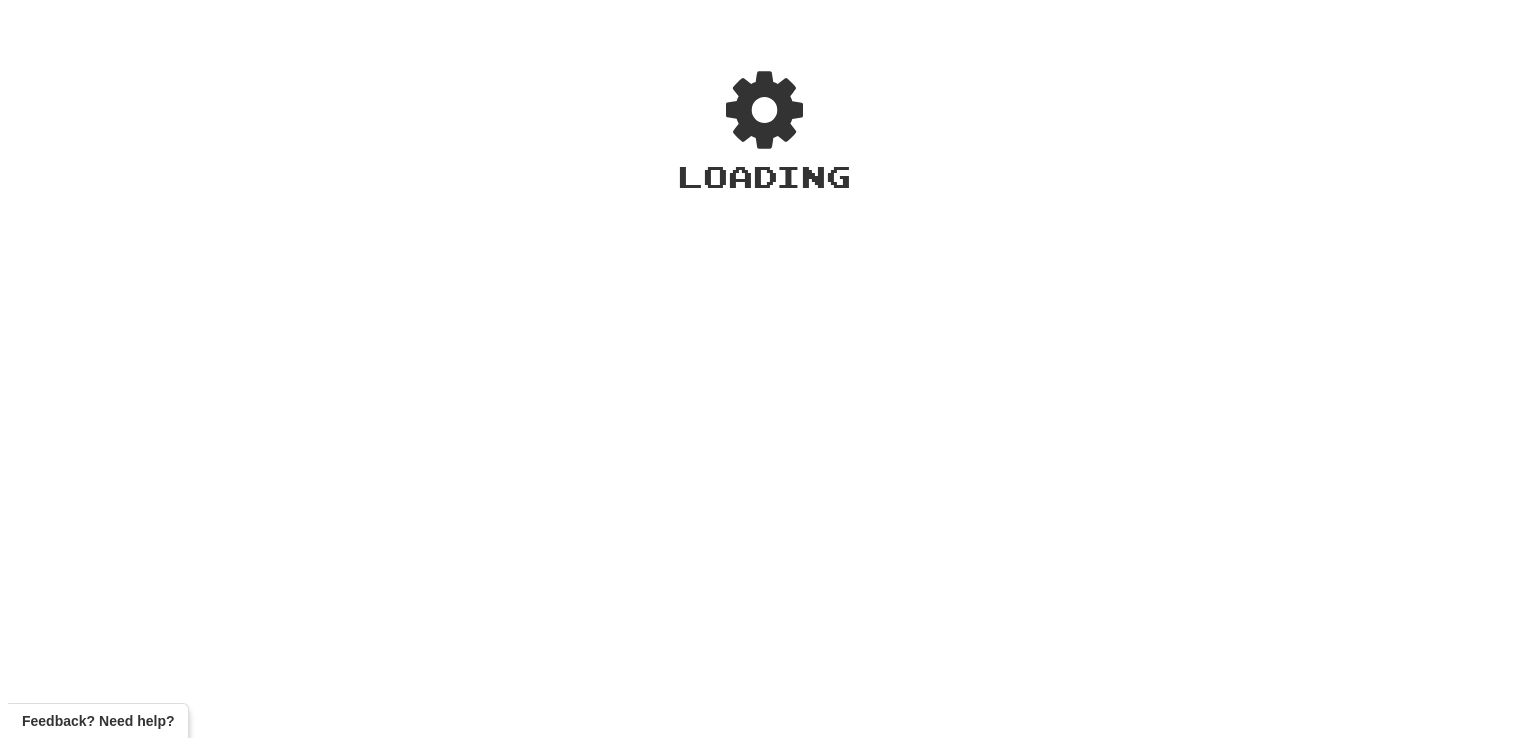 scroll, scrollTop: 0, scrollLeft: 0, axis: both 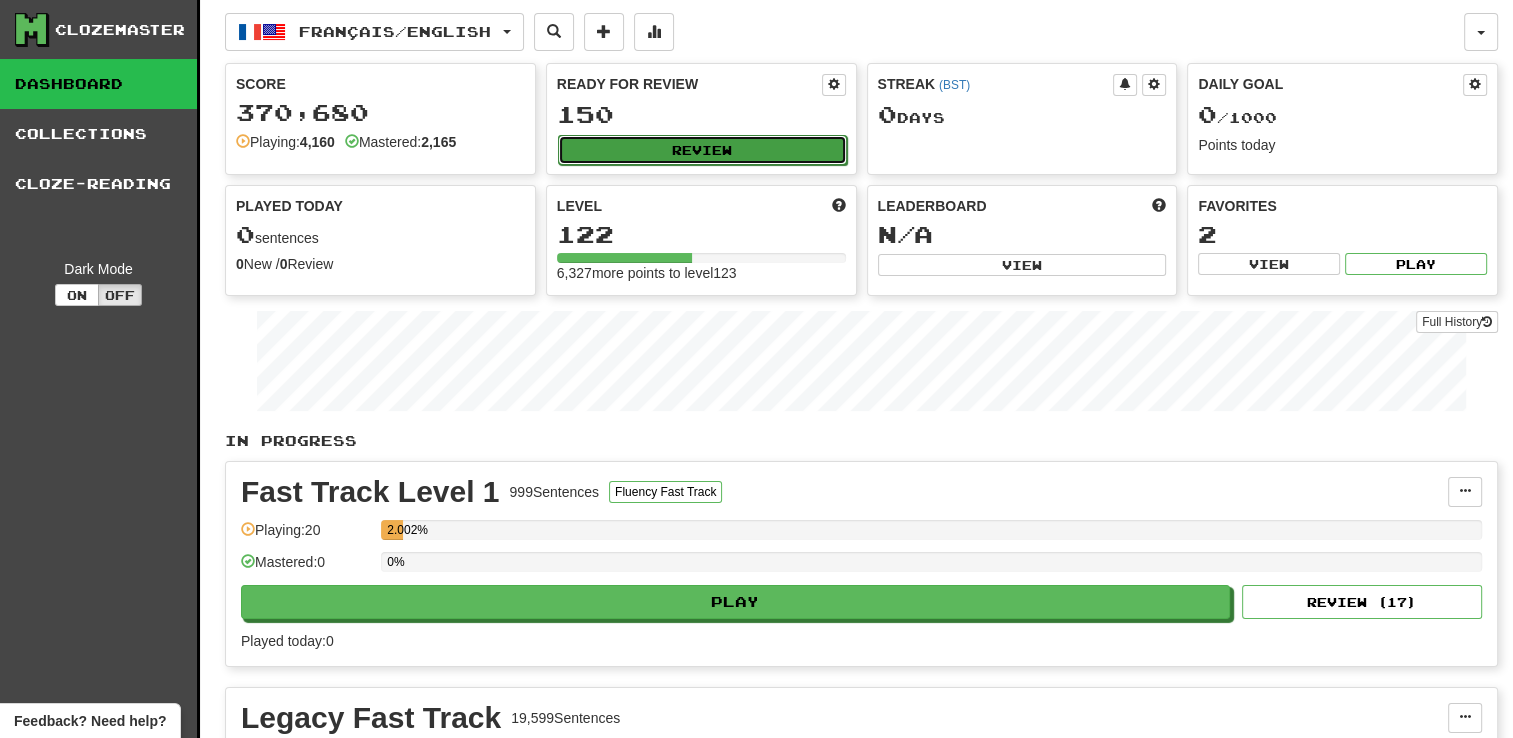 click on "Review" at bounding box center (702, 150) 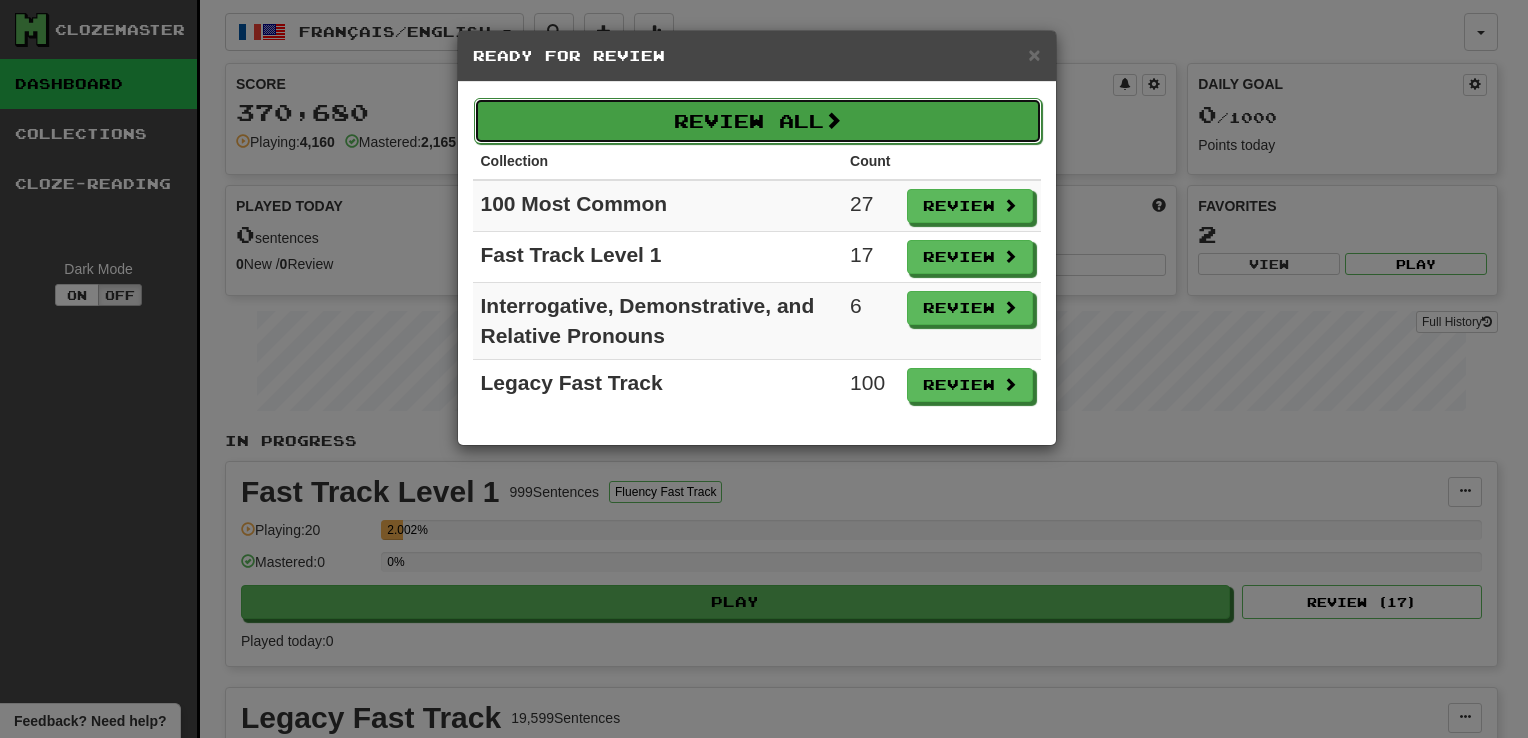 click on "Review All" at bounding box center (758, 121) 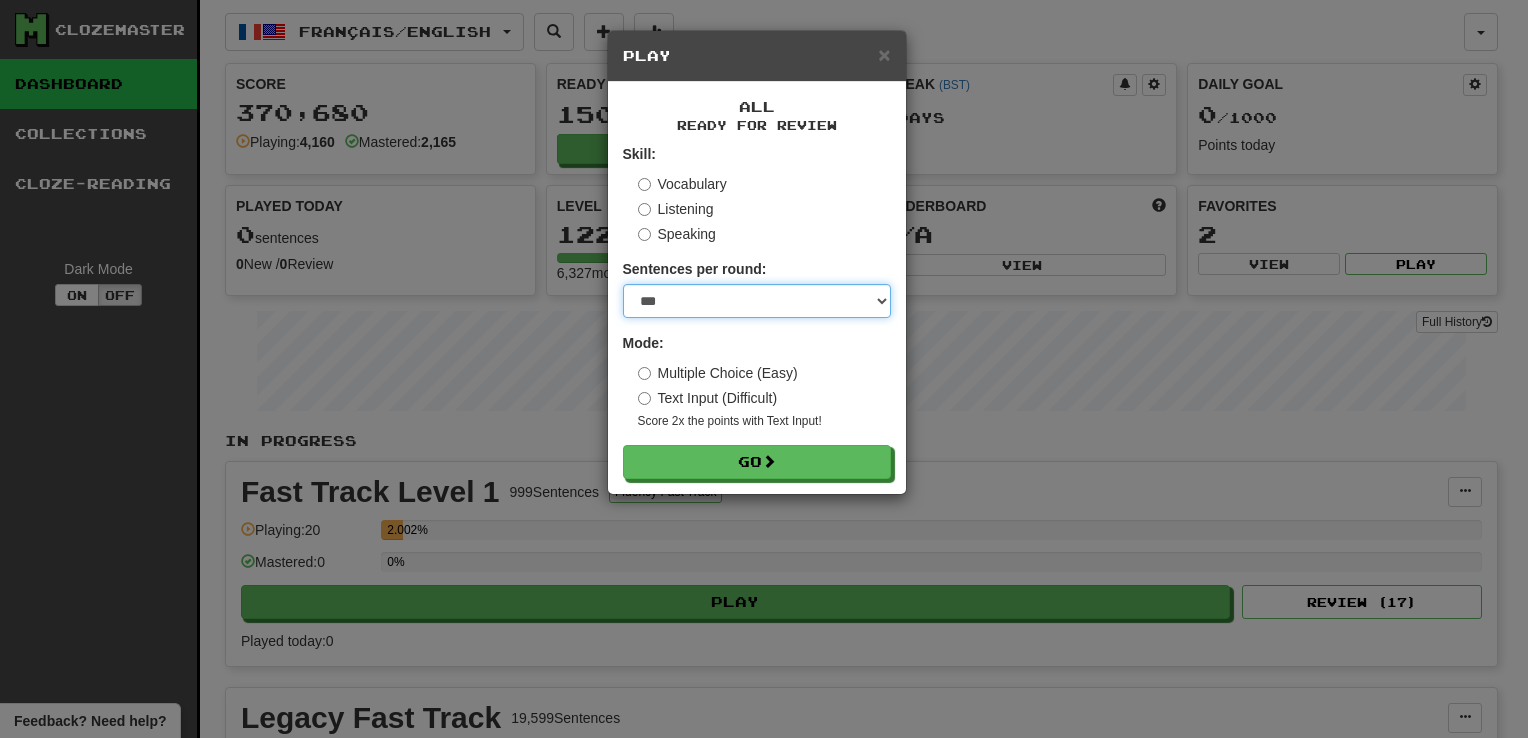 click on "* ** ** ** ** ** *** ********" at bounding box center (757, 301) 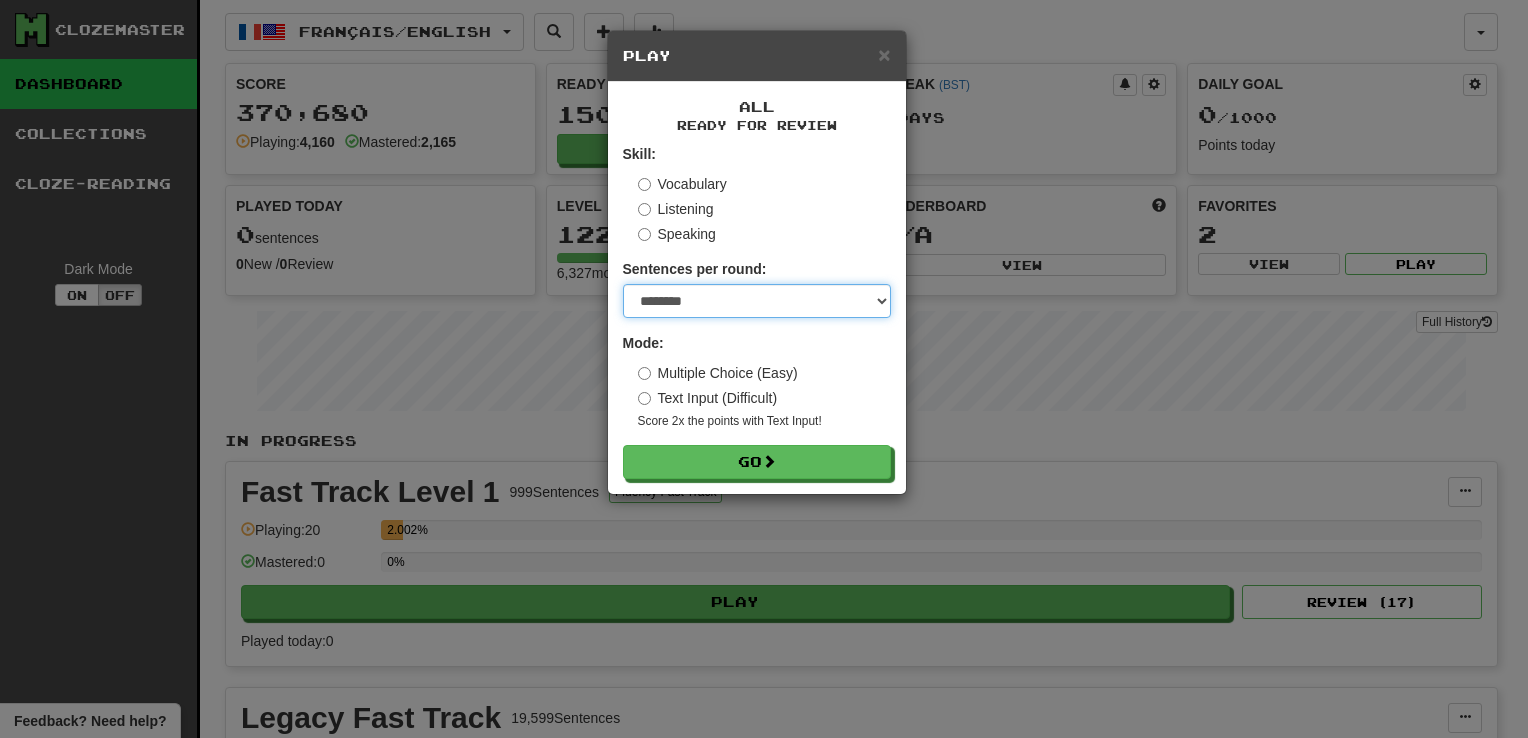 click on "* ** ** ** ** ** *** ********" at bounding box center (757, 301) 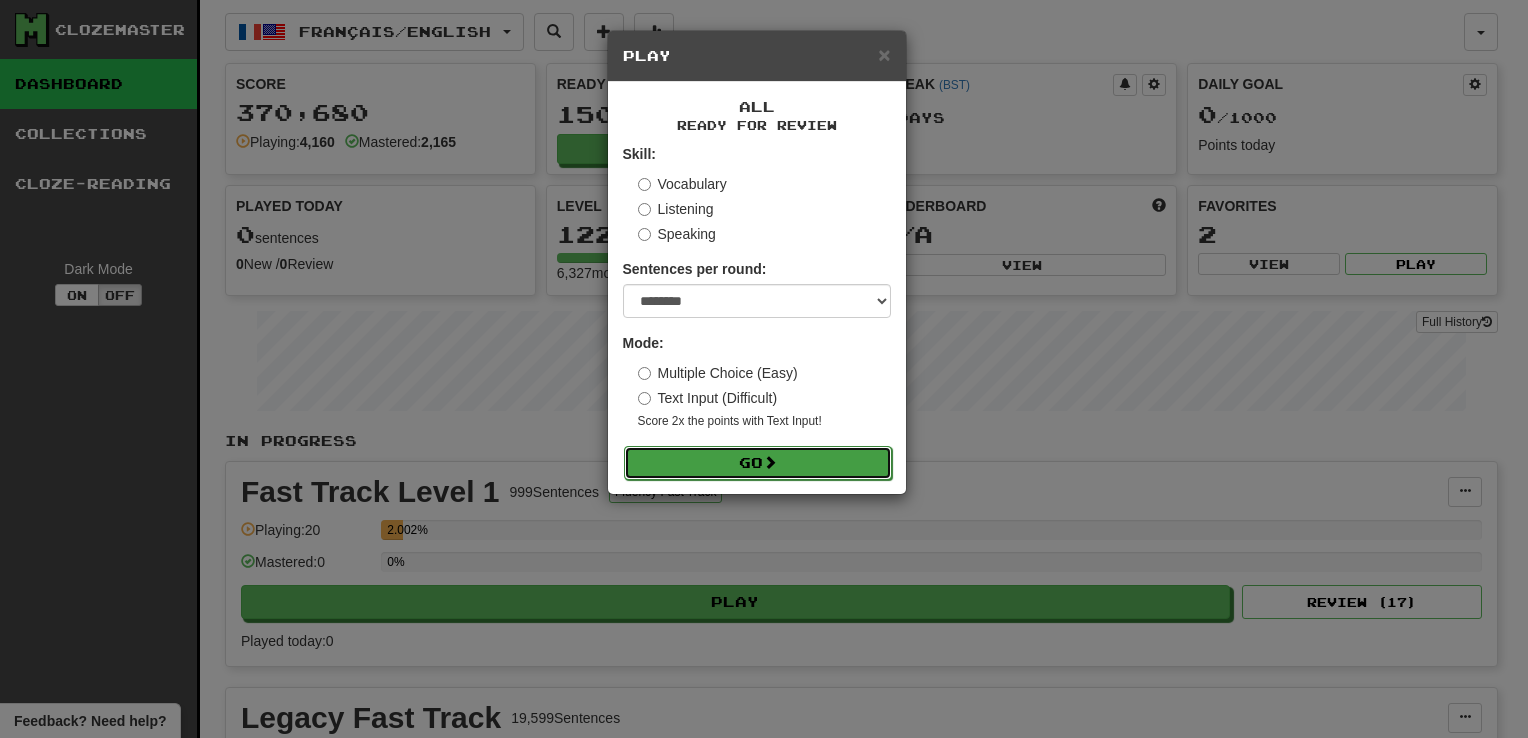 click on "Go" at bounding box center [758, 463] 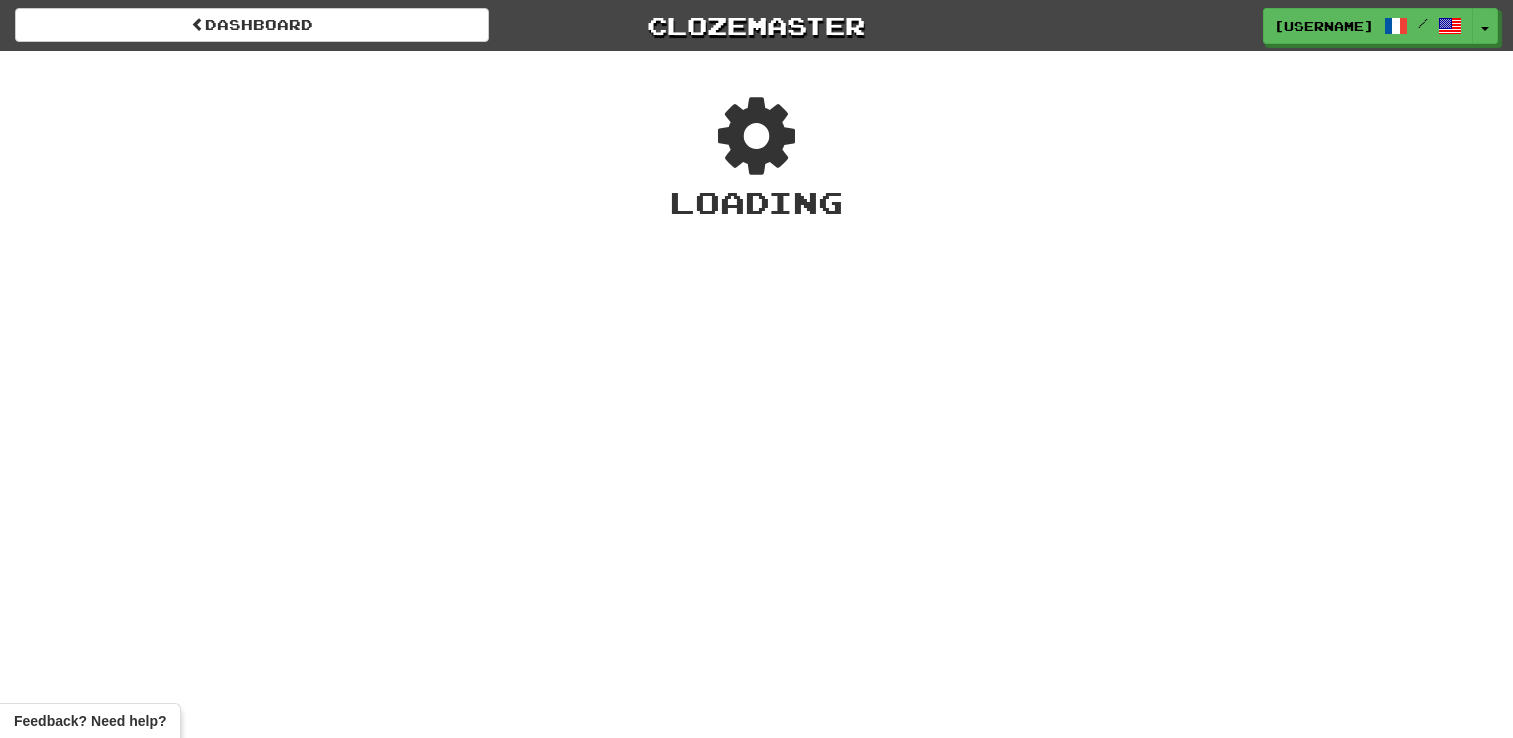 scroll, scrollTop: 0, scrollLeft: 0, axis: both 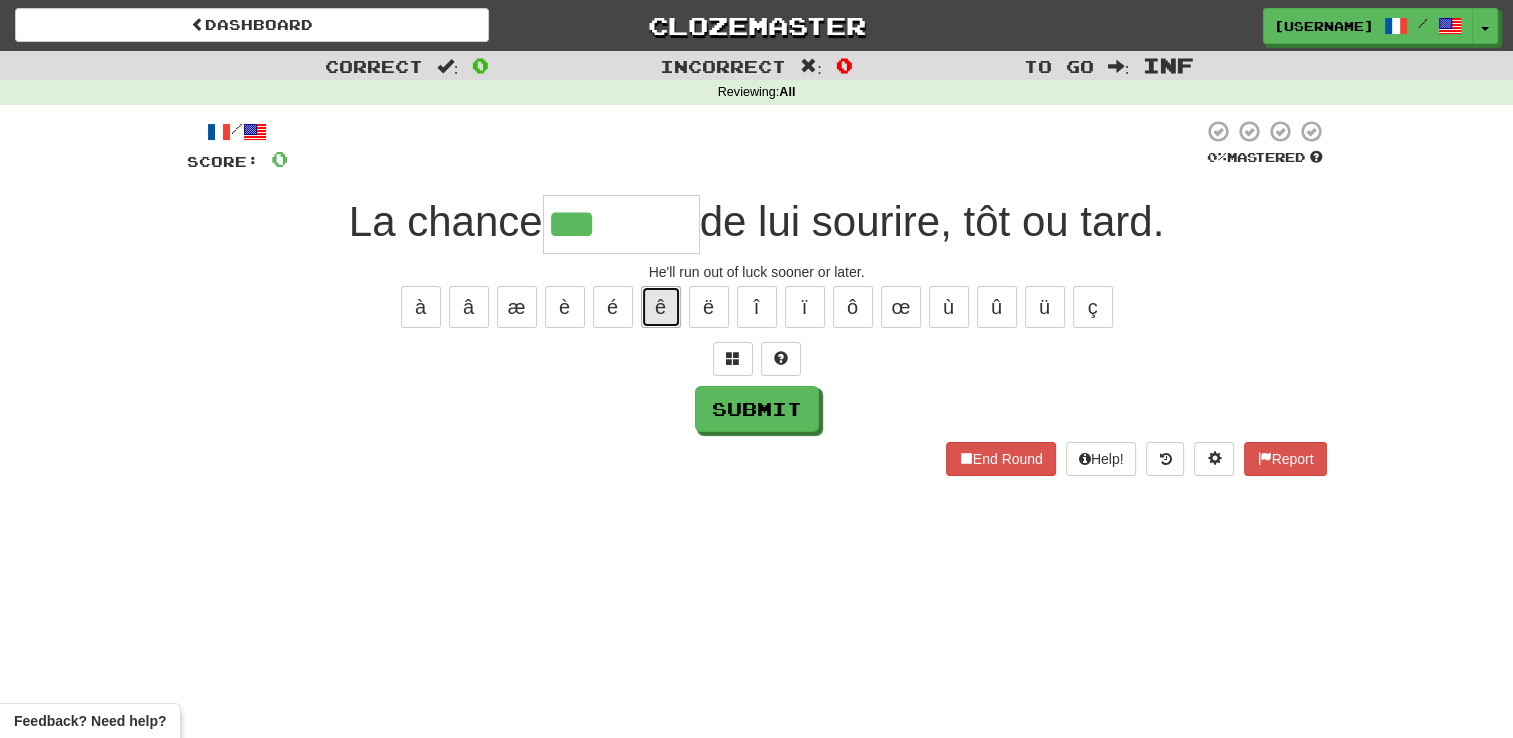 click on "ê" at bounding box center (661, 307) 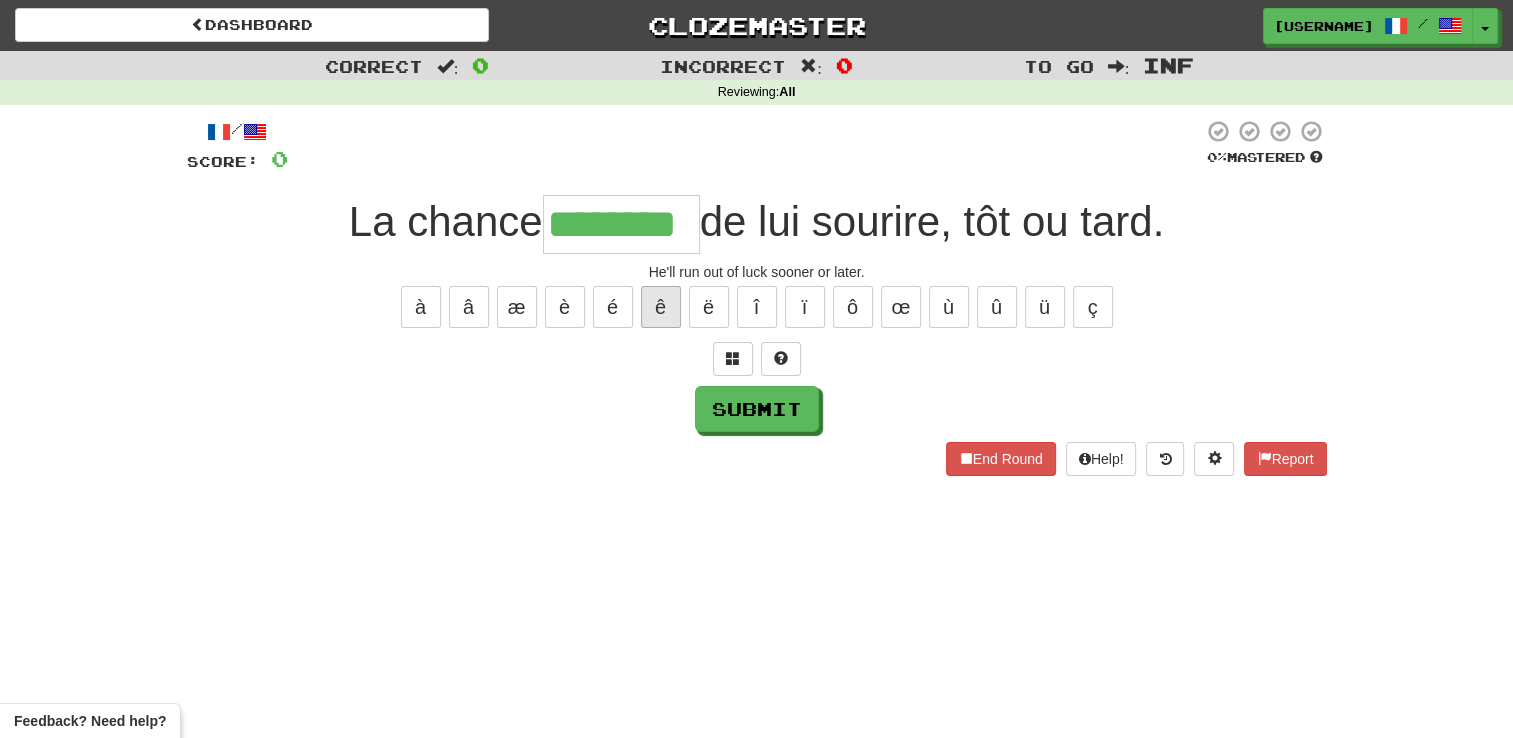 type on "********" 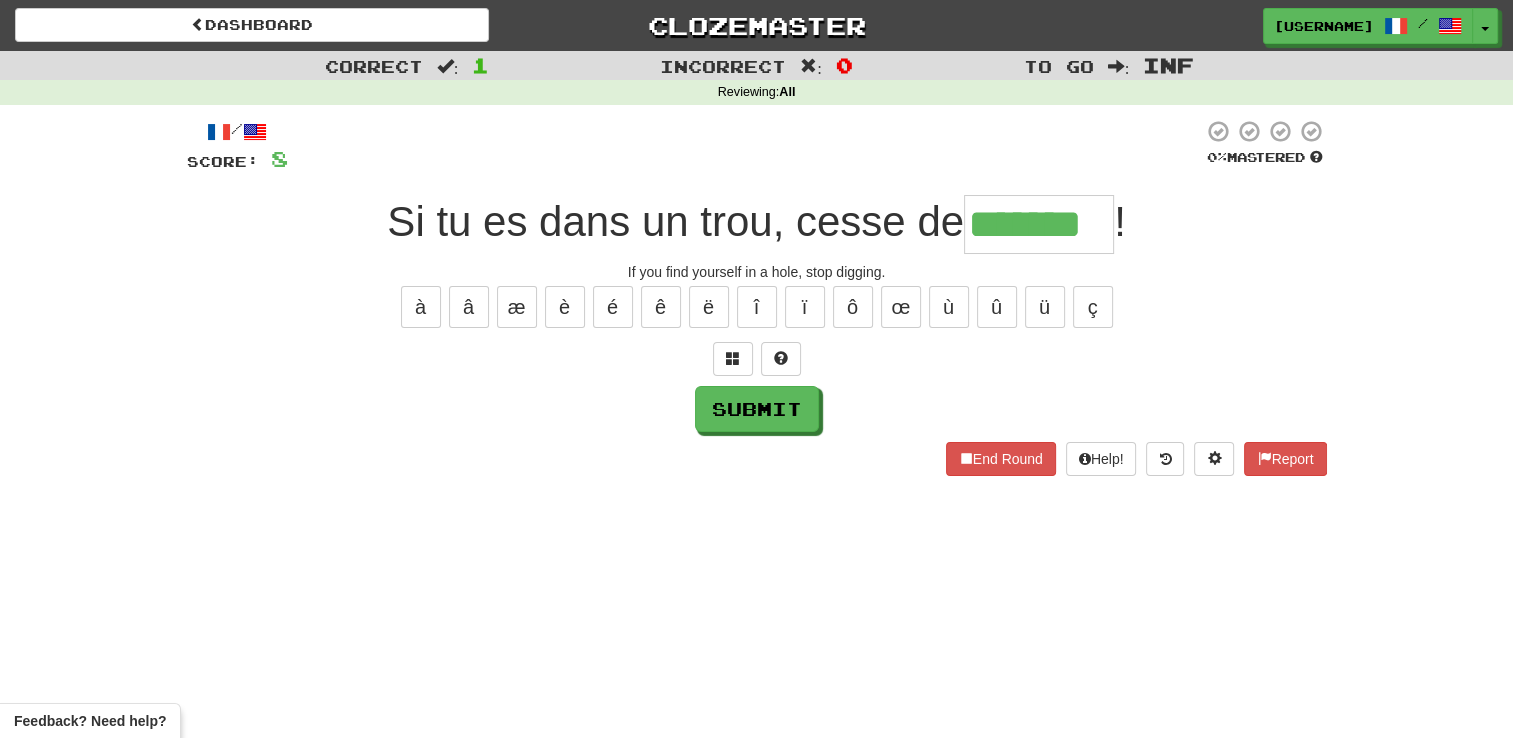 type on "*******" 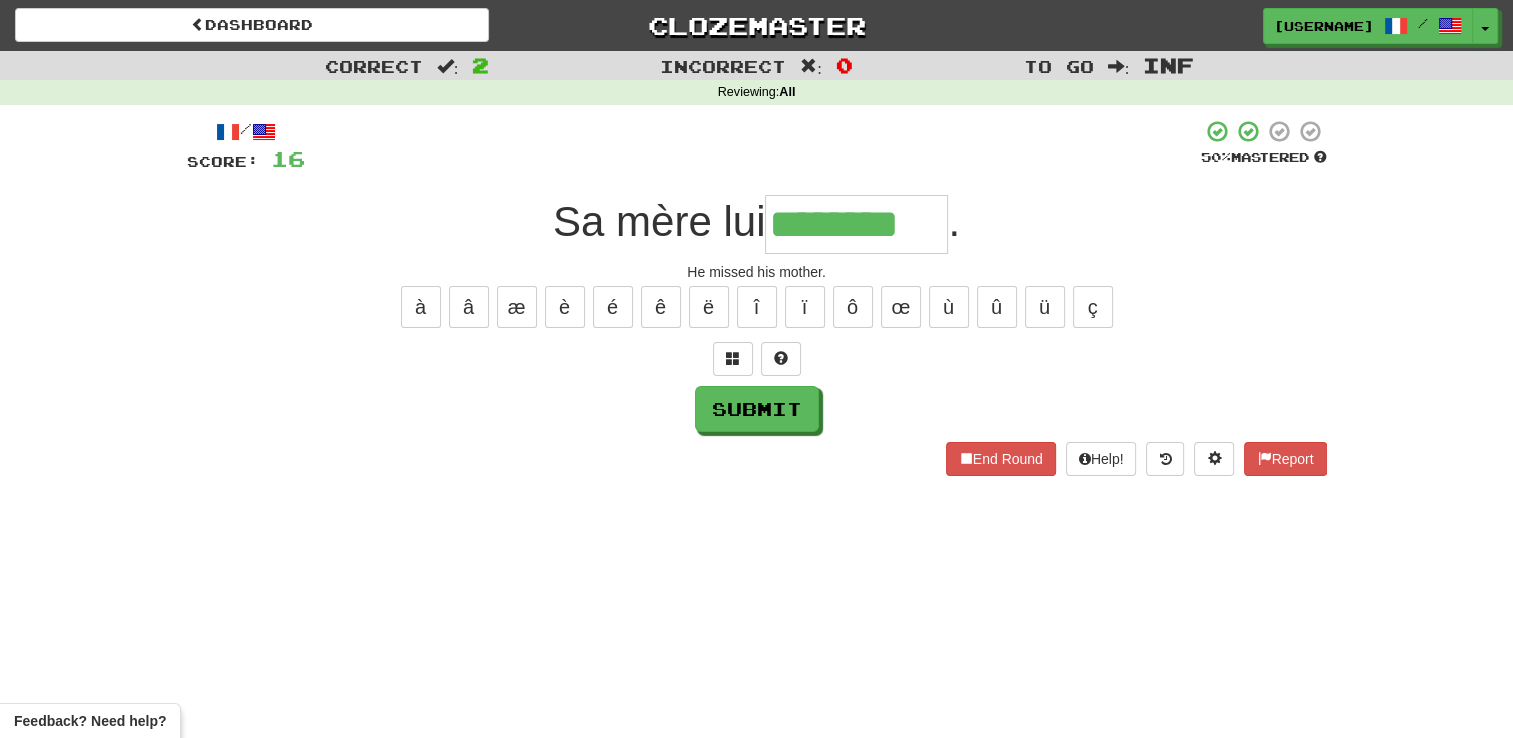 type on "********" 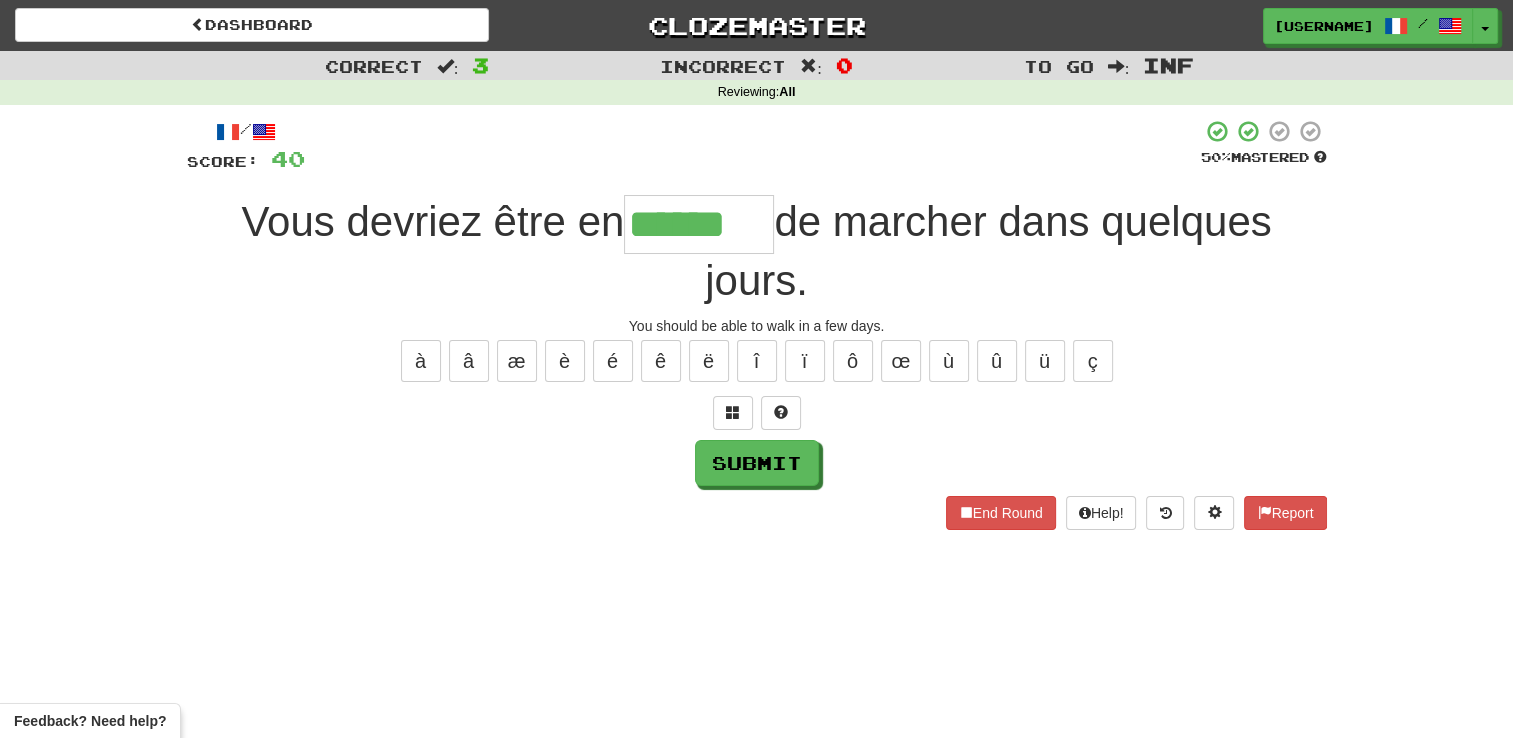 type on "******" 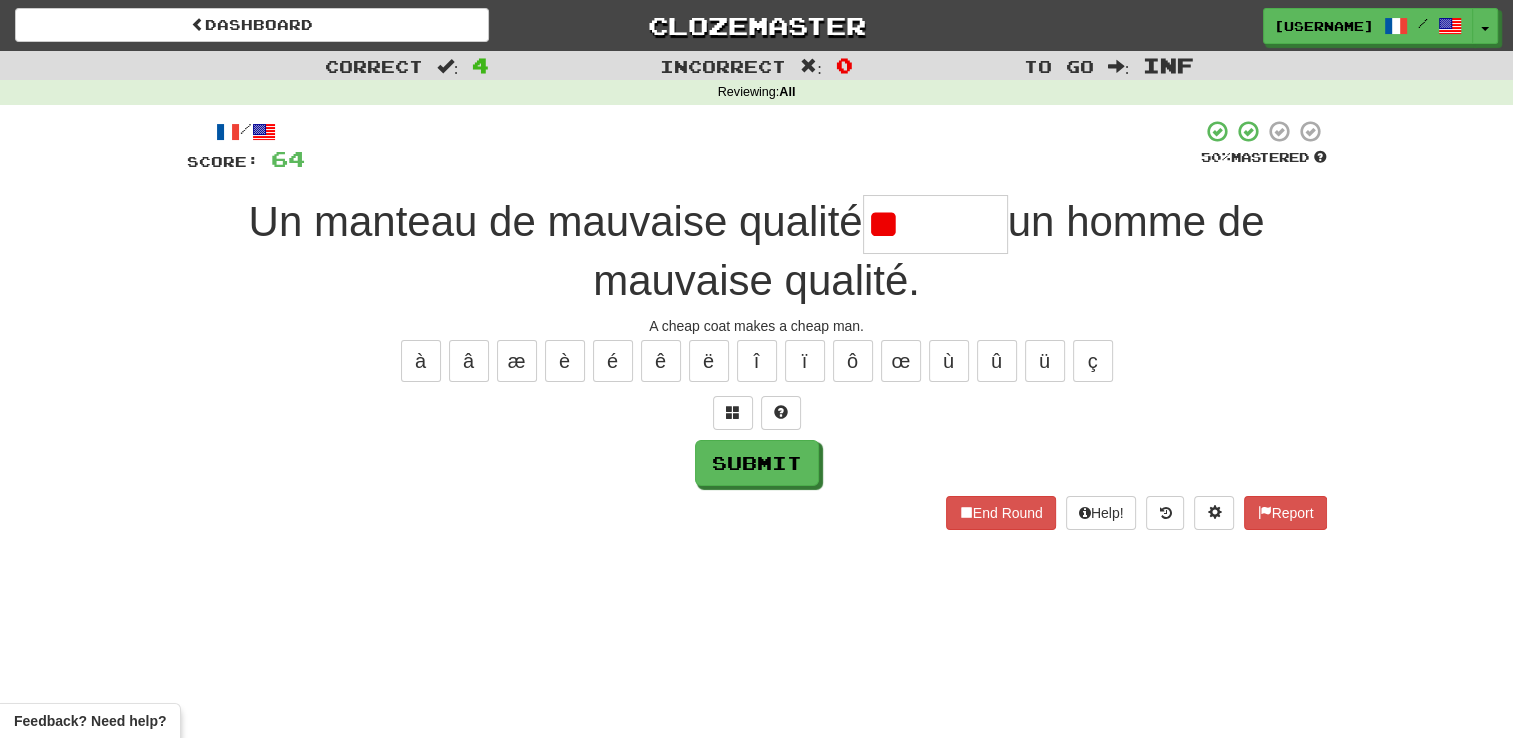 type on "*" 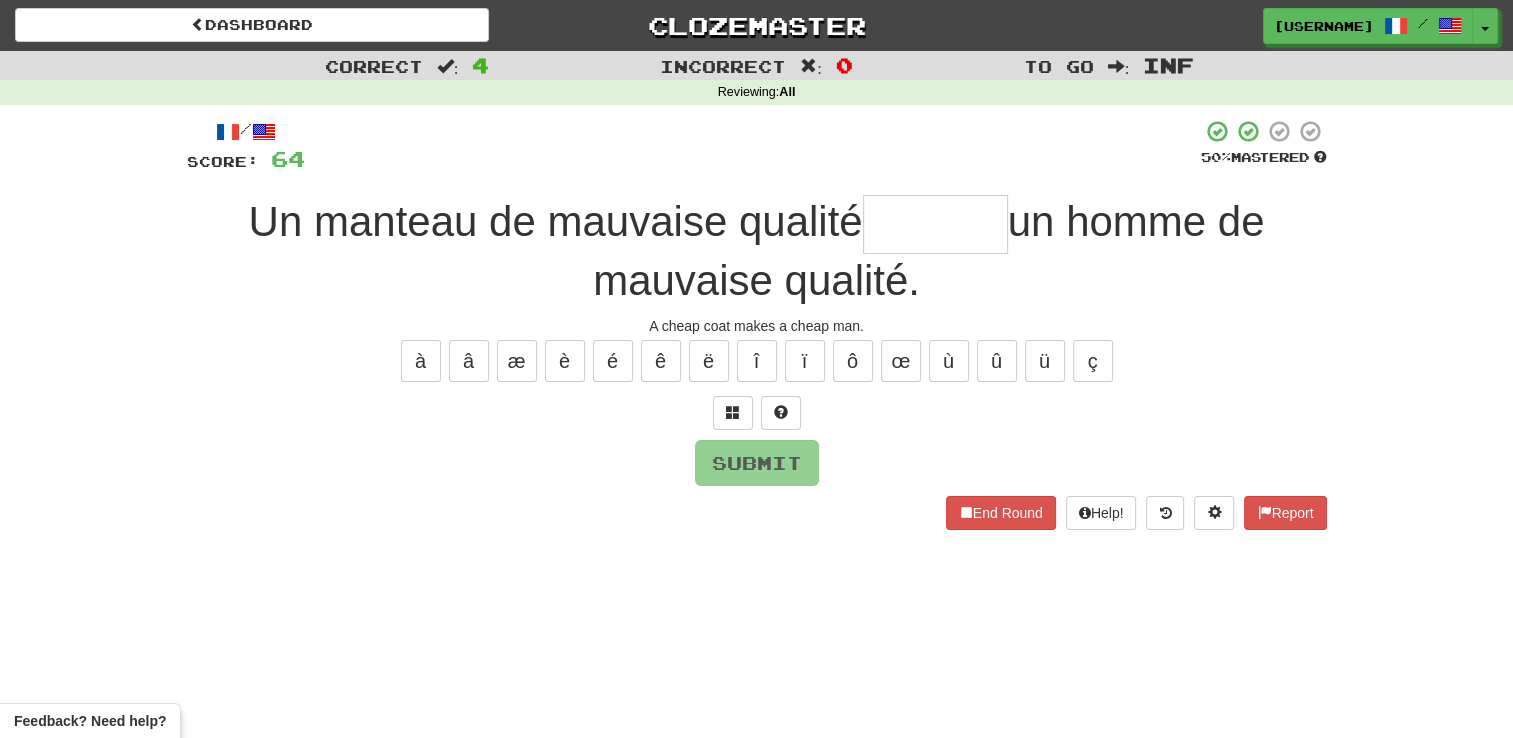type on "*" 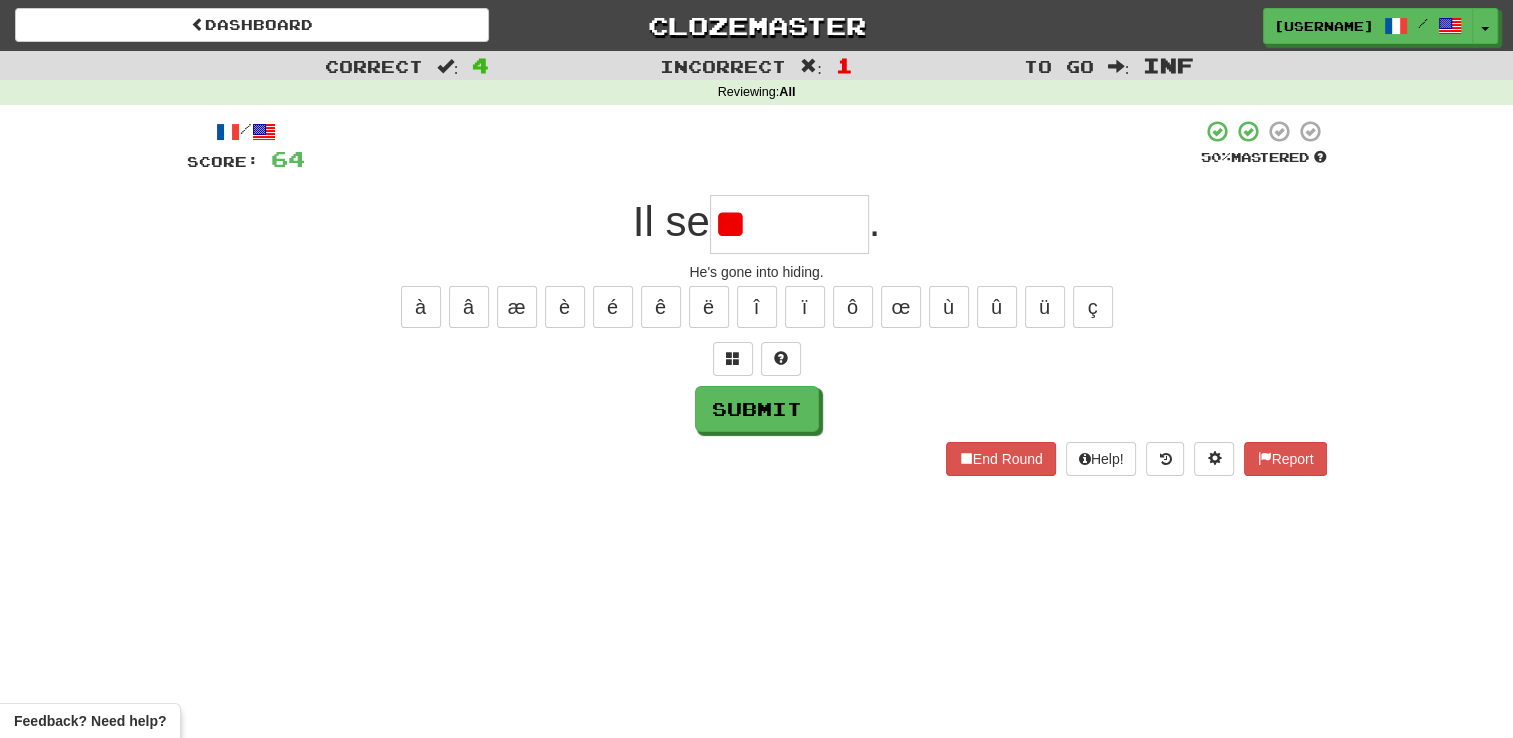 type on "*" 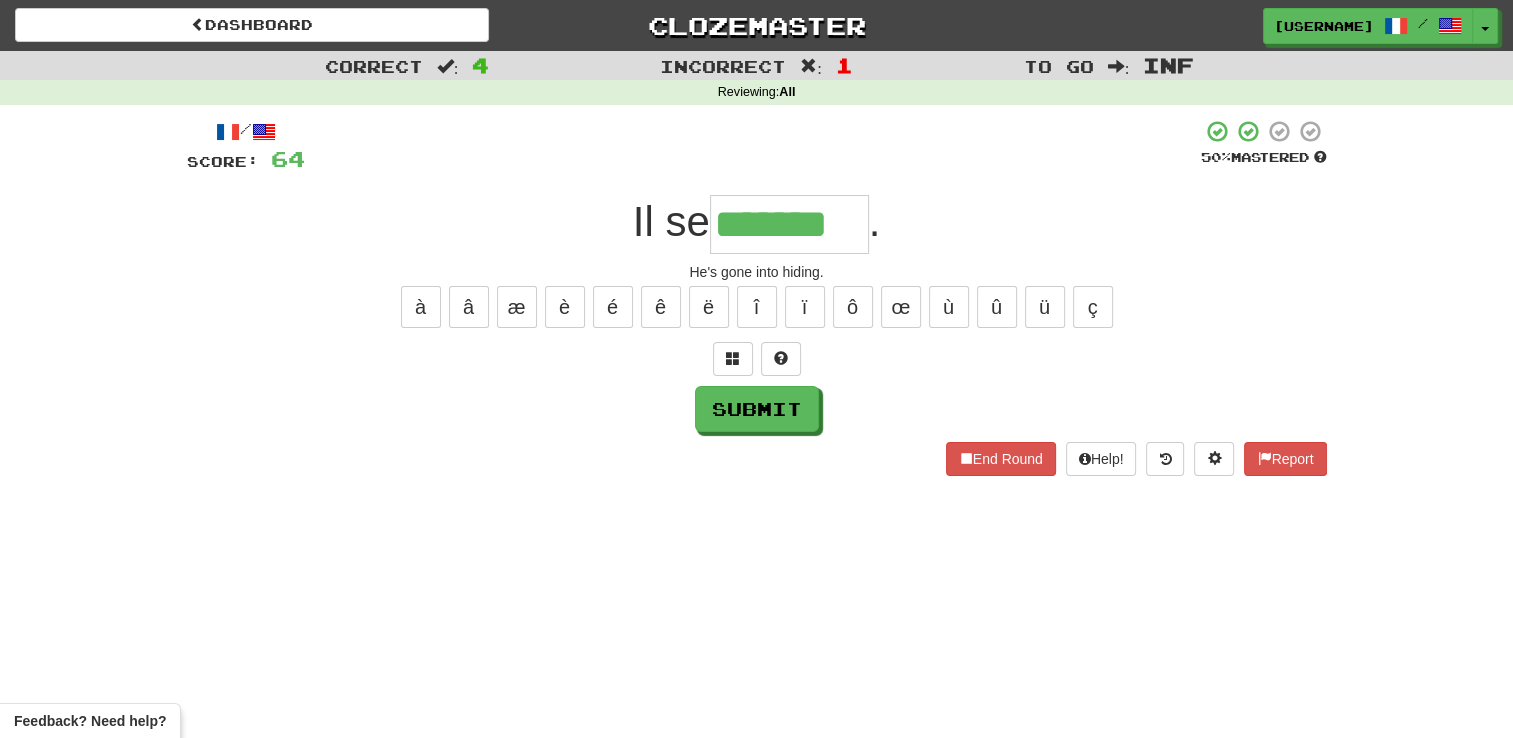 type on "*******" 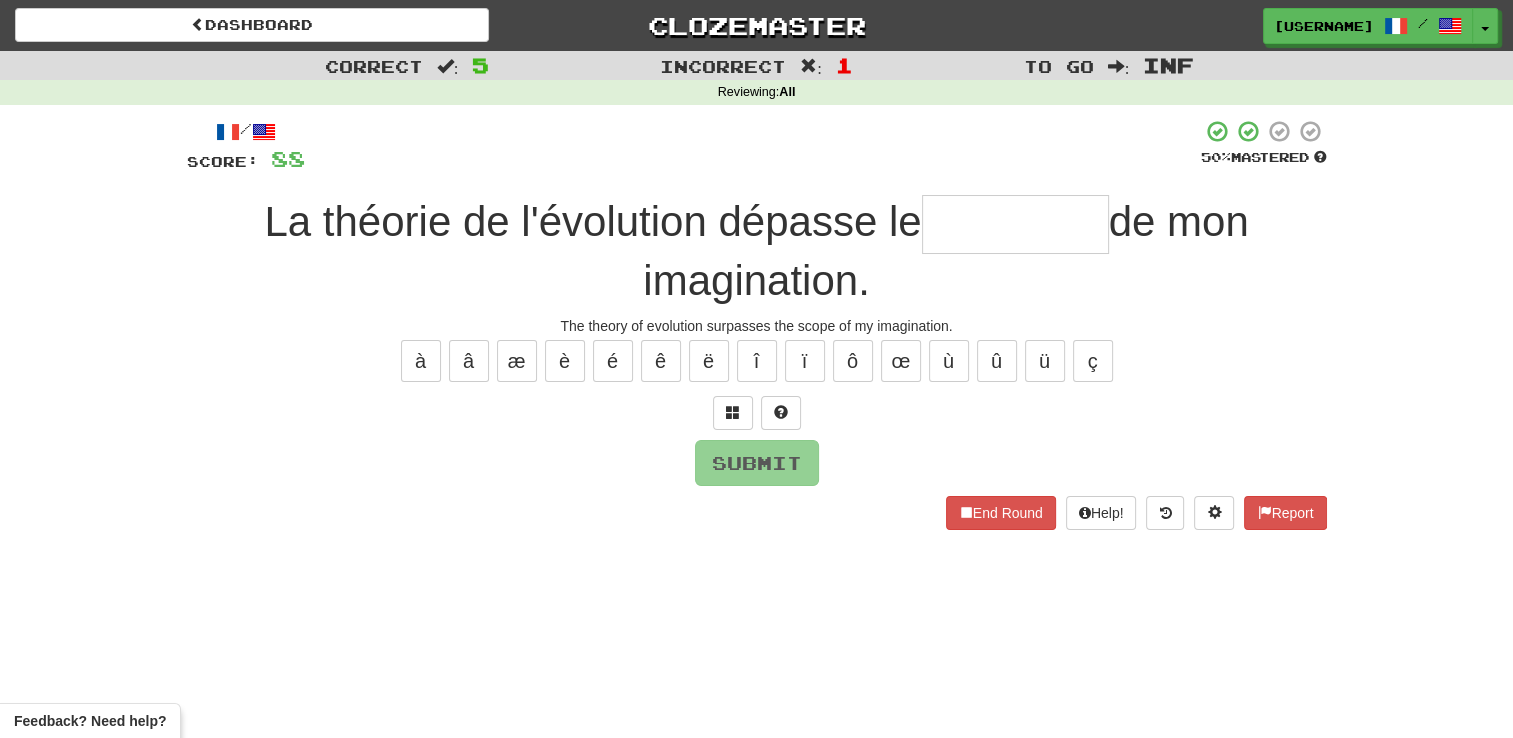 type on "*" 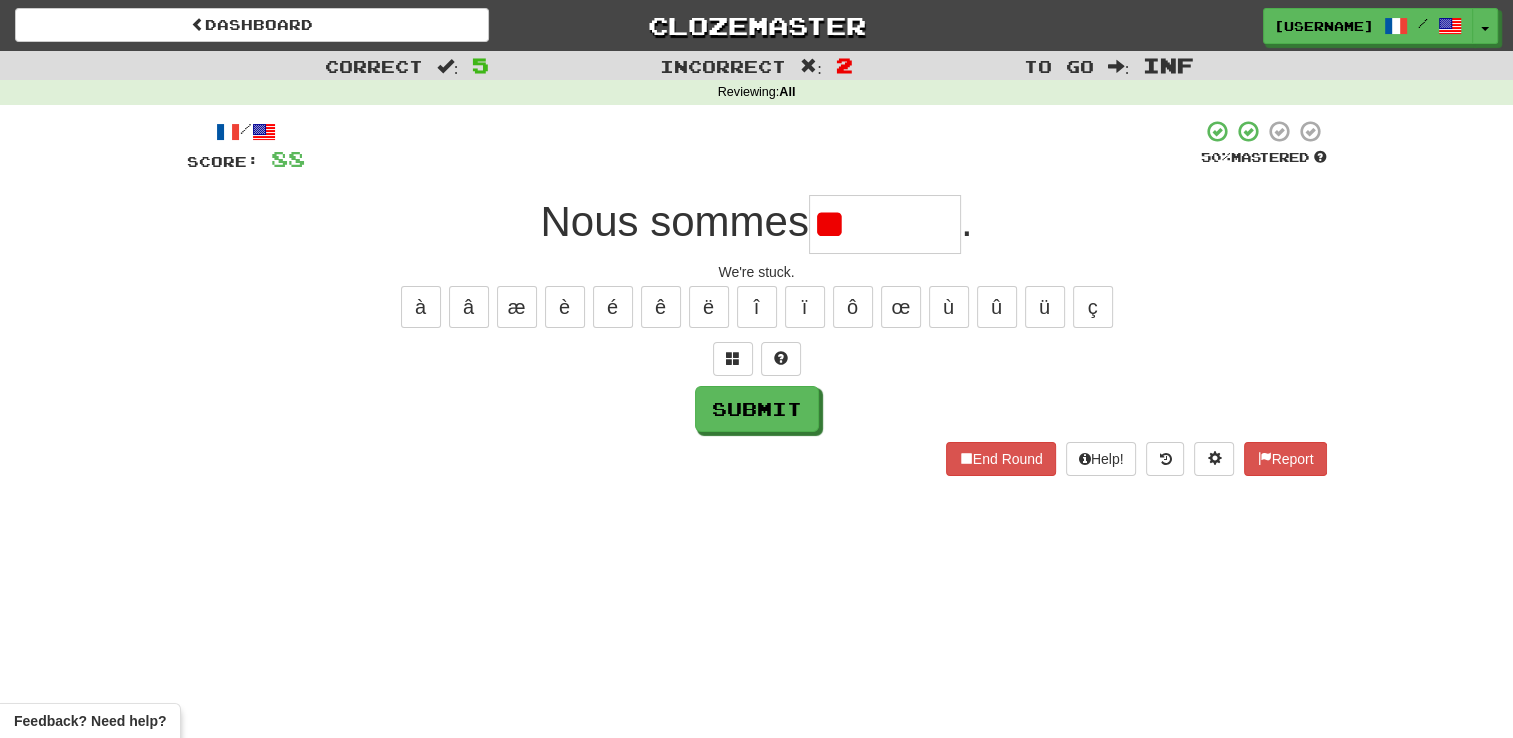 type on "*" 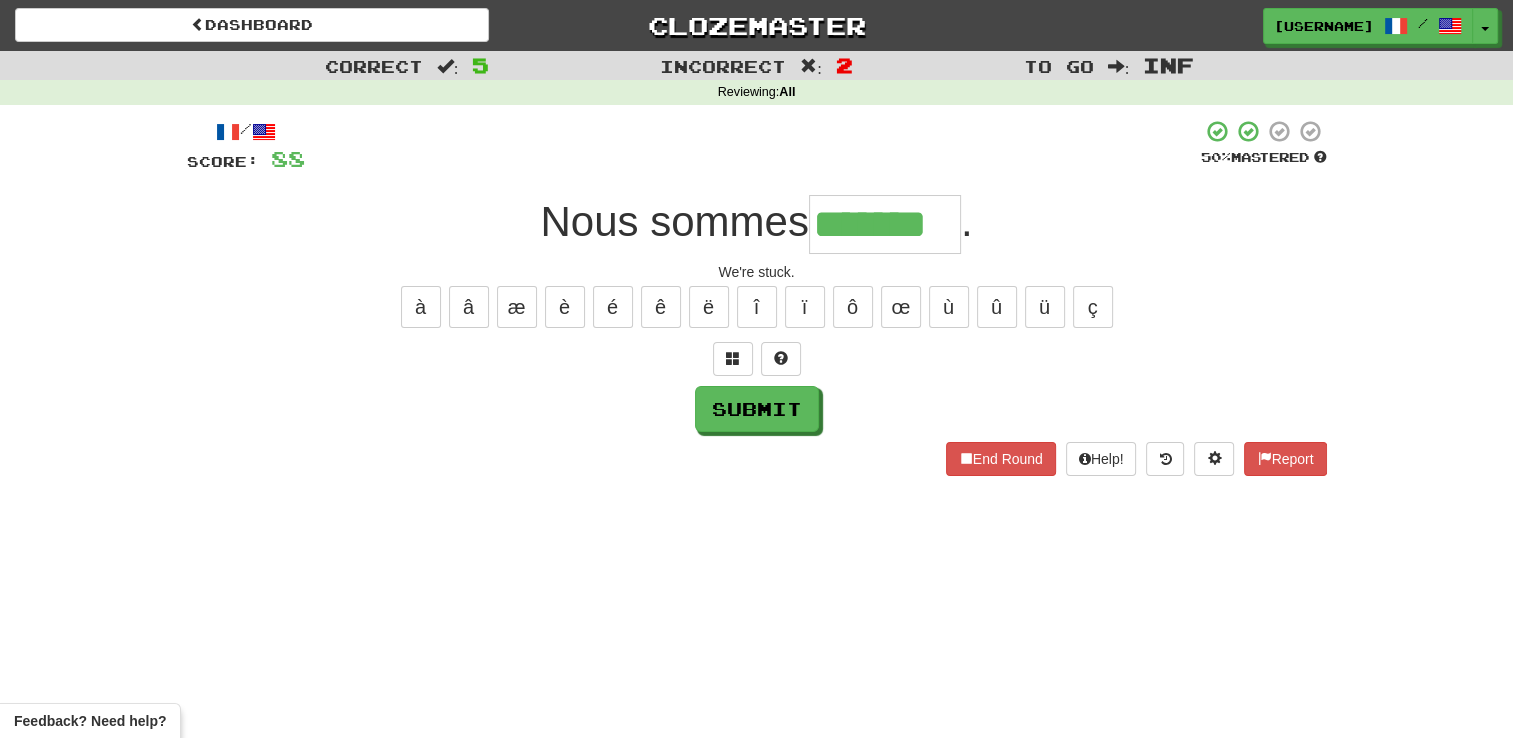 type on "*******" 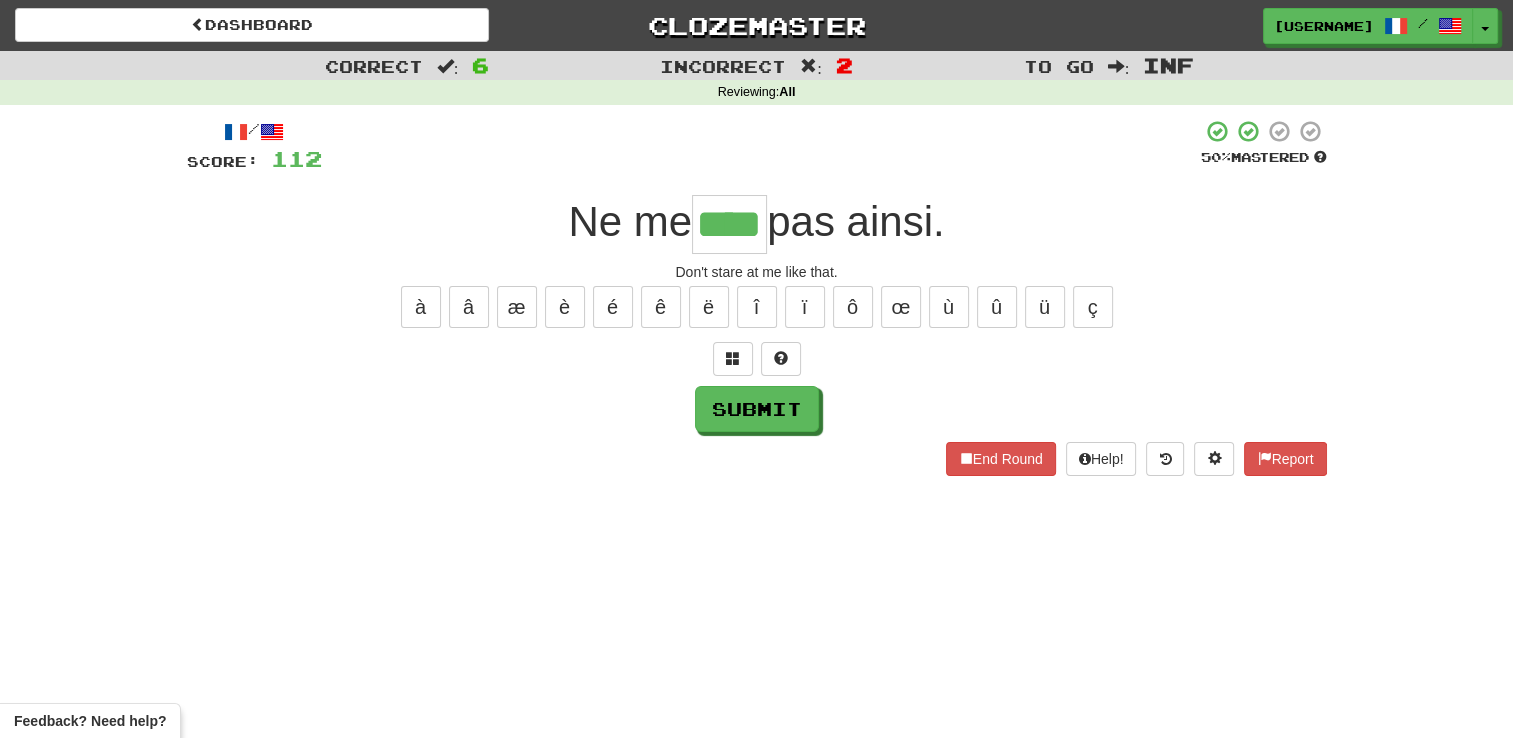 type on "****" 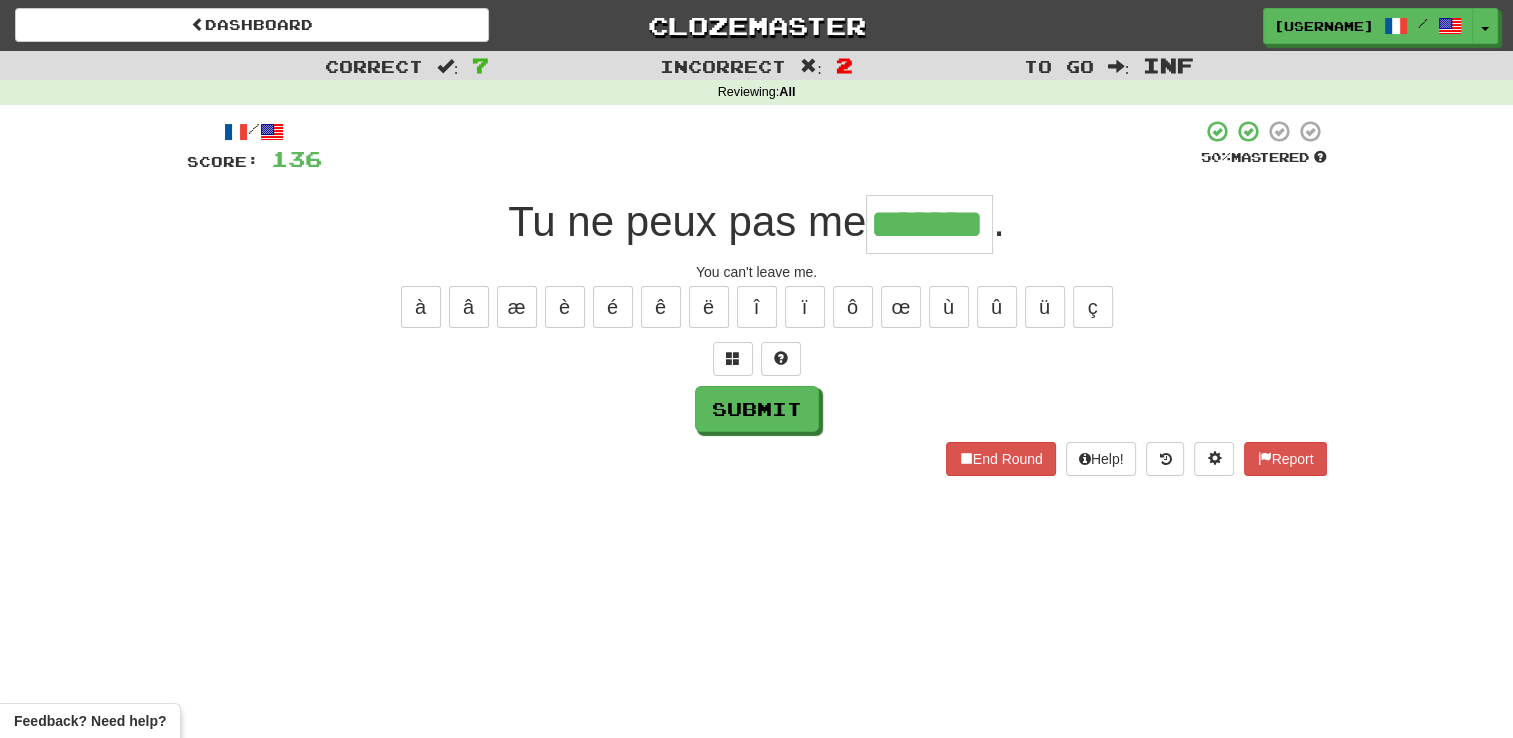 type on "*******" 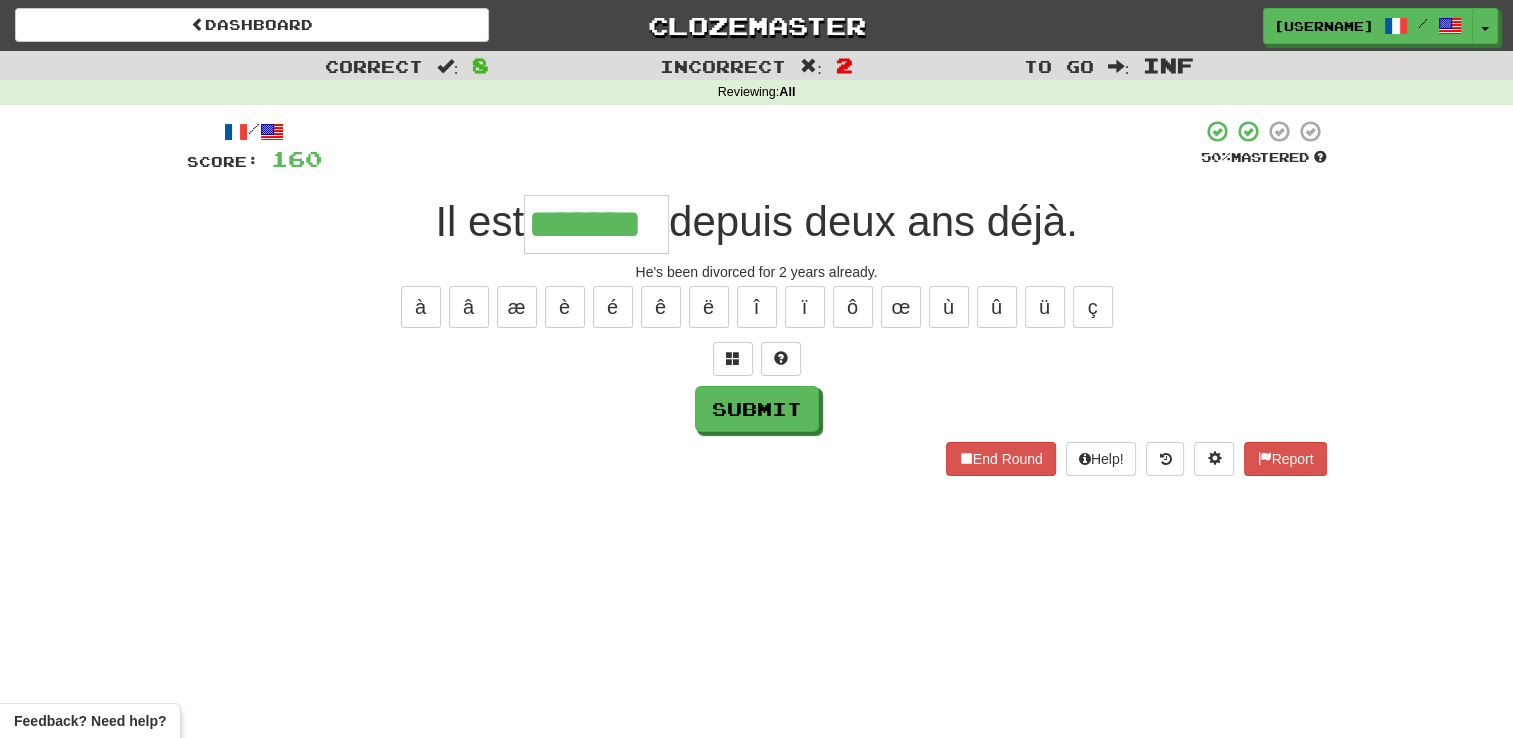type on "*******" 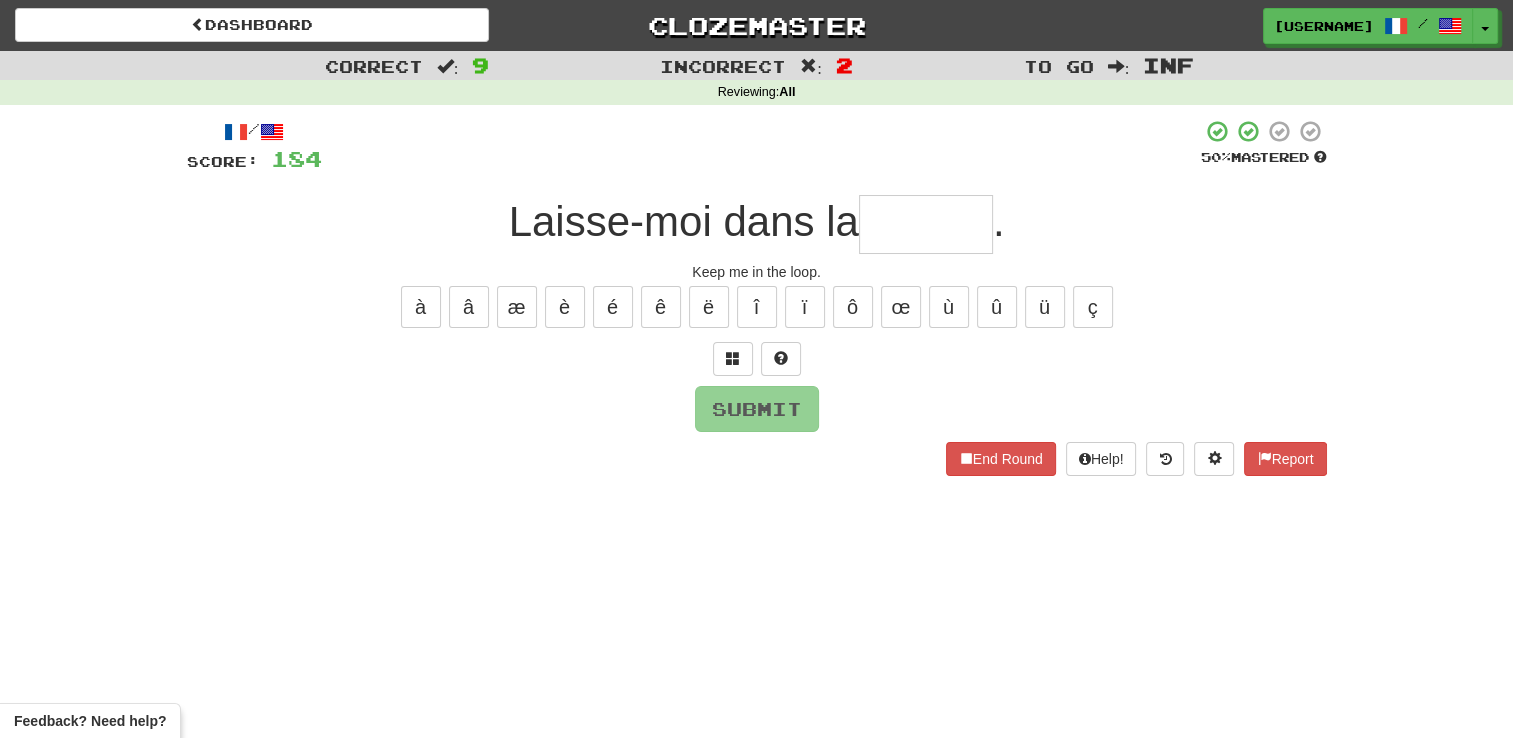 type on "*" 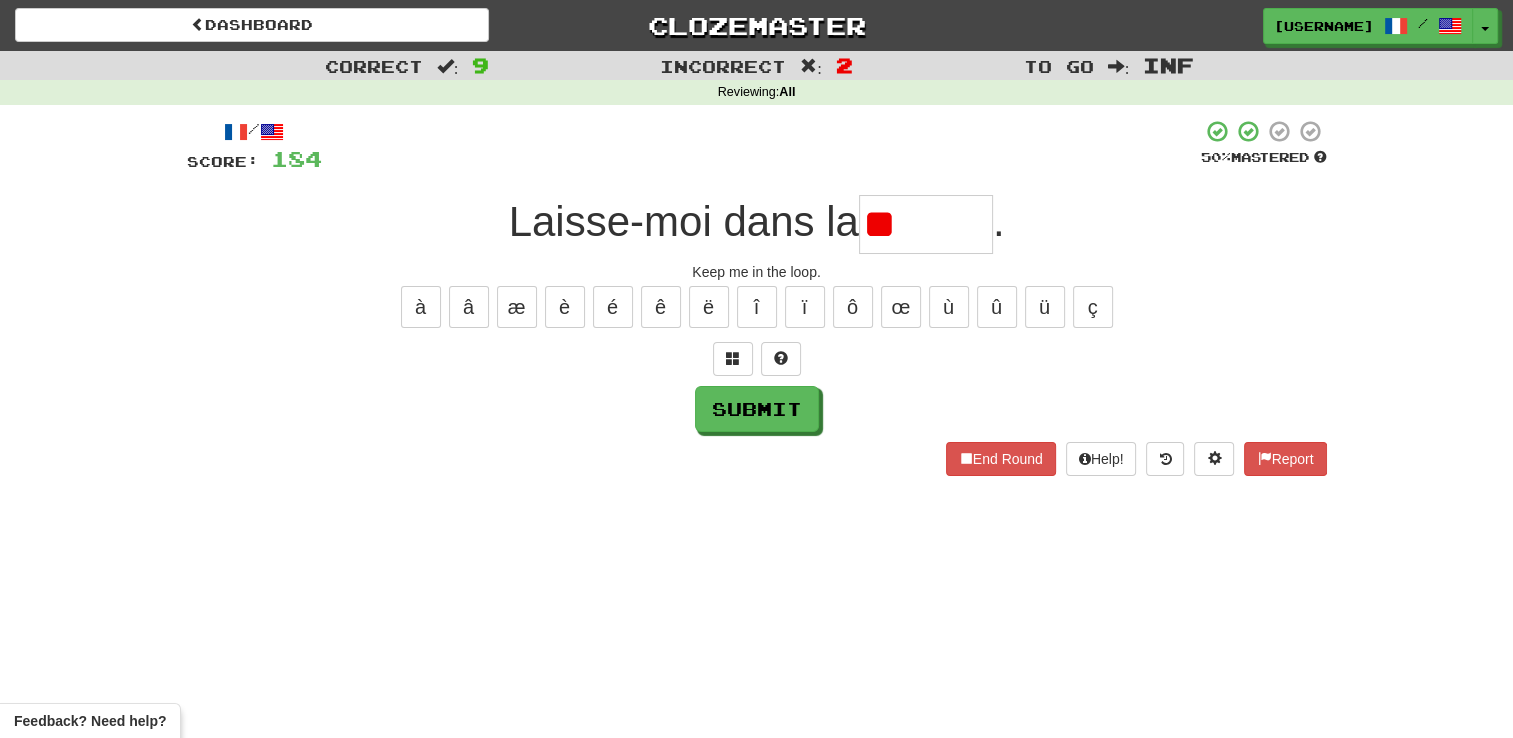type on "*" 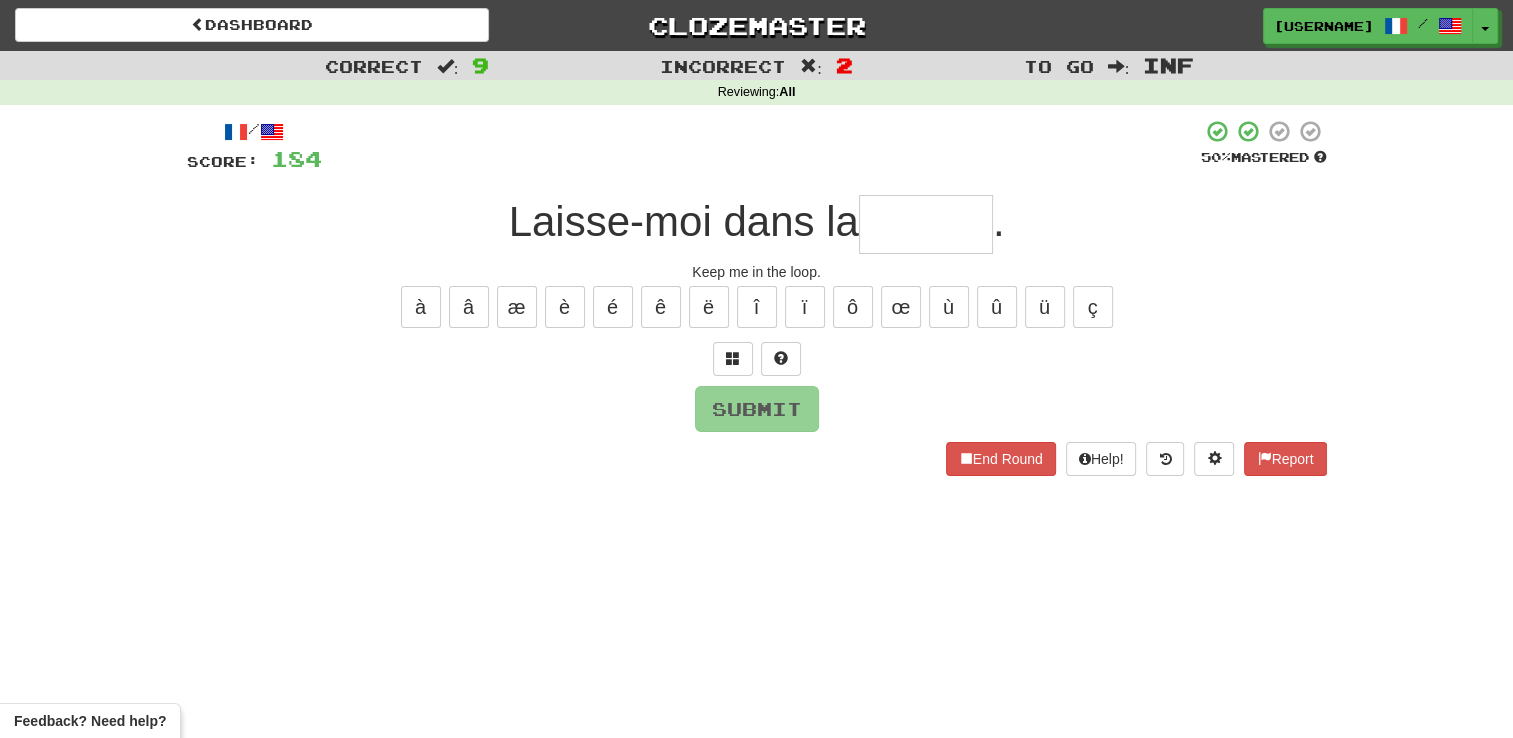 type on "******" 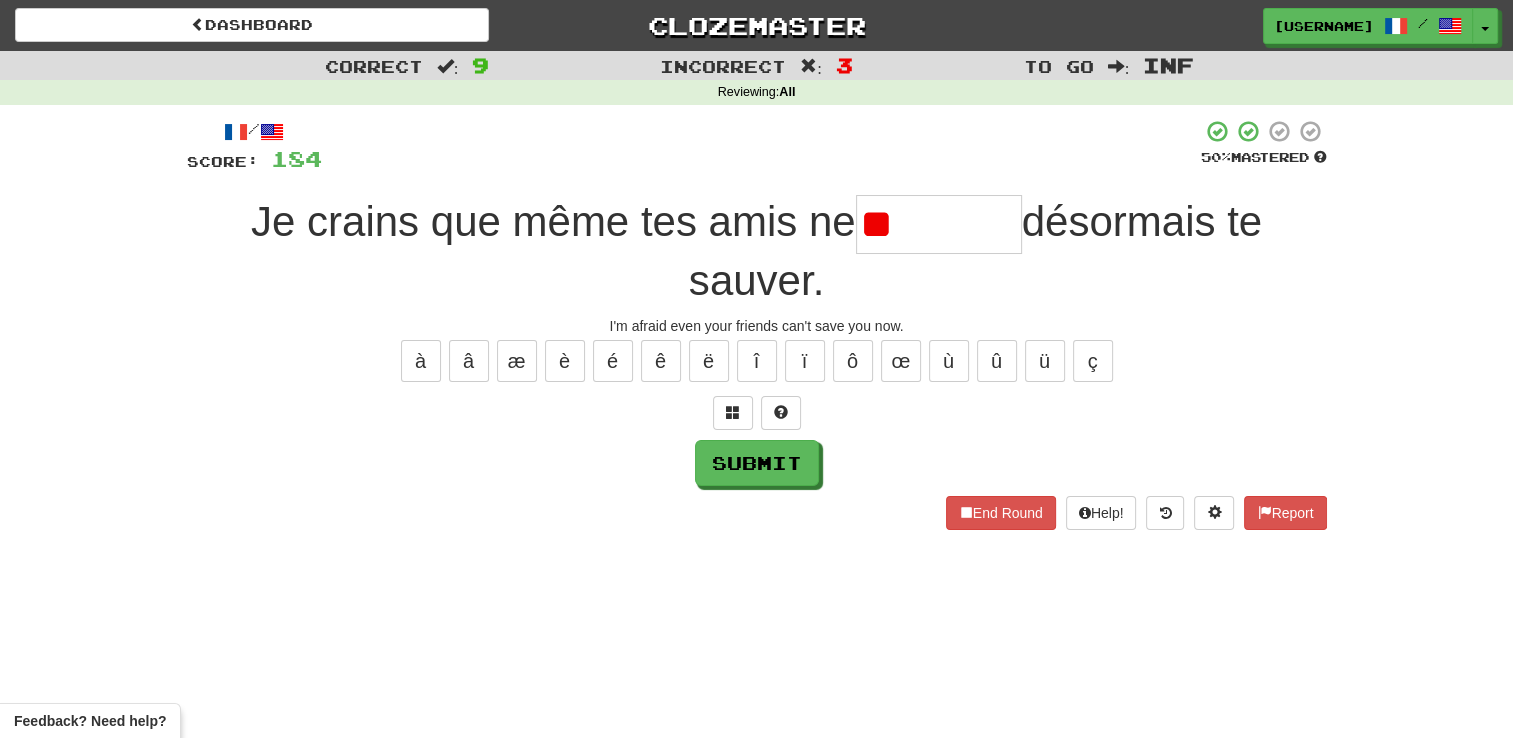 type on "*" 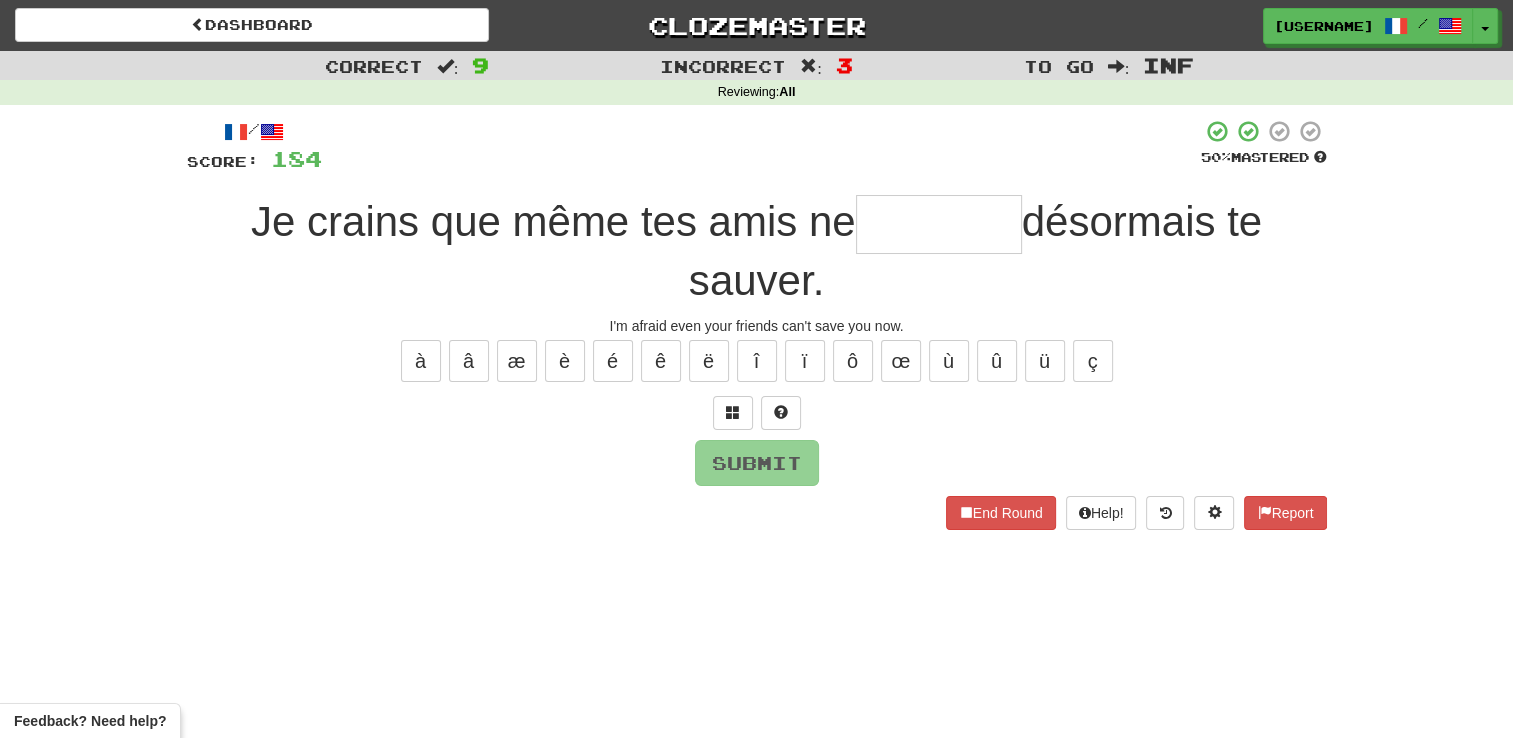 type on "*" 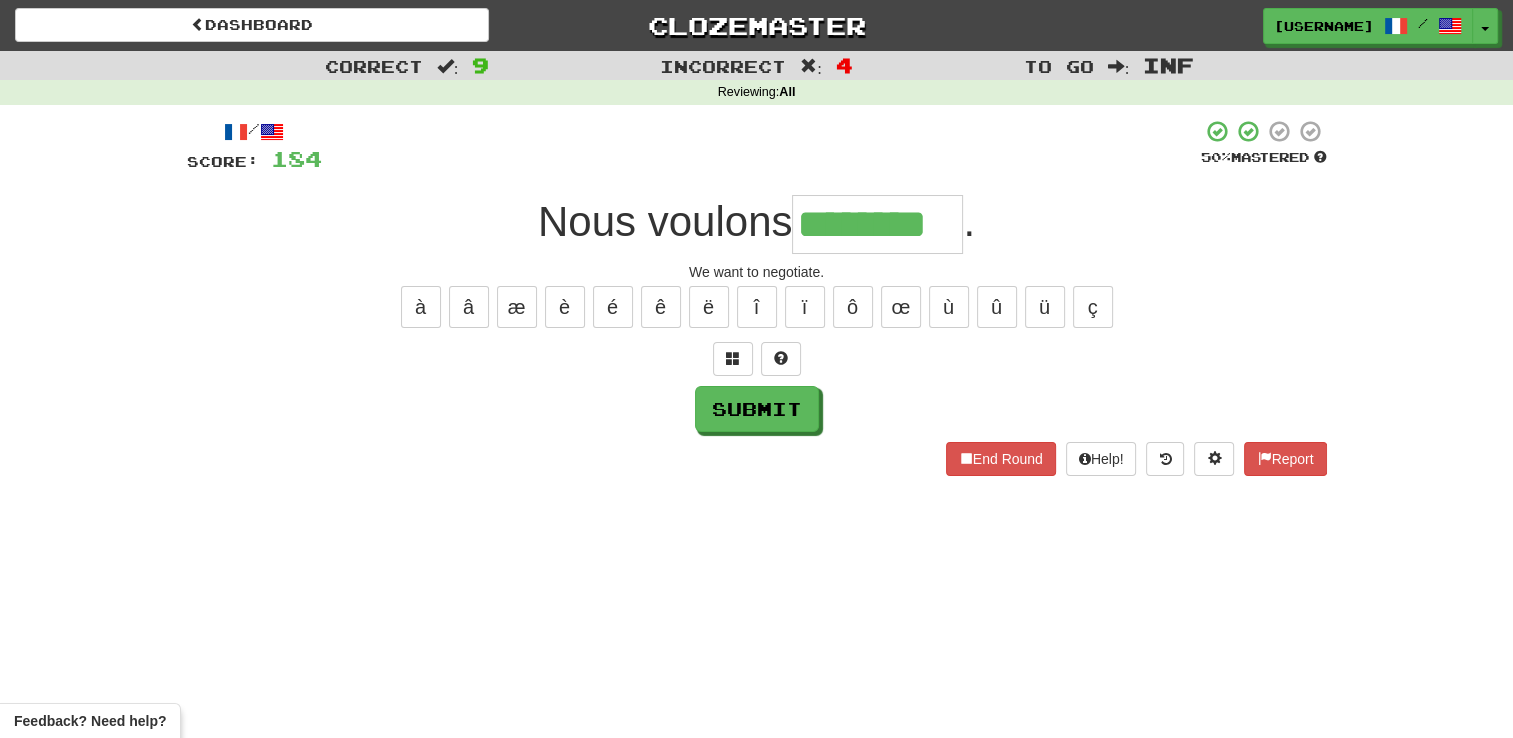 type on "********" 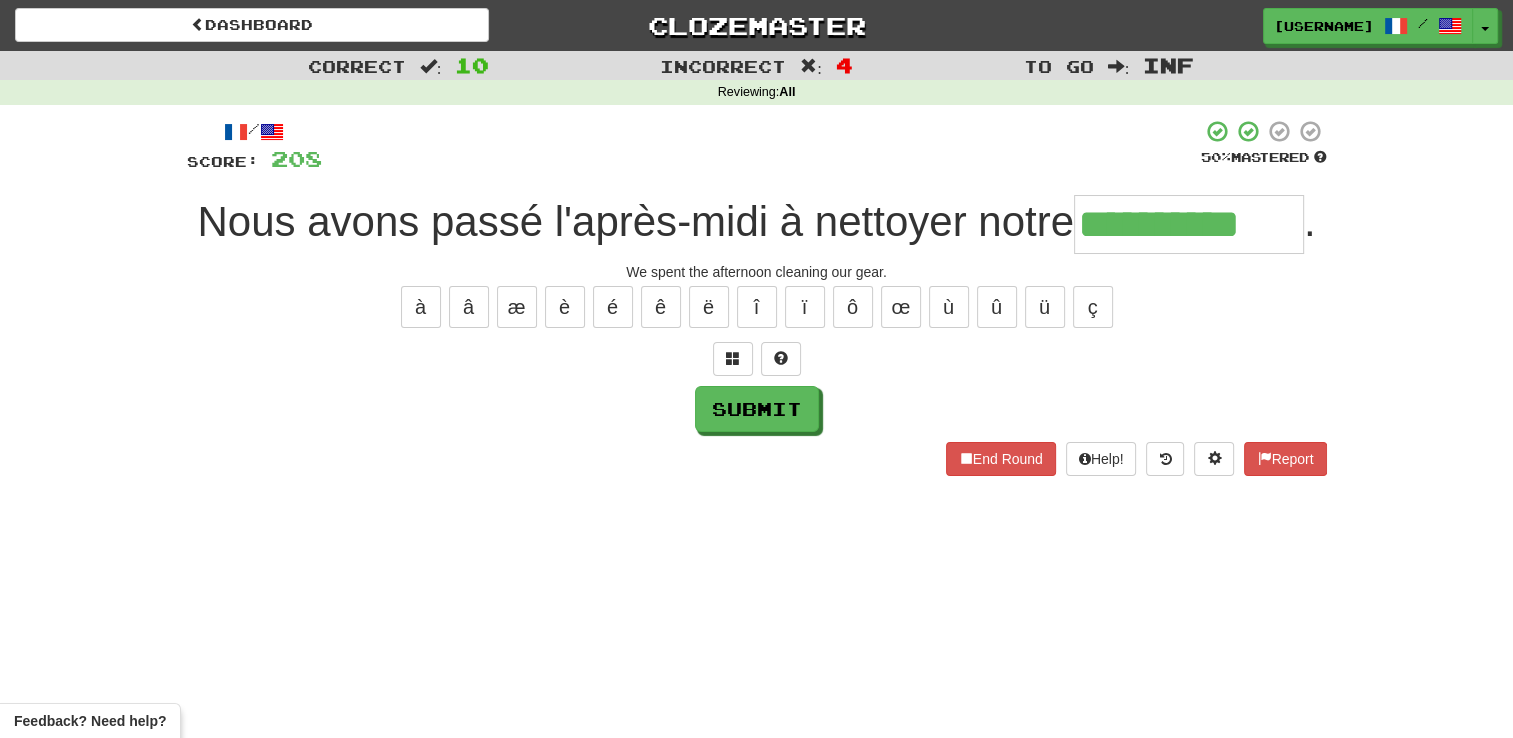 type on "**********" 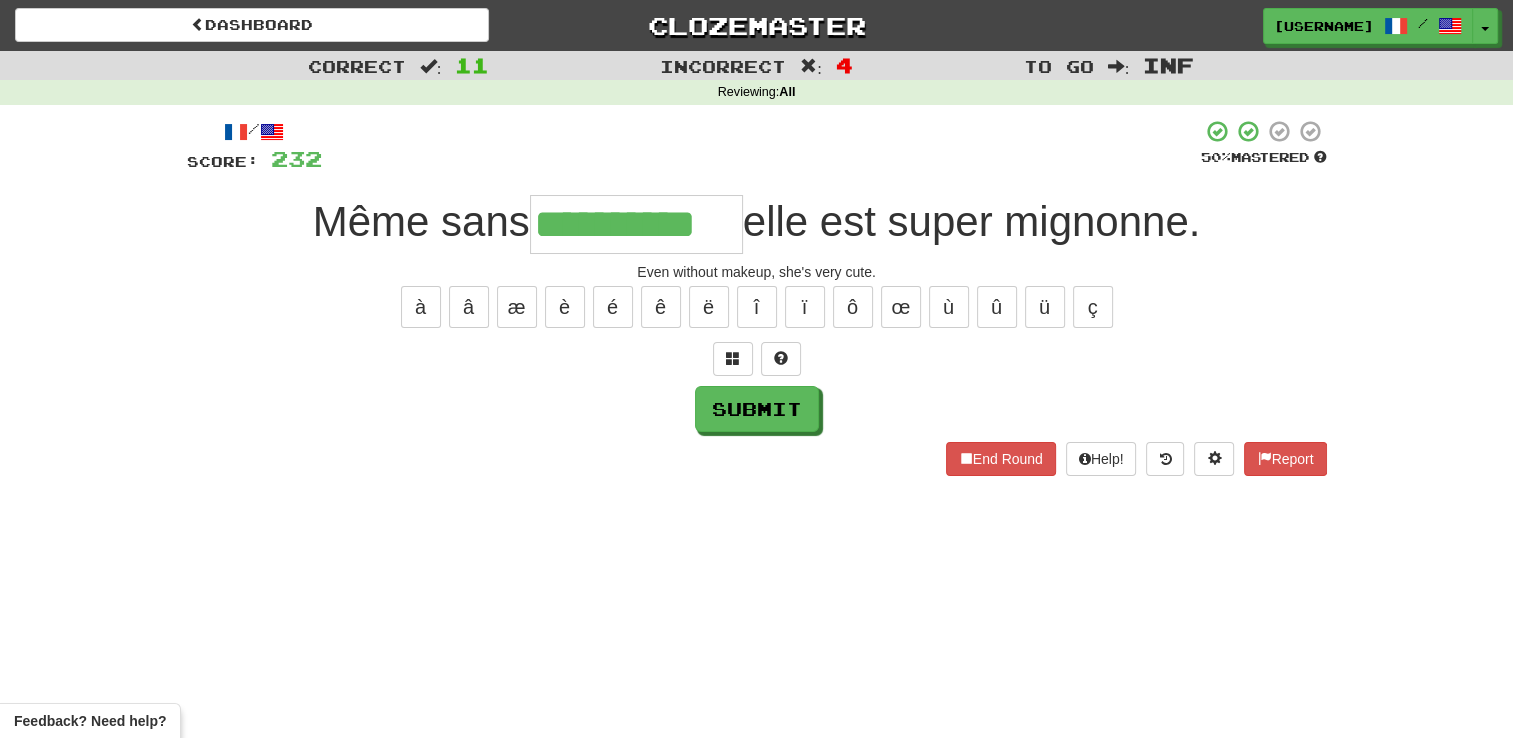 type on "**********" 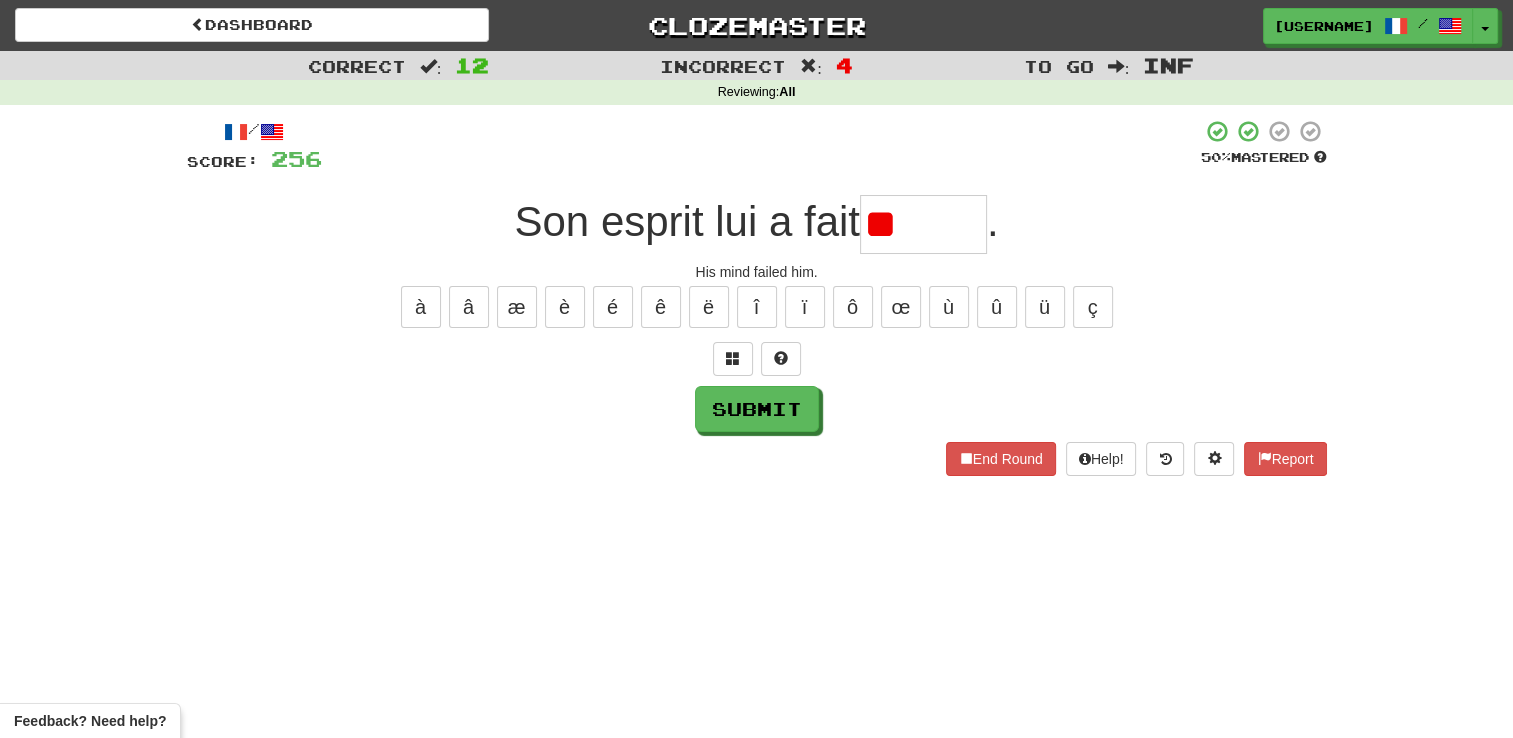type on "*" 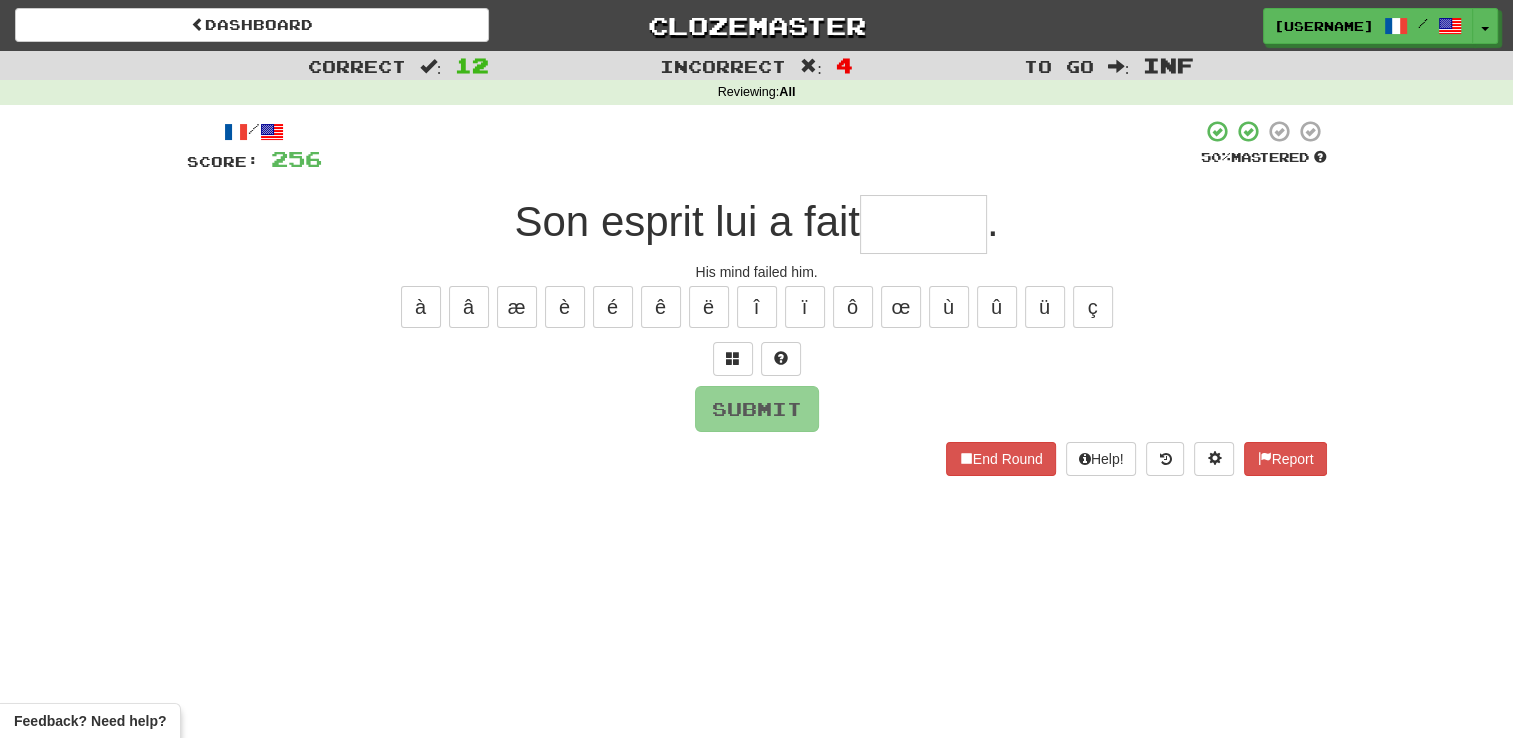 type on "*" 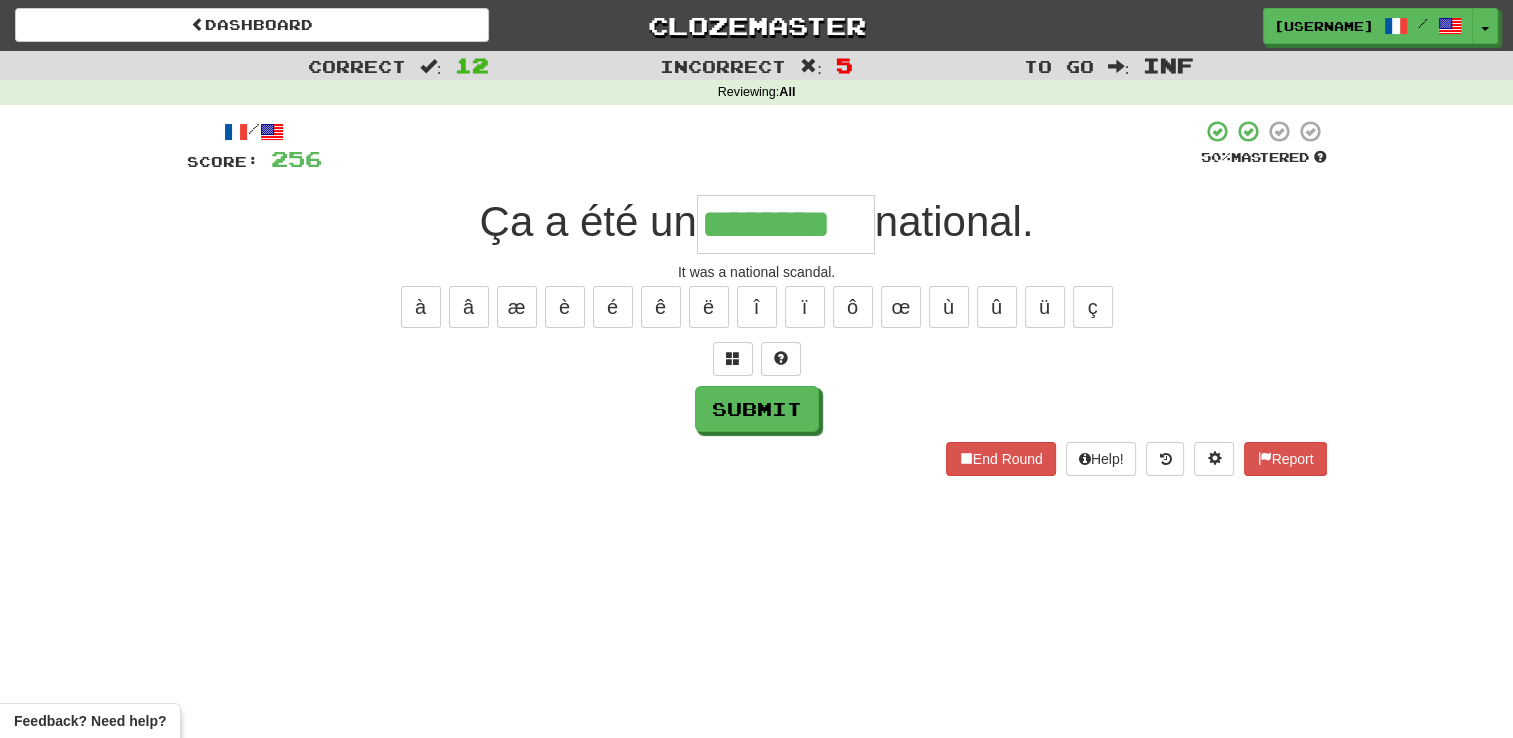 type on "********" 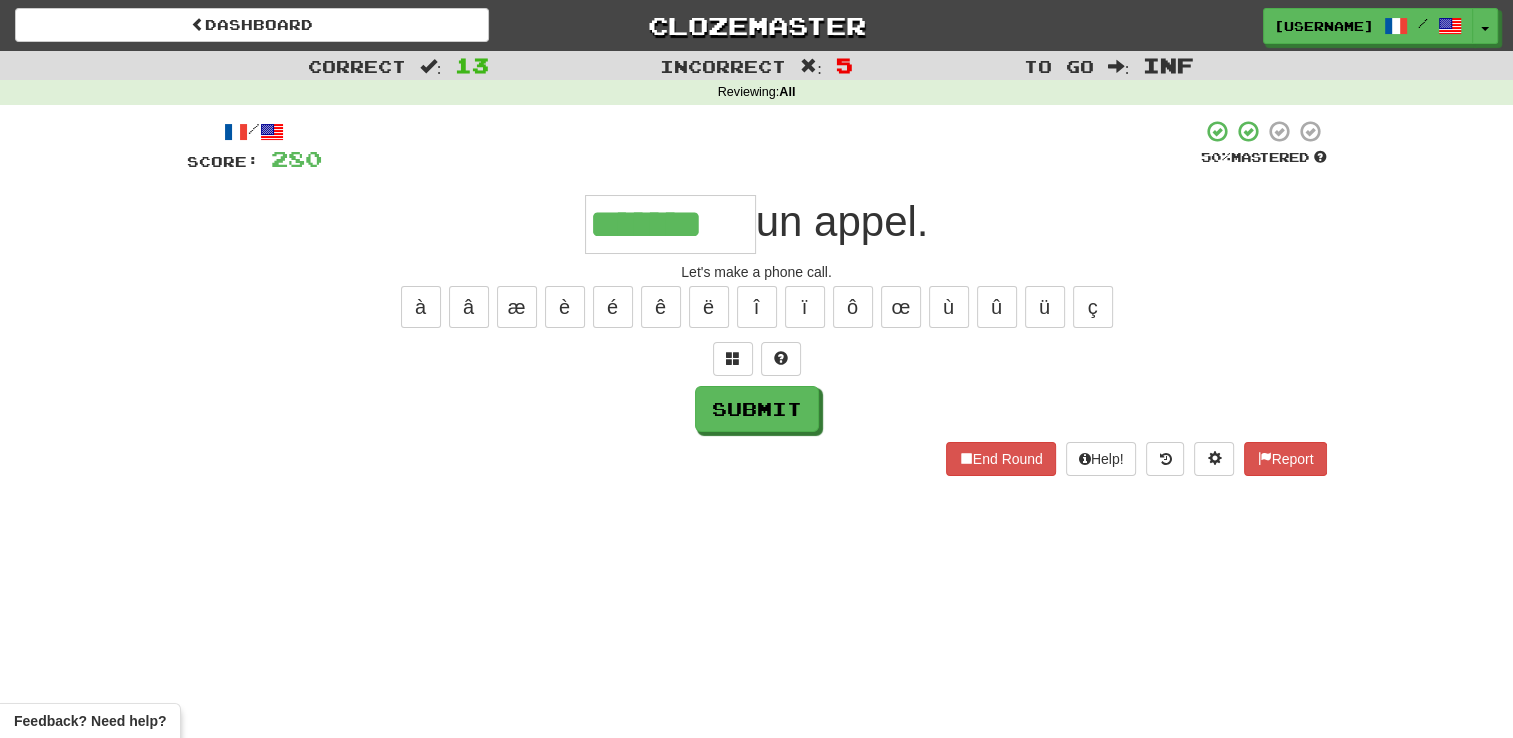 type on "*******" 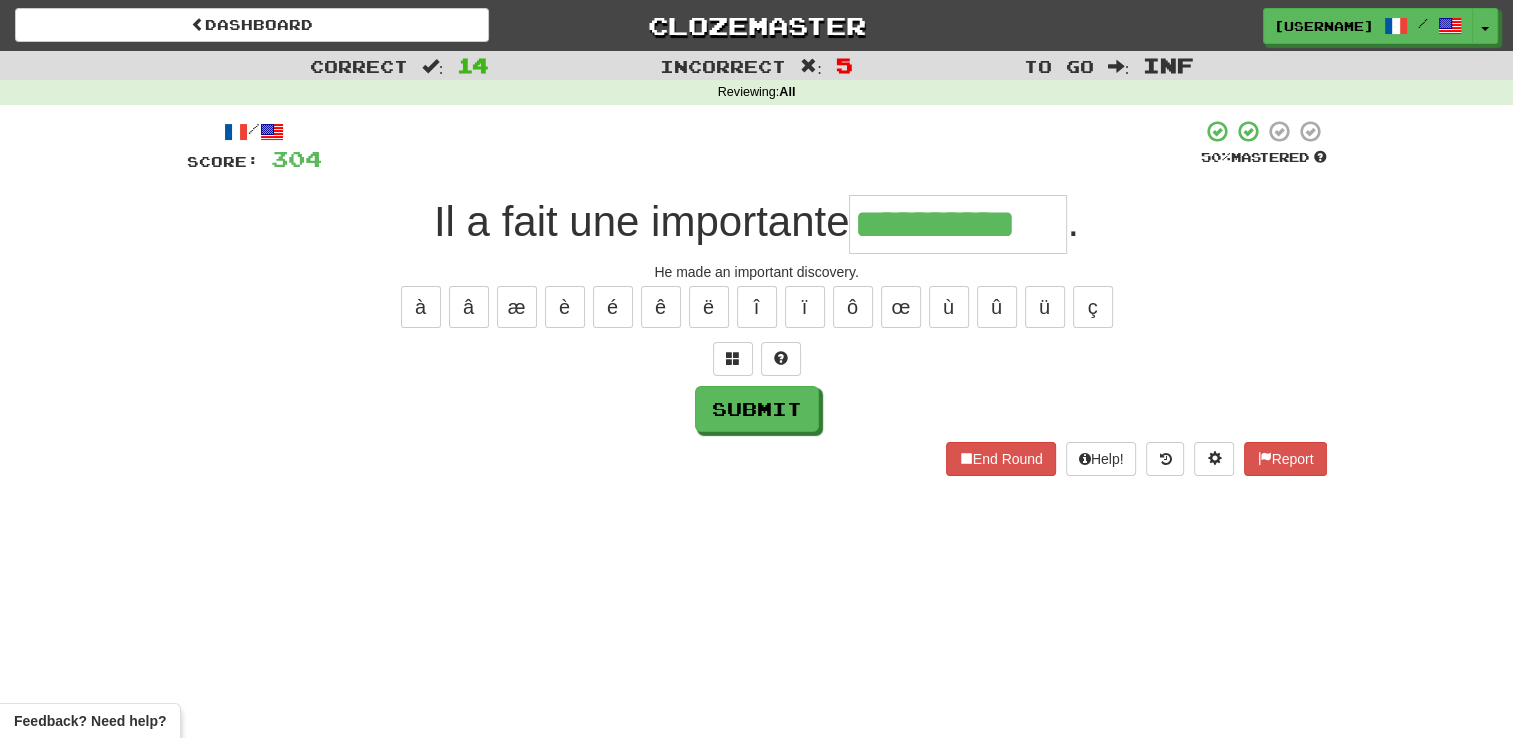 type on "**********" 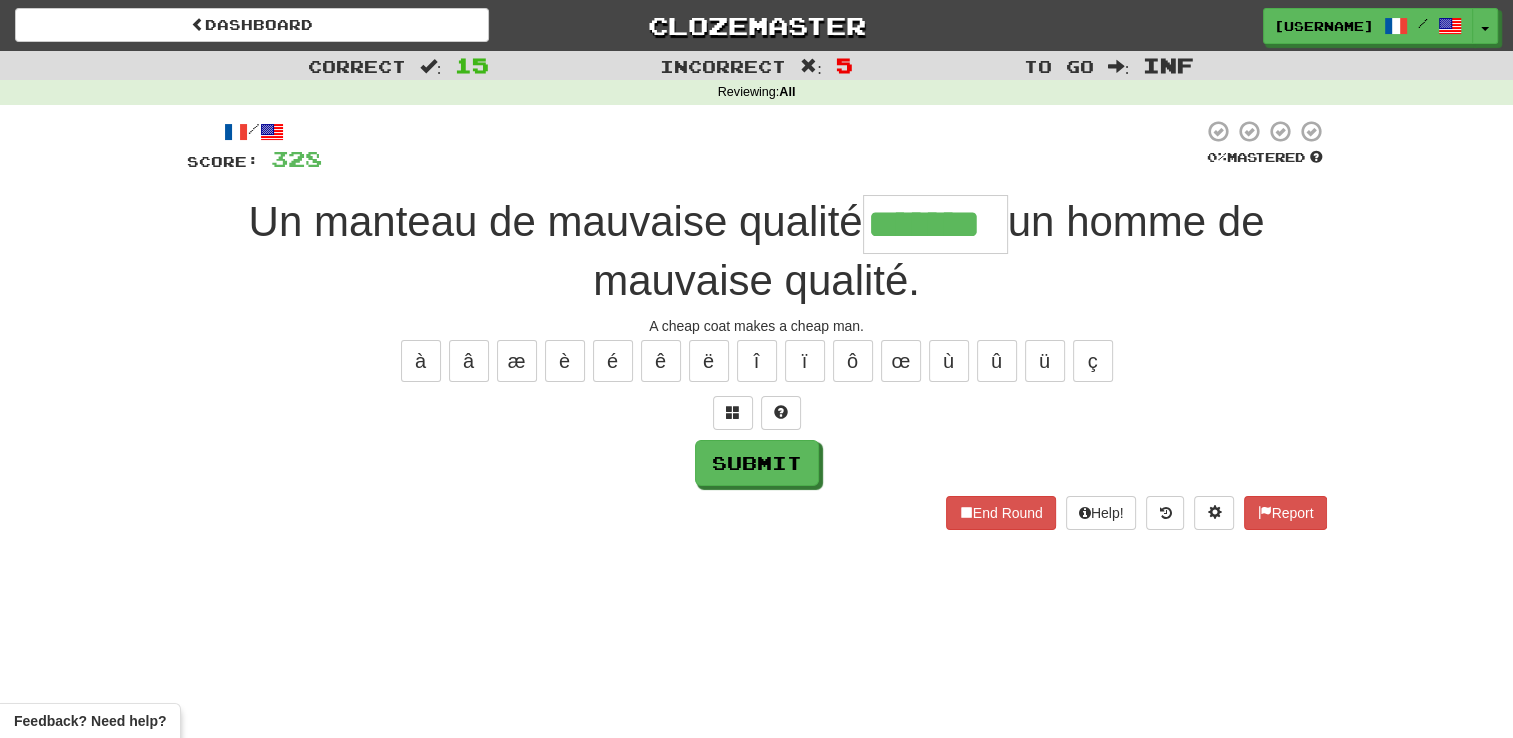type on "*******" 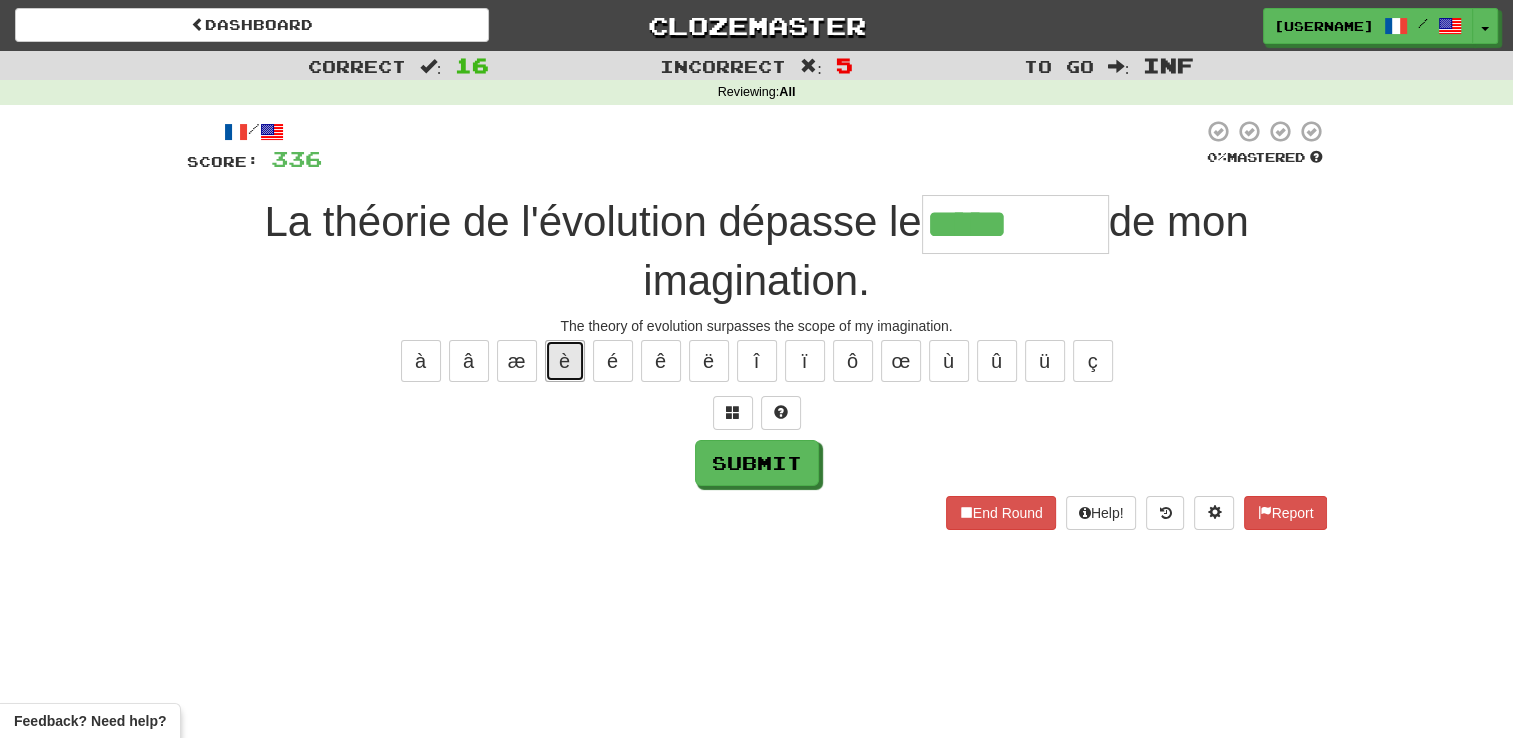 click on "è" at bounding box center (565, 361) 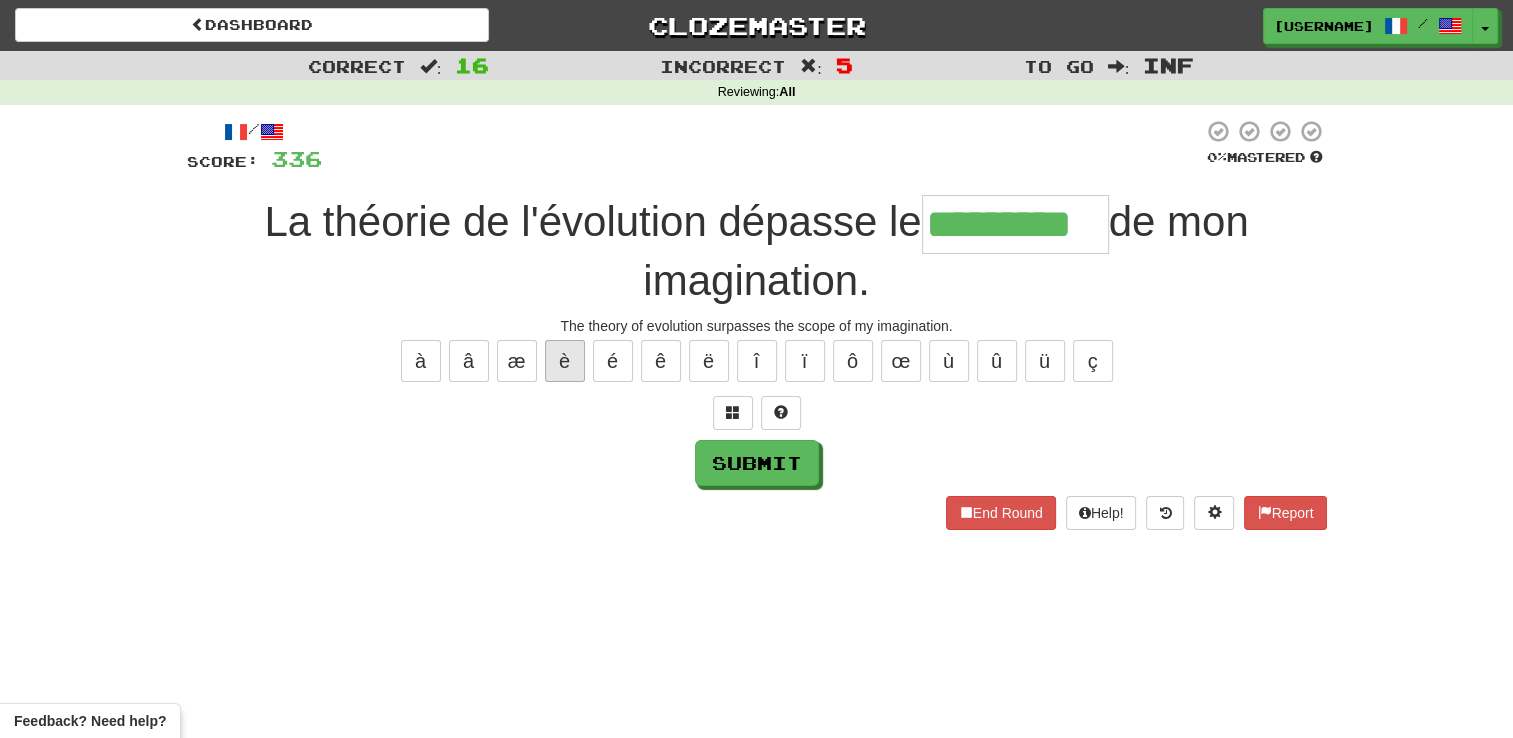 type on "*********" 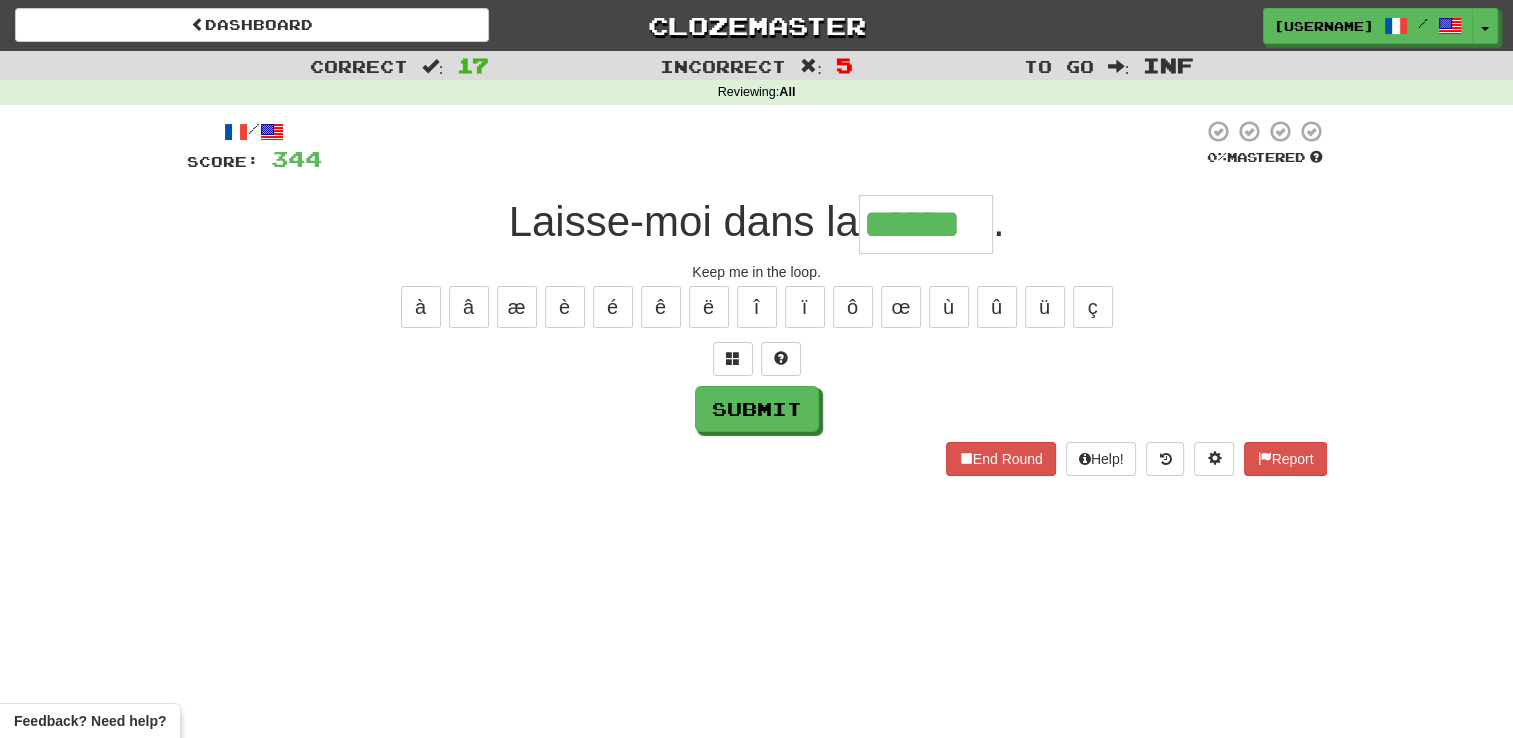 type on "******" 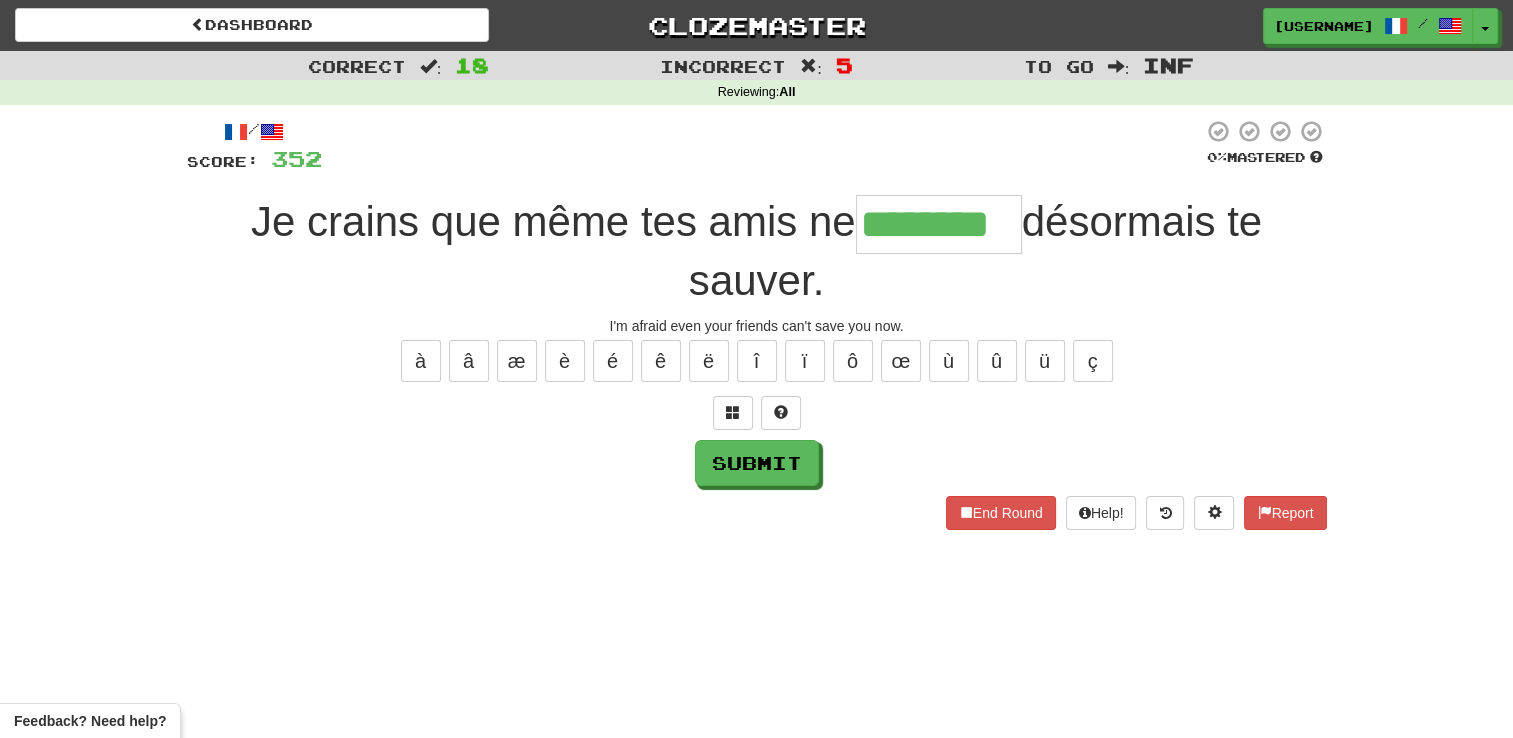 type on "********" 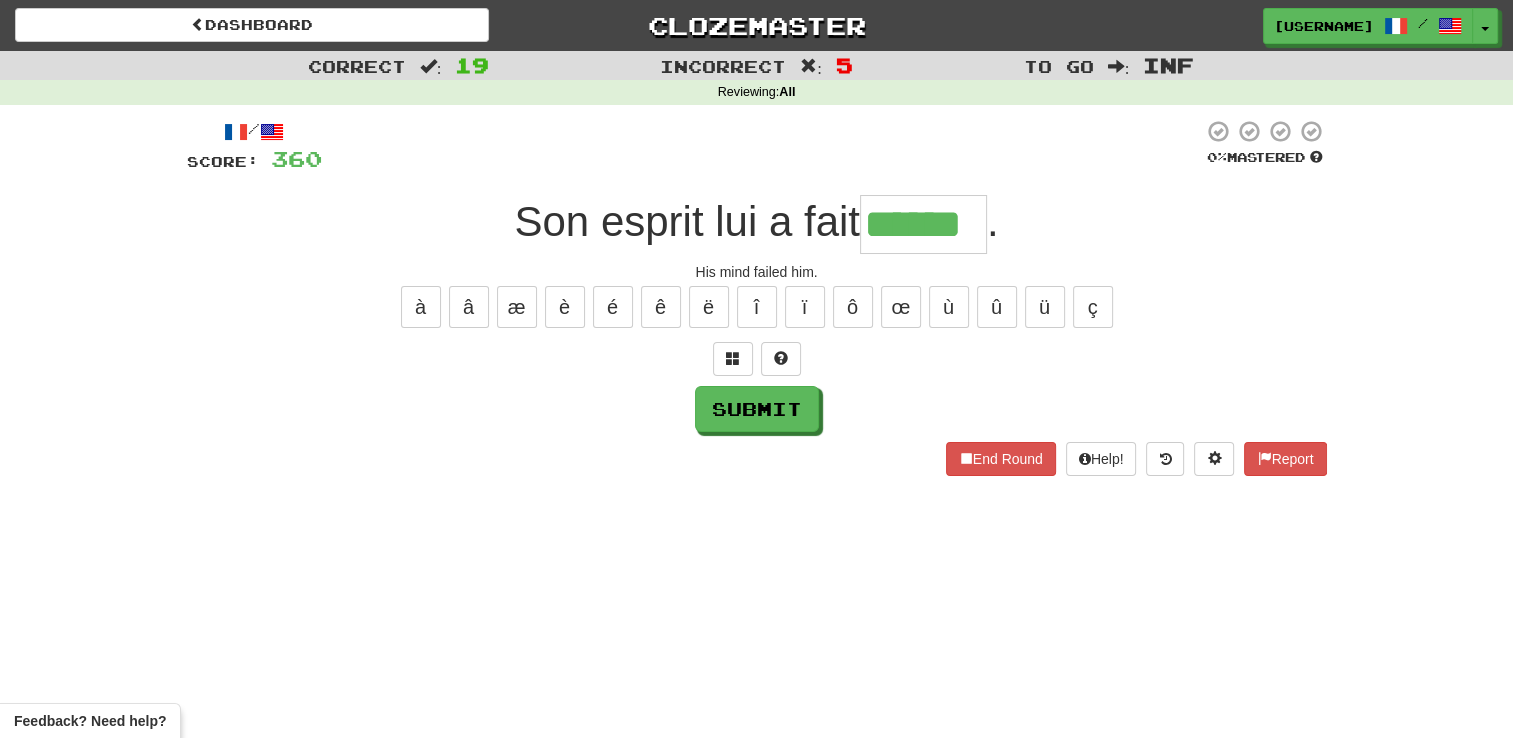 type on "******" 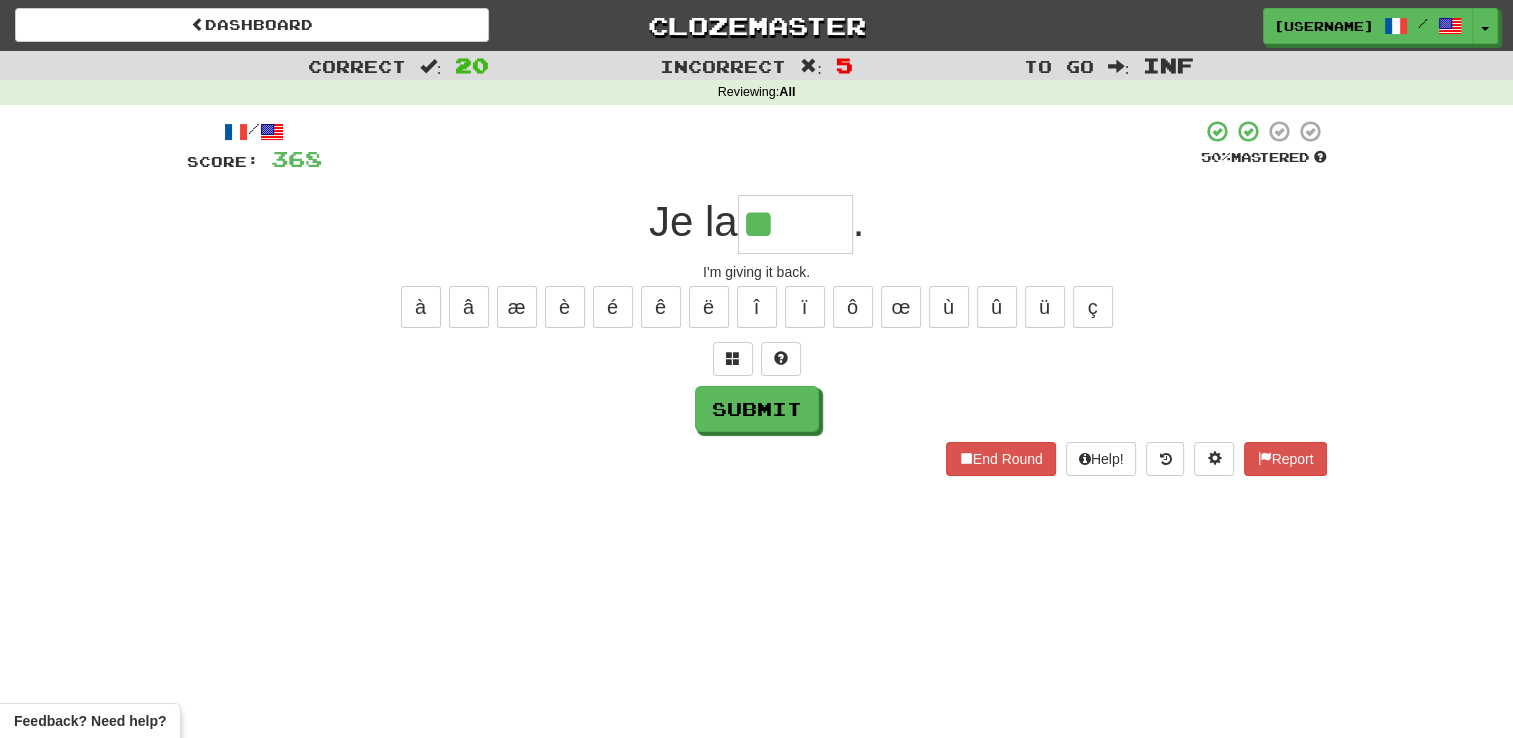 type on "*****" 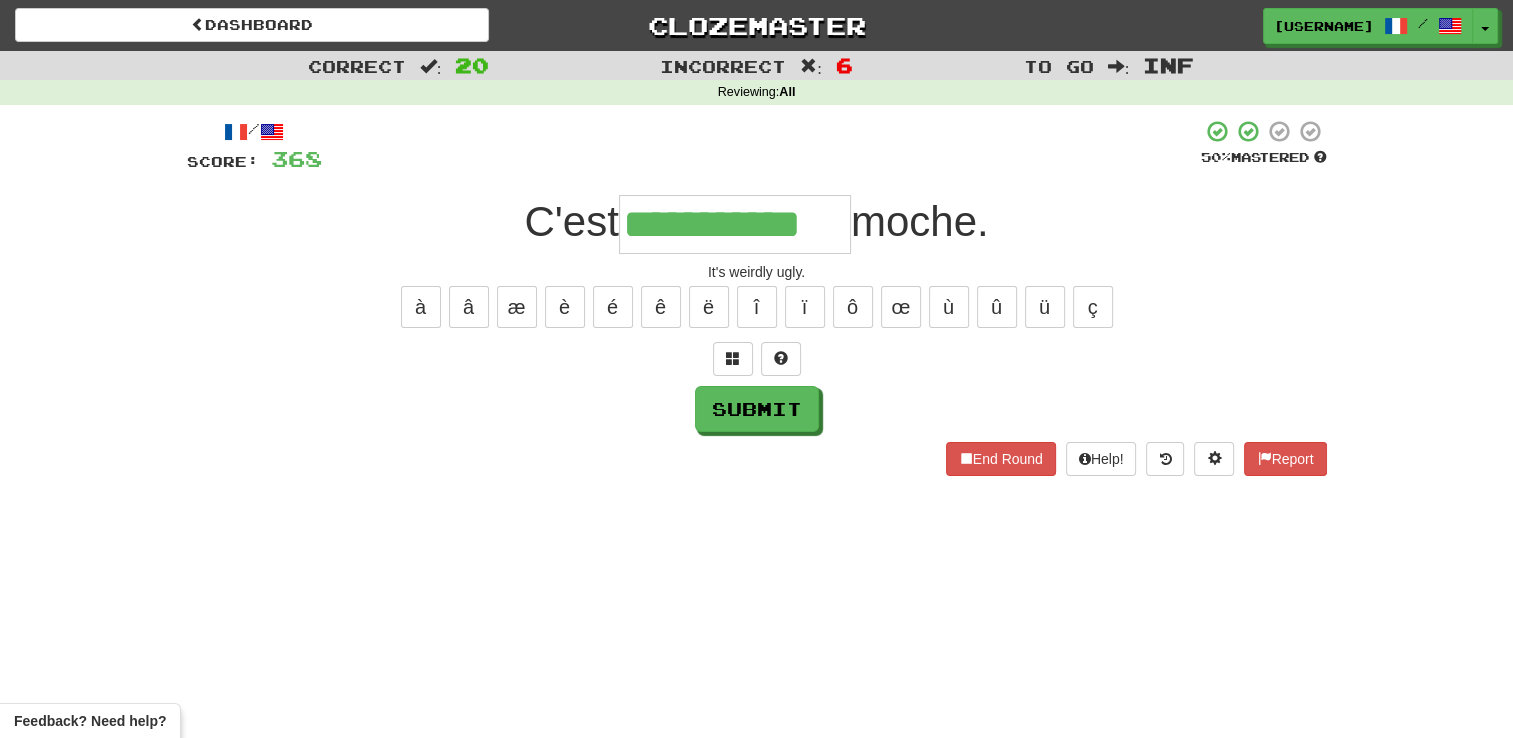 type on "**********" 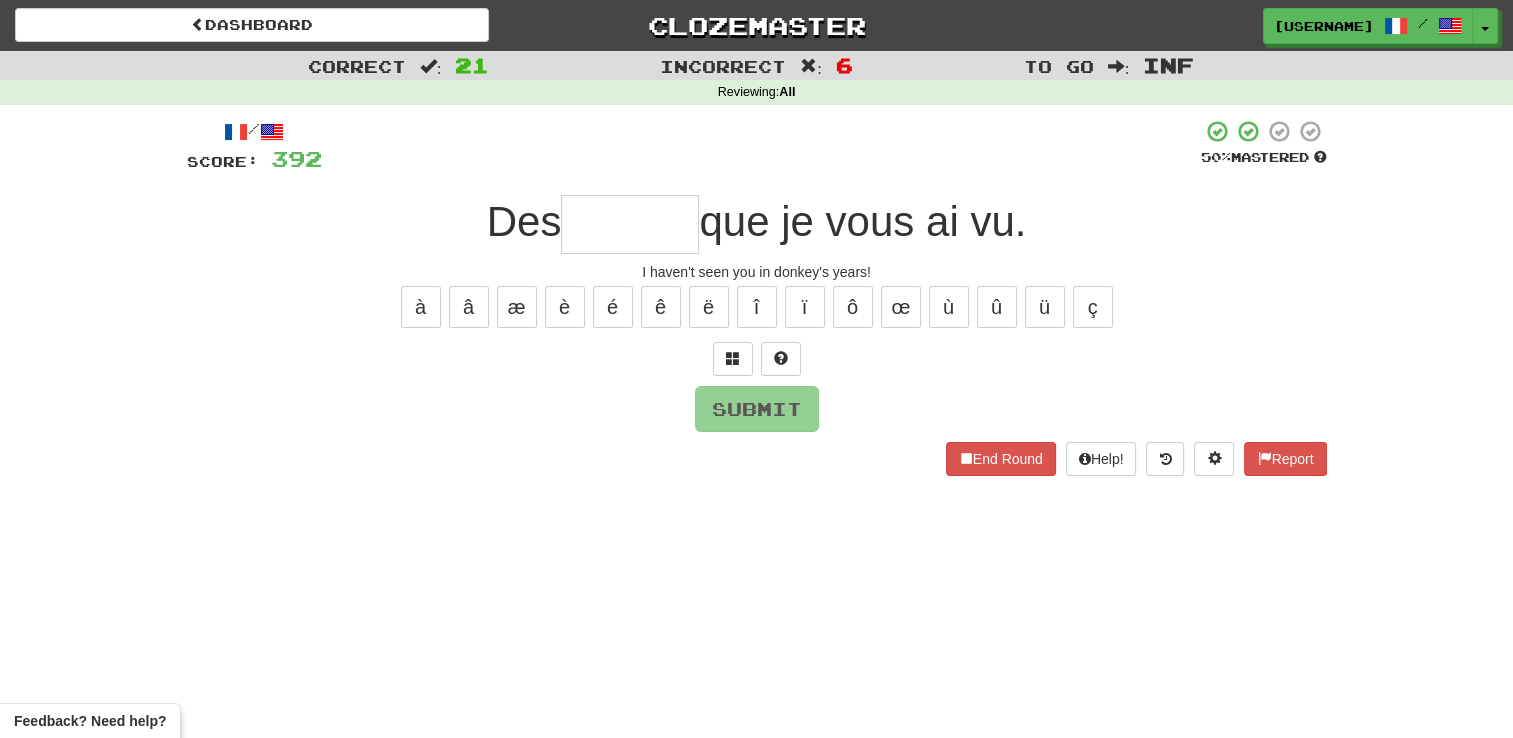type on "*" 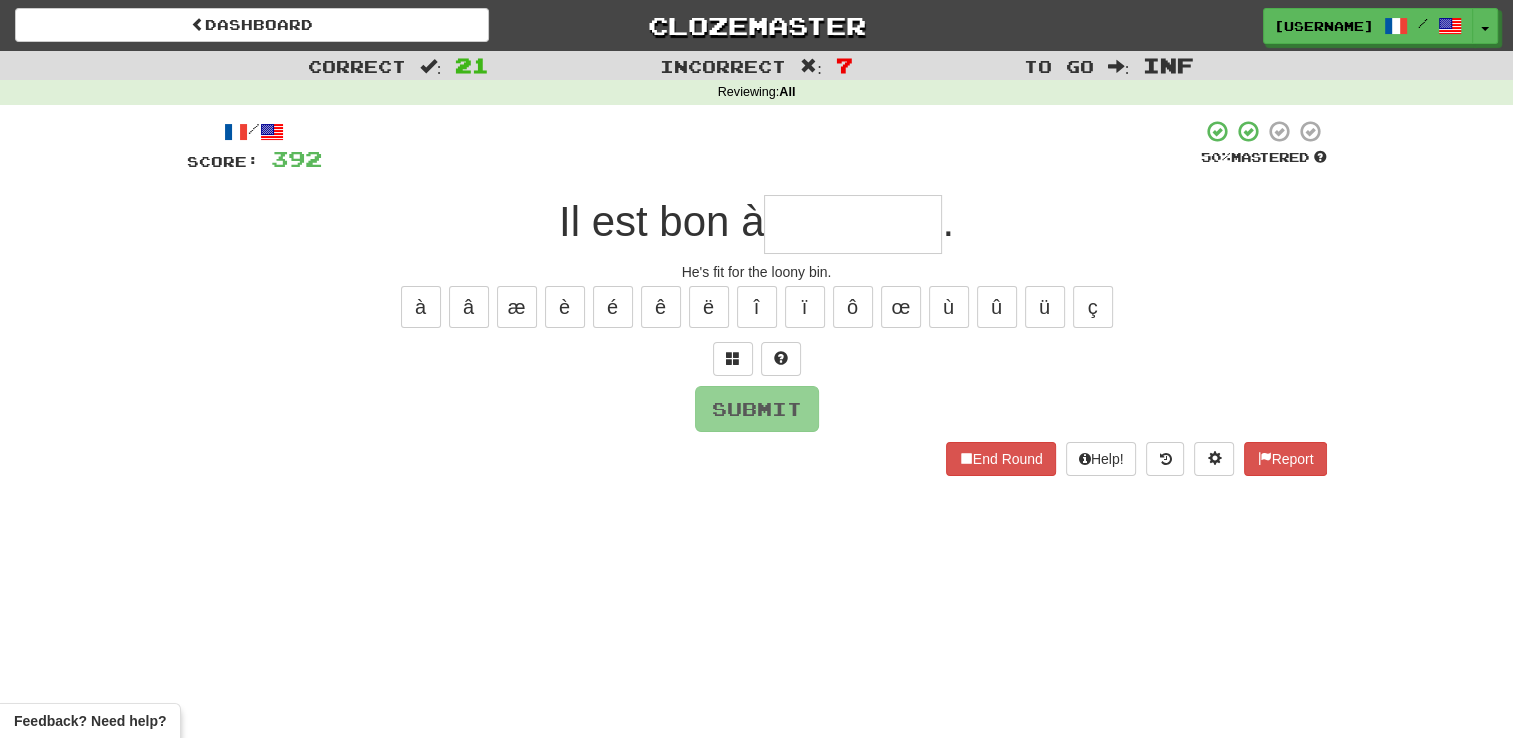 type on "*" 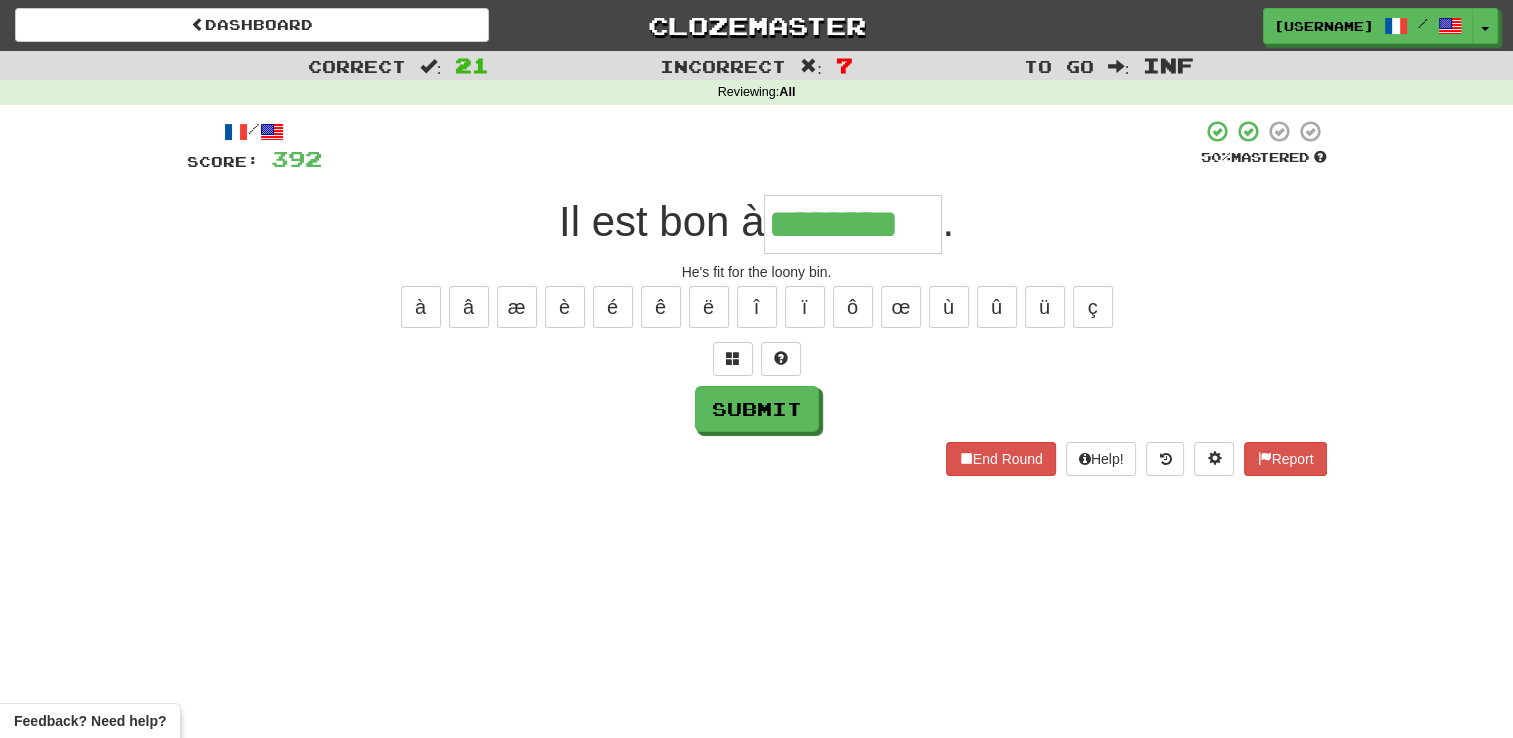 type on "********" 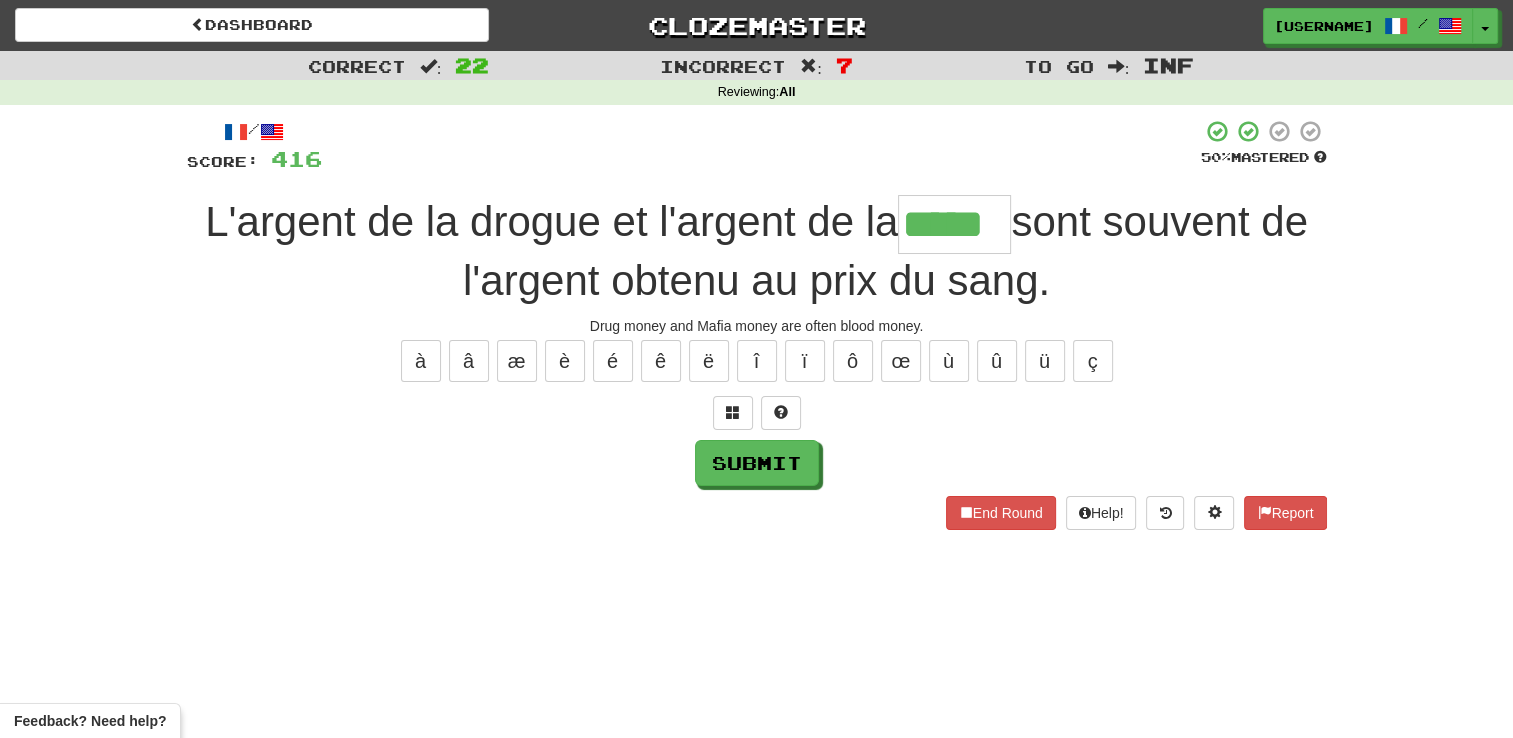type on "*****" 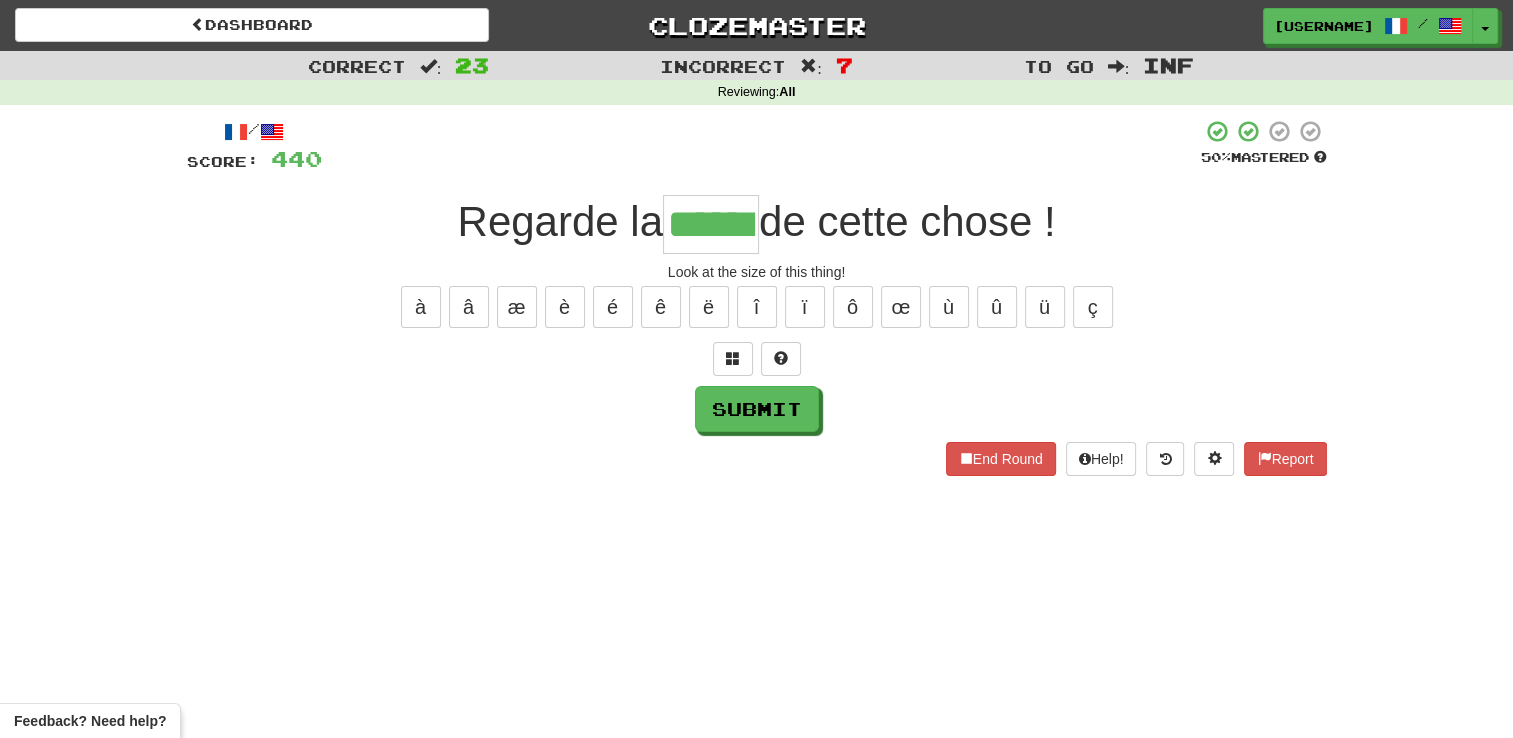 type on "******" 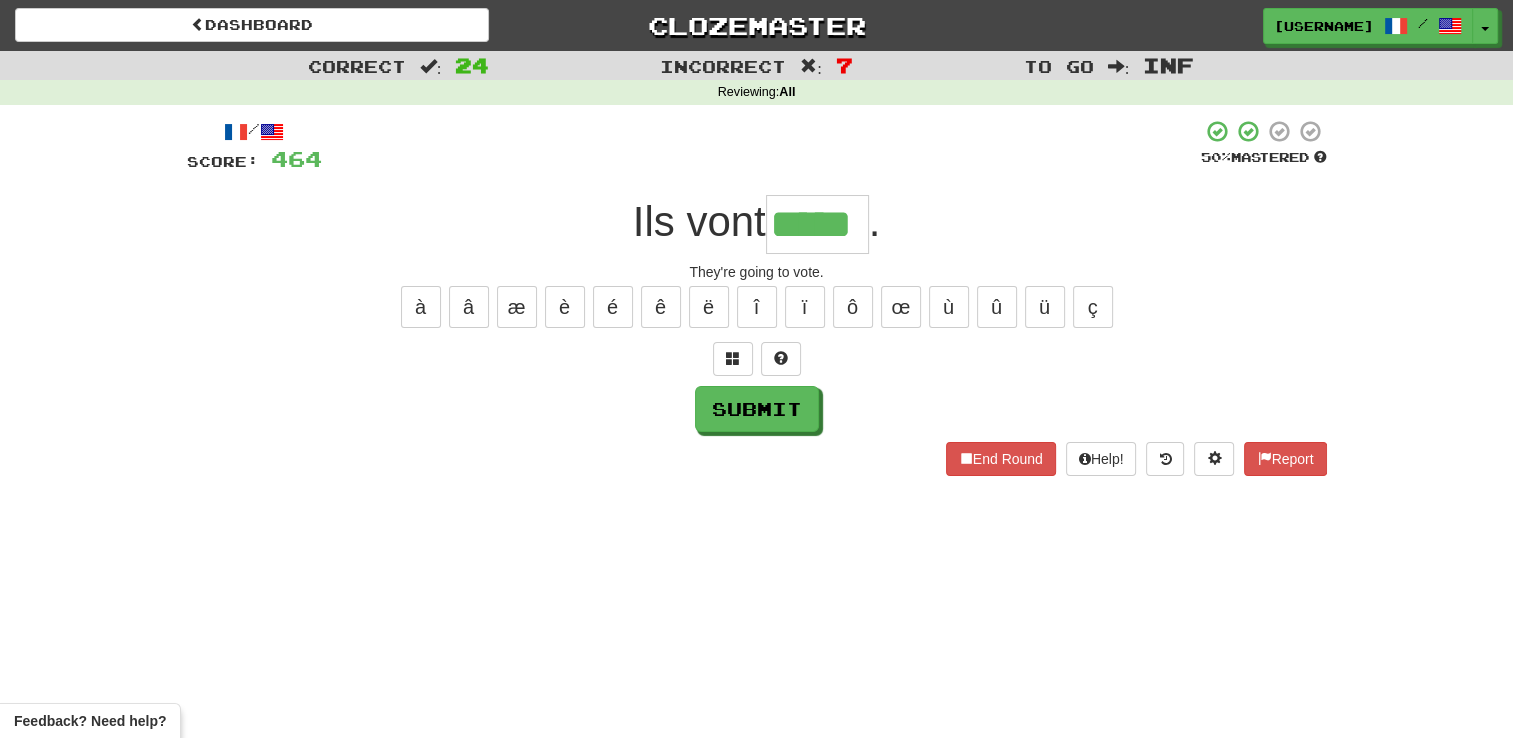 type on "*****" 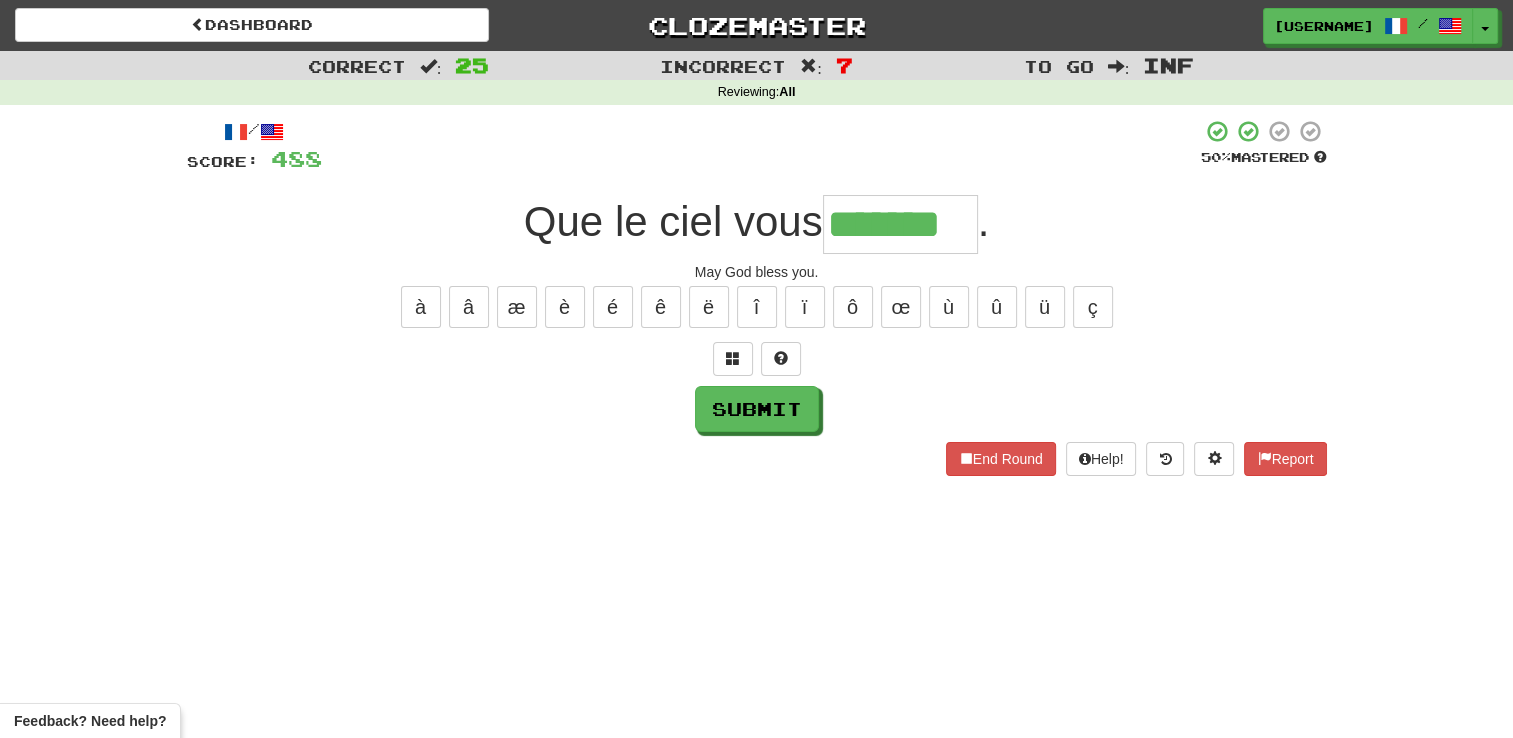 type on "*******" 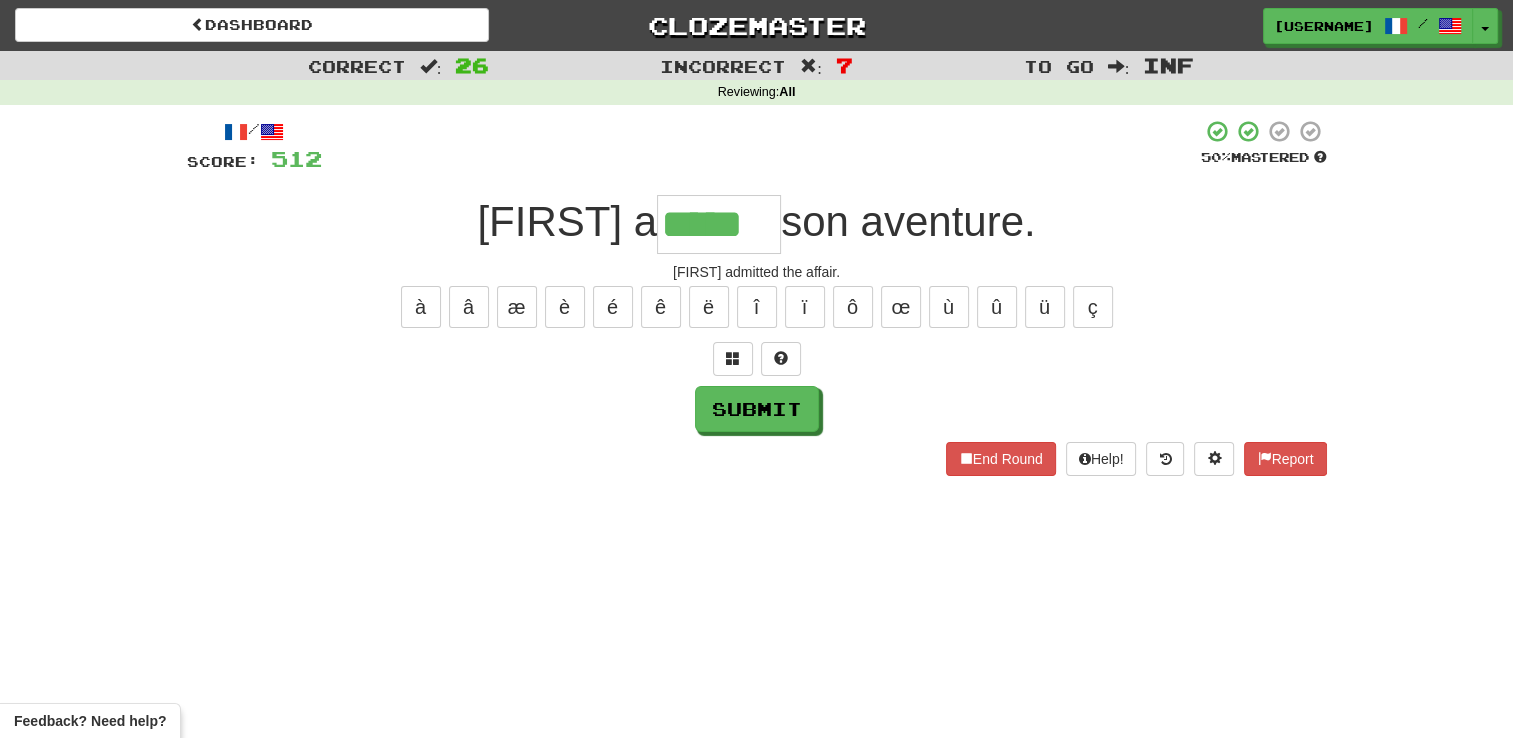 type on "*****" 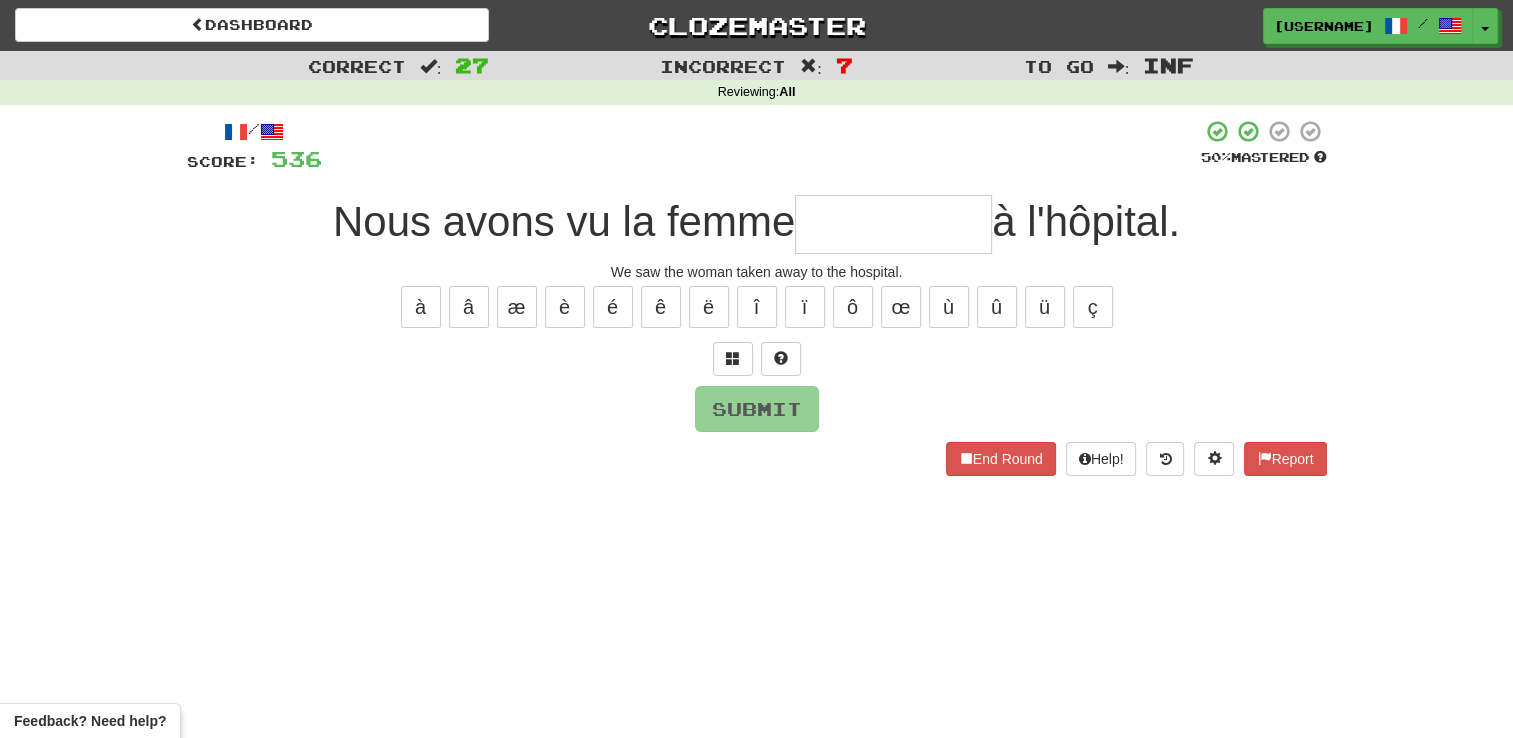 type on "*******" 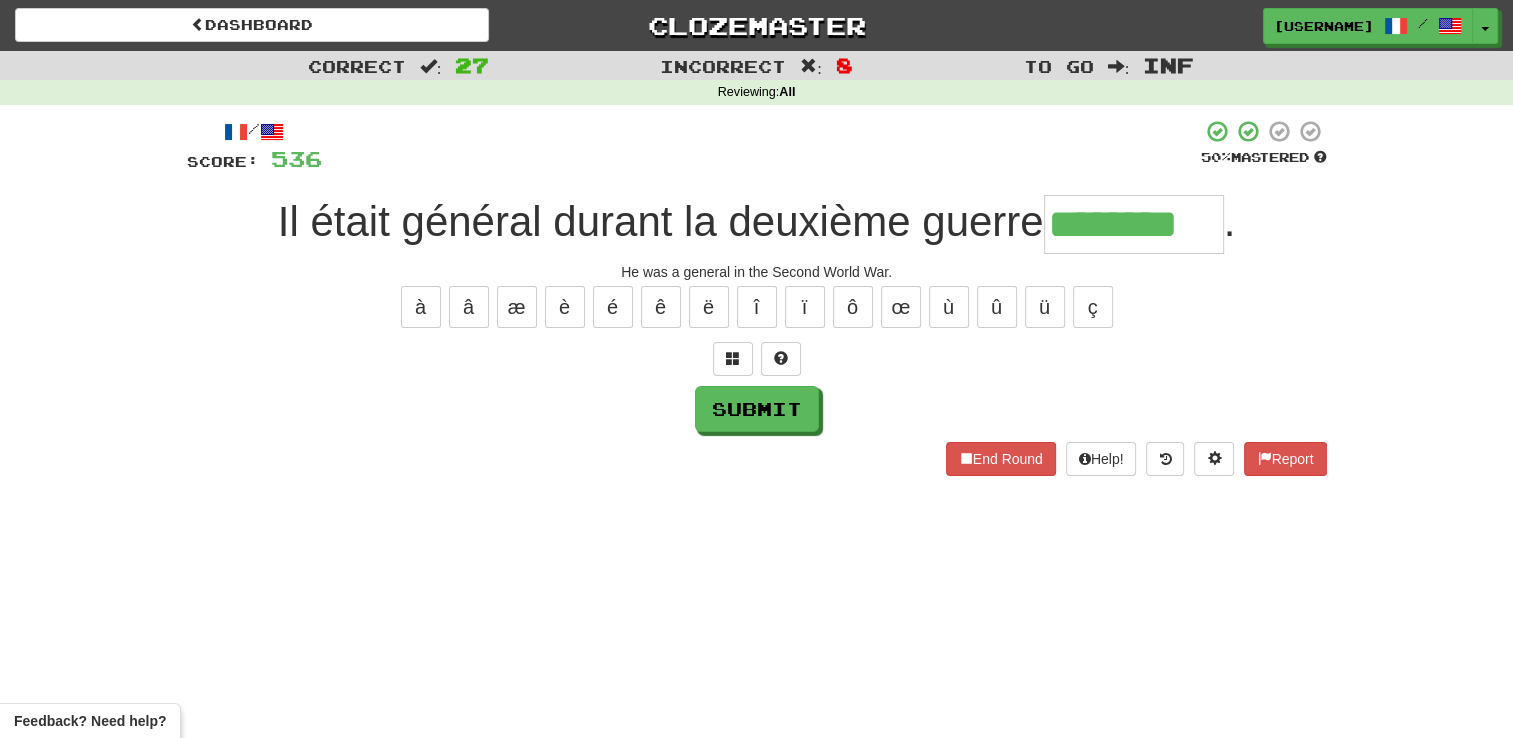 type on "********" 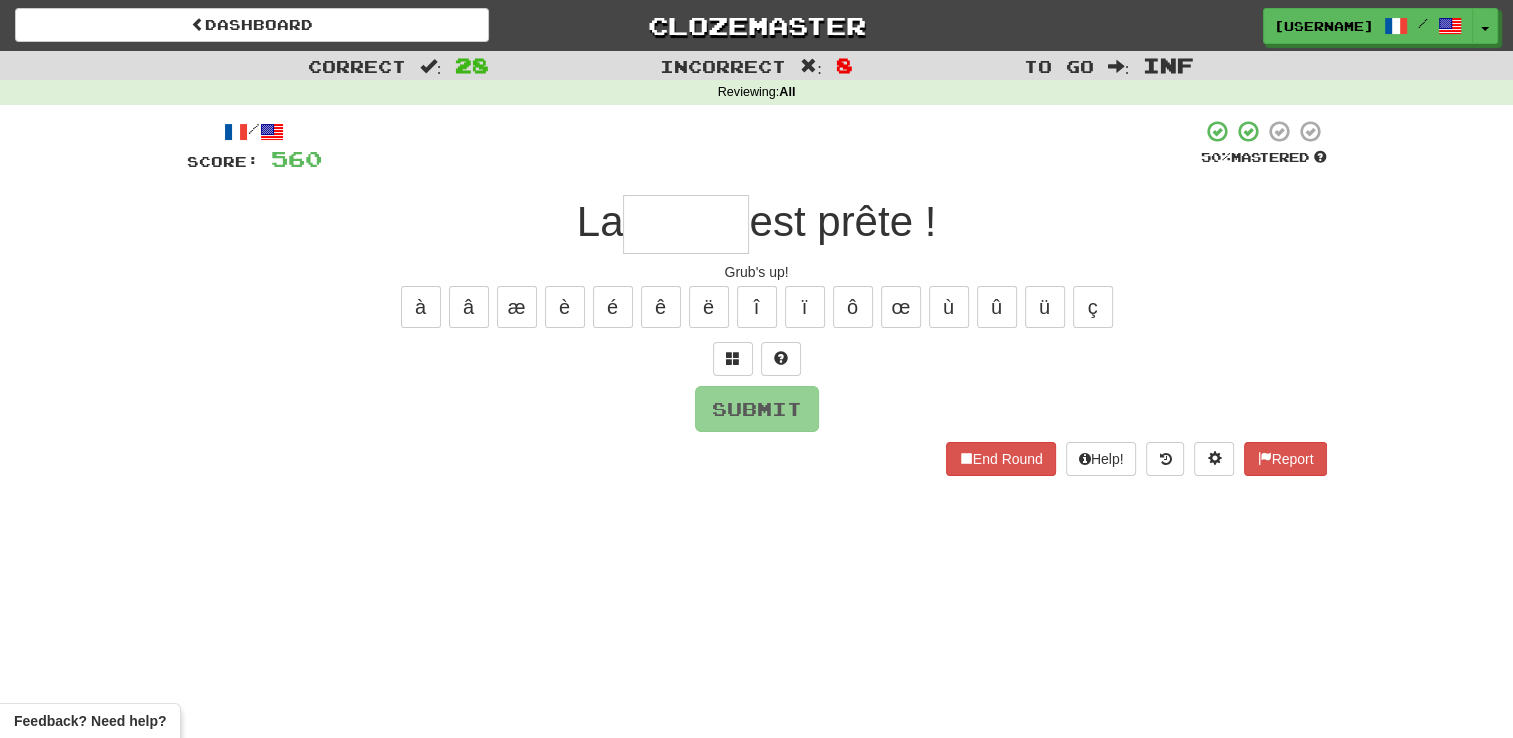 type on "*" 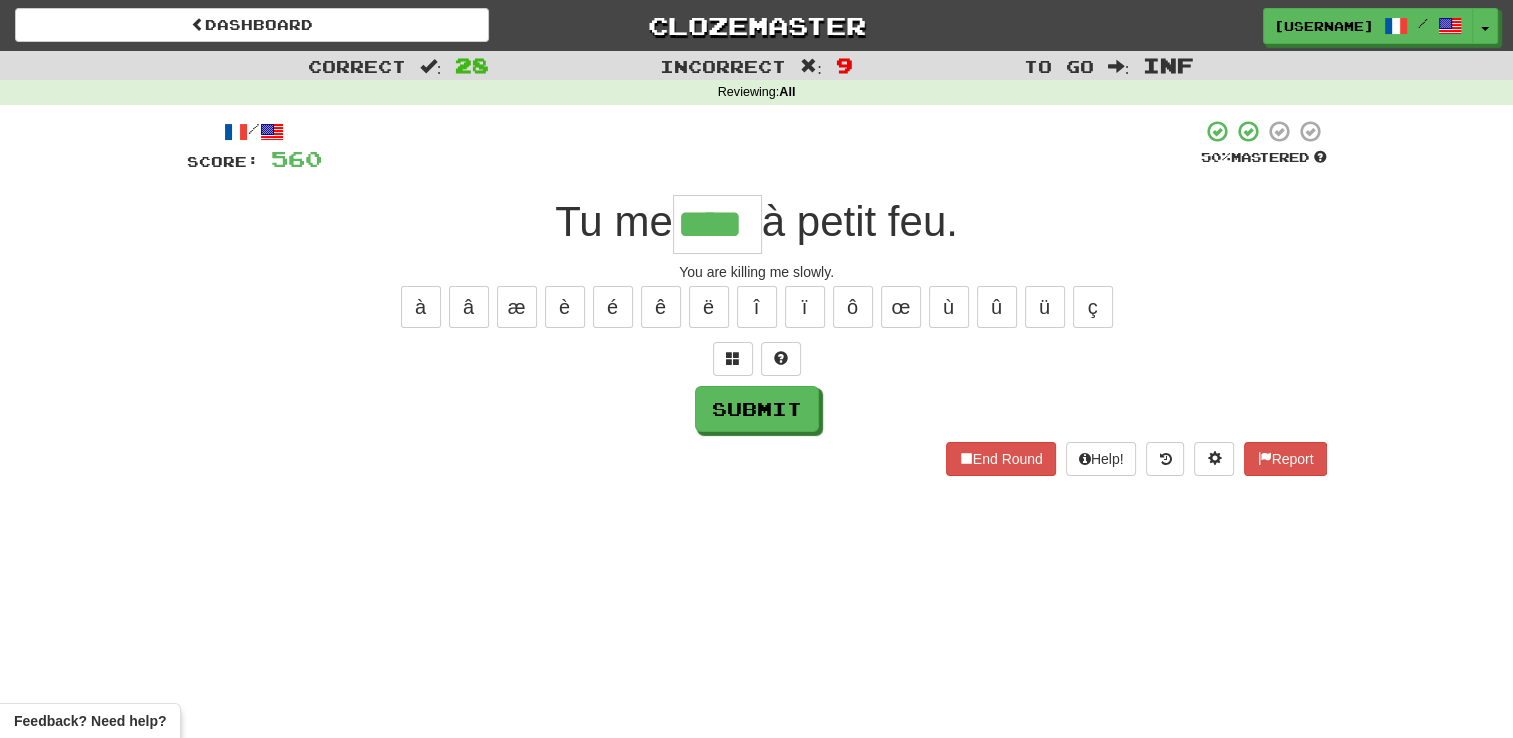 type on "****" 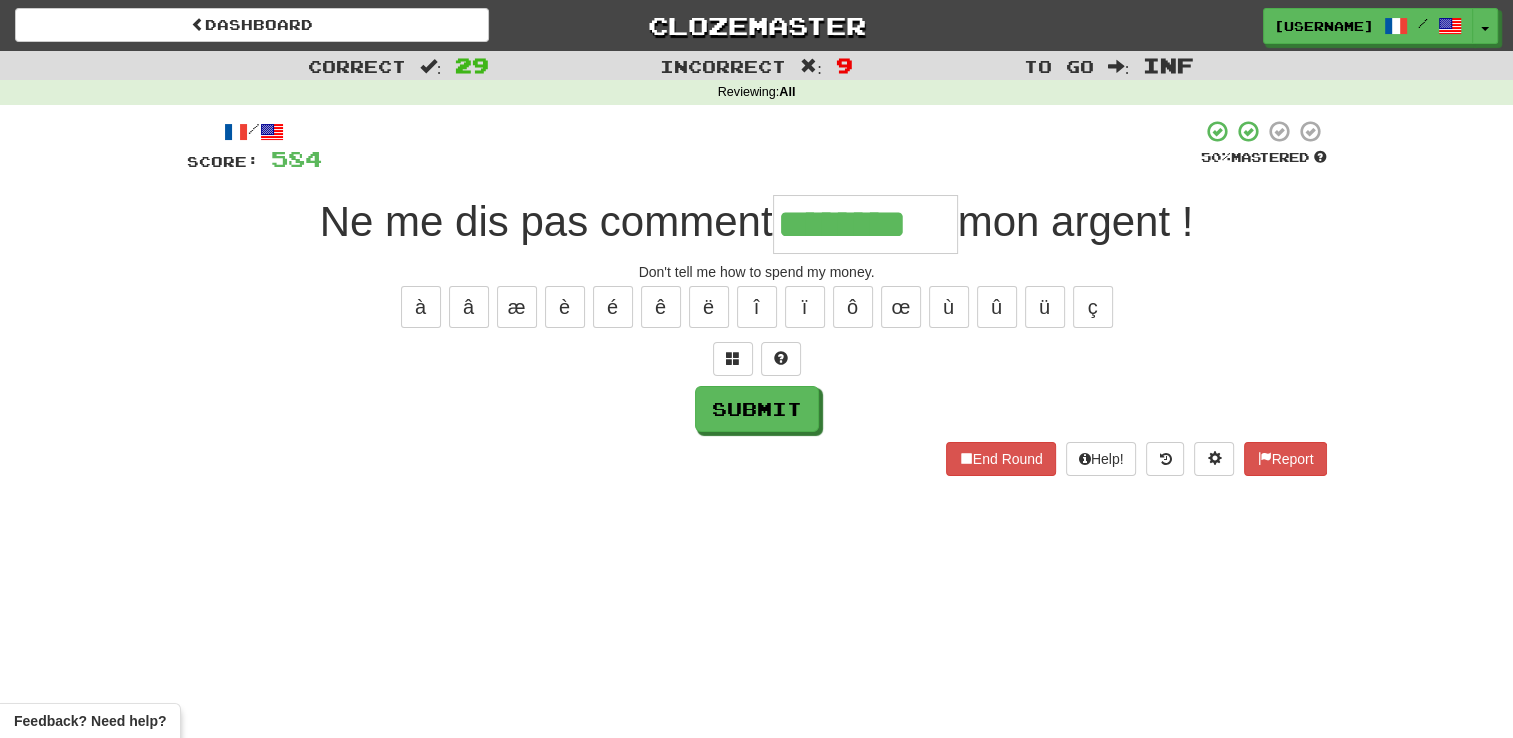 type on "********" 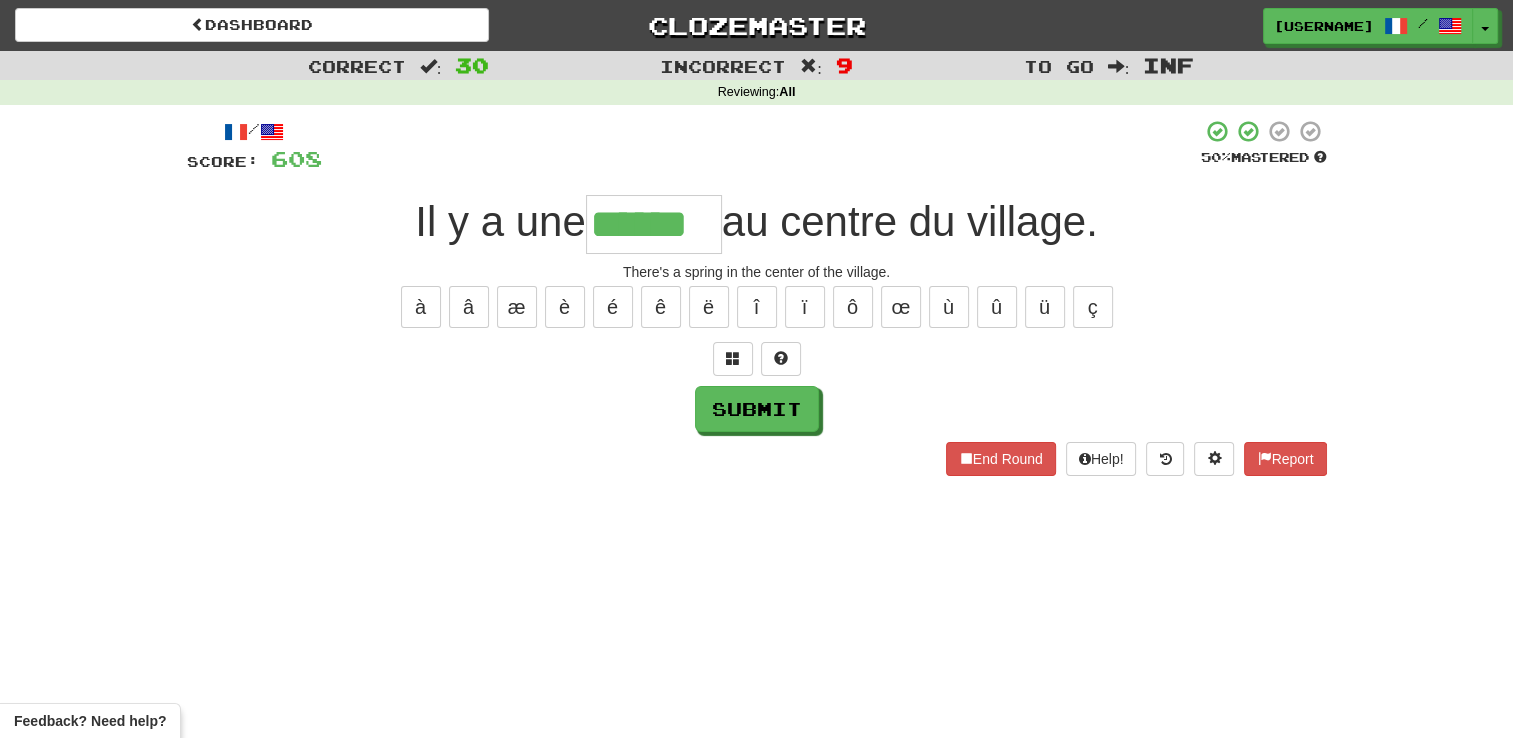 type on "******" 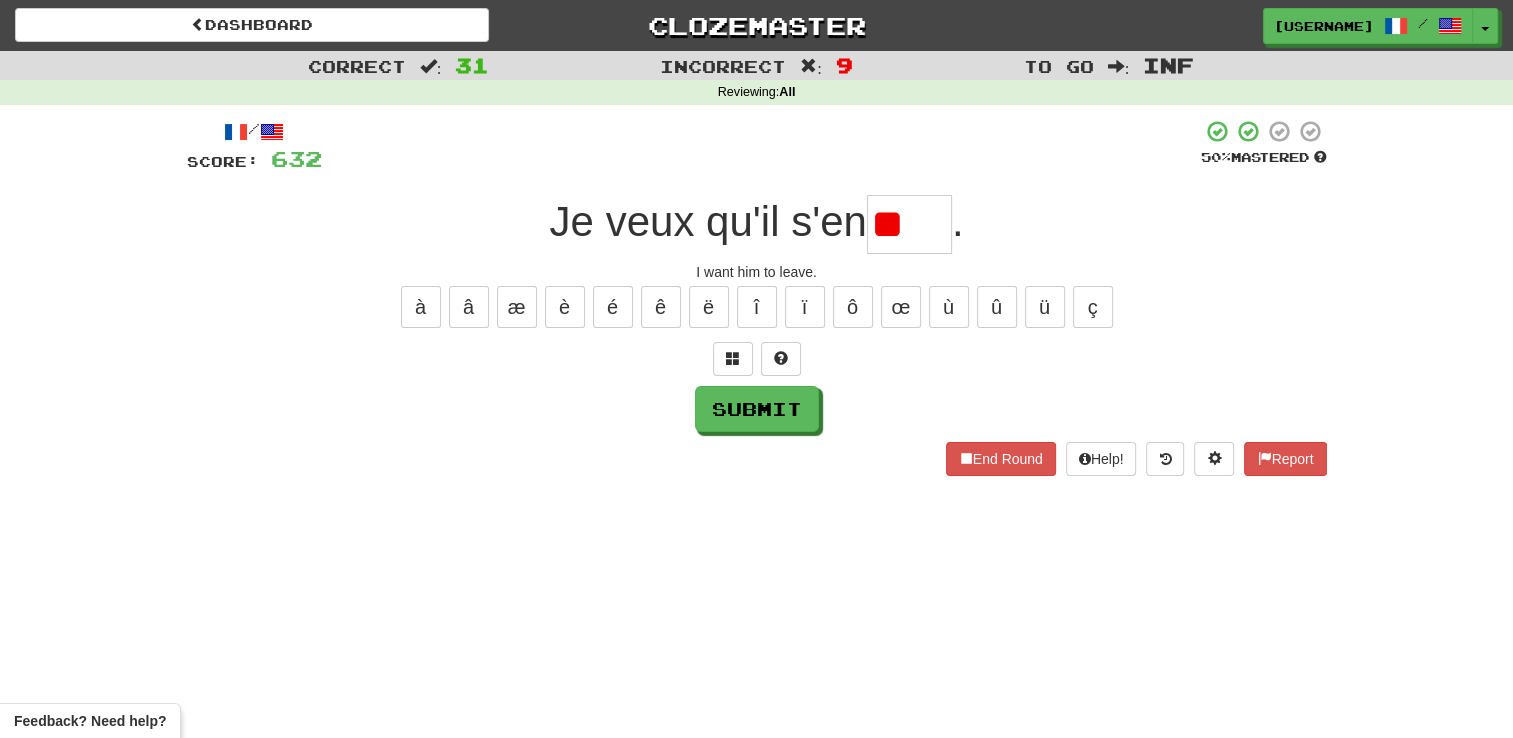 type on "*" 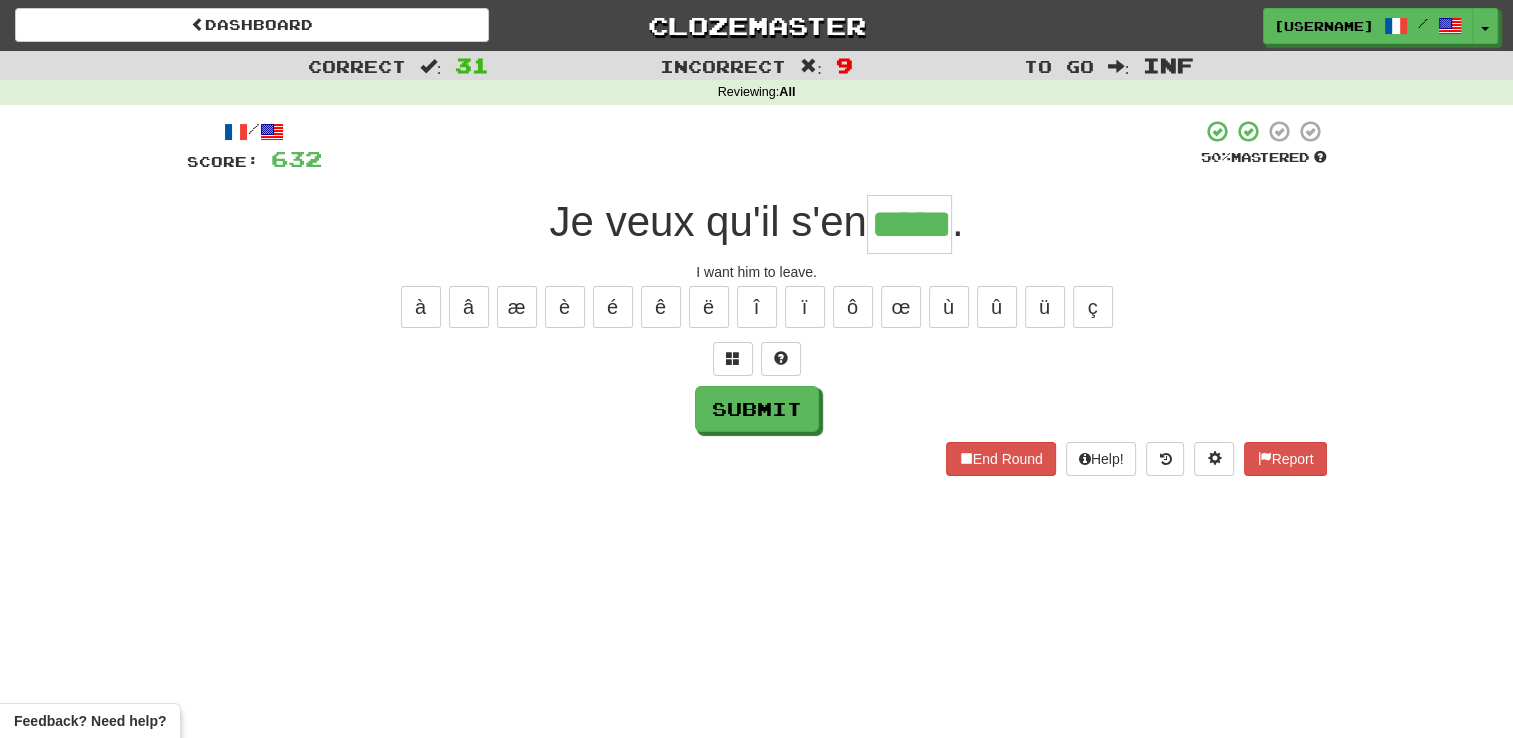 type on "*****" 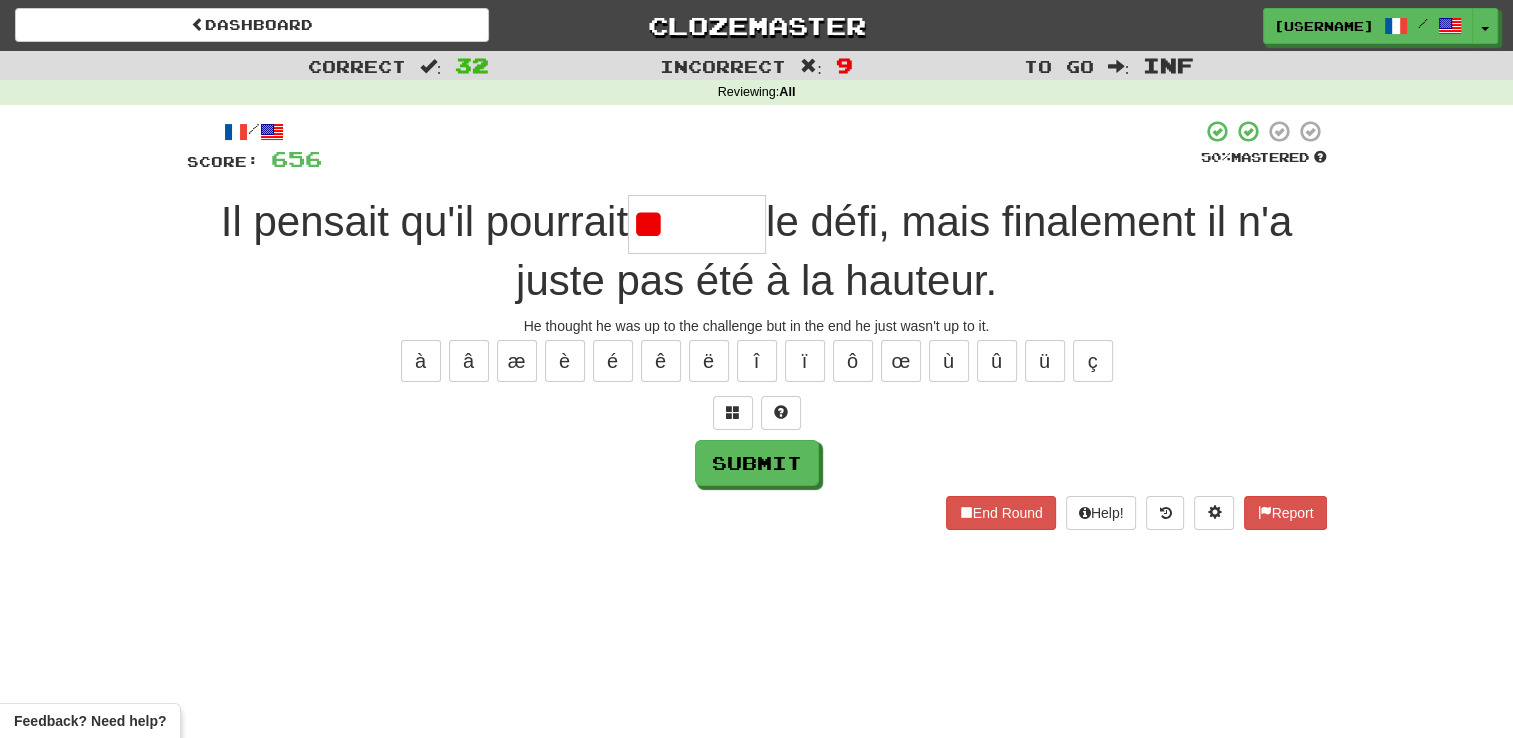 type on "*" 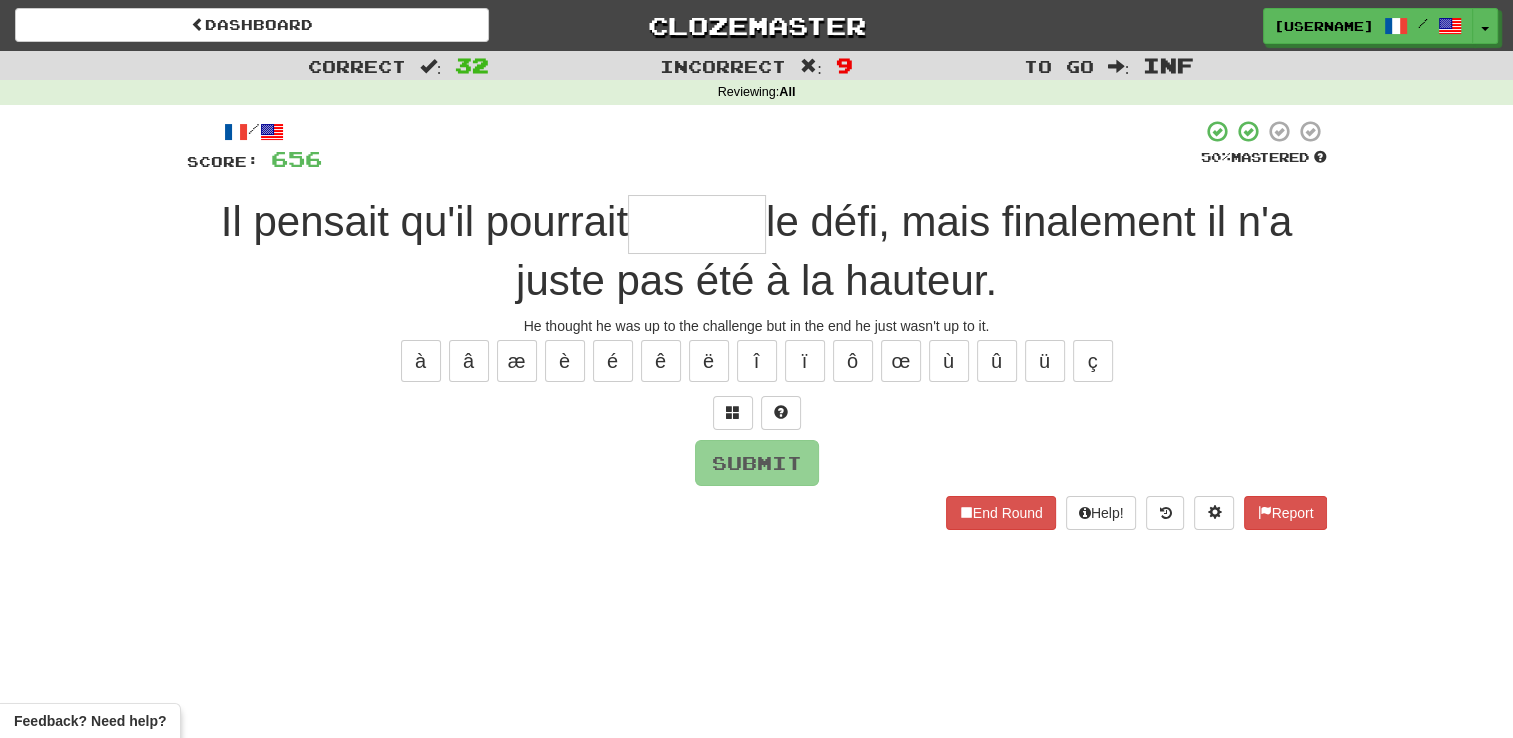 type on "*" 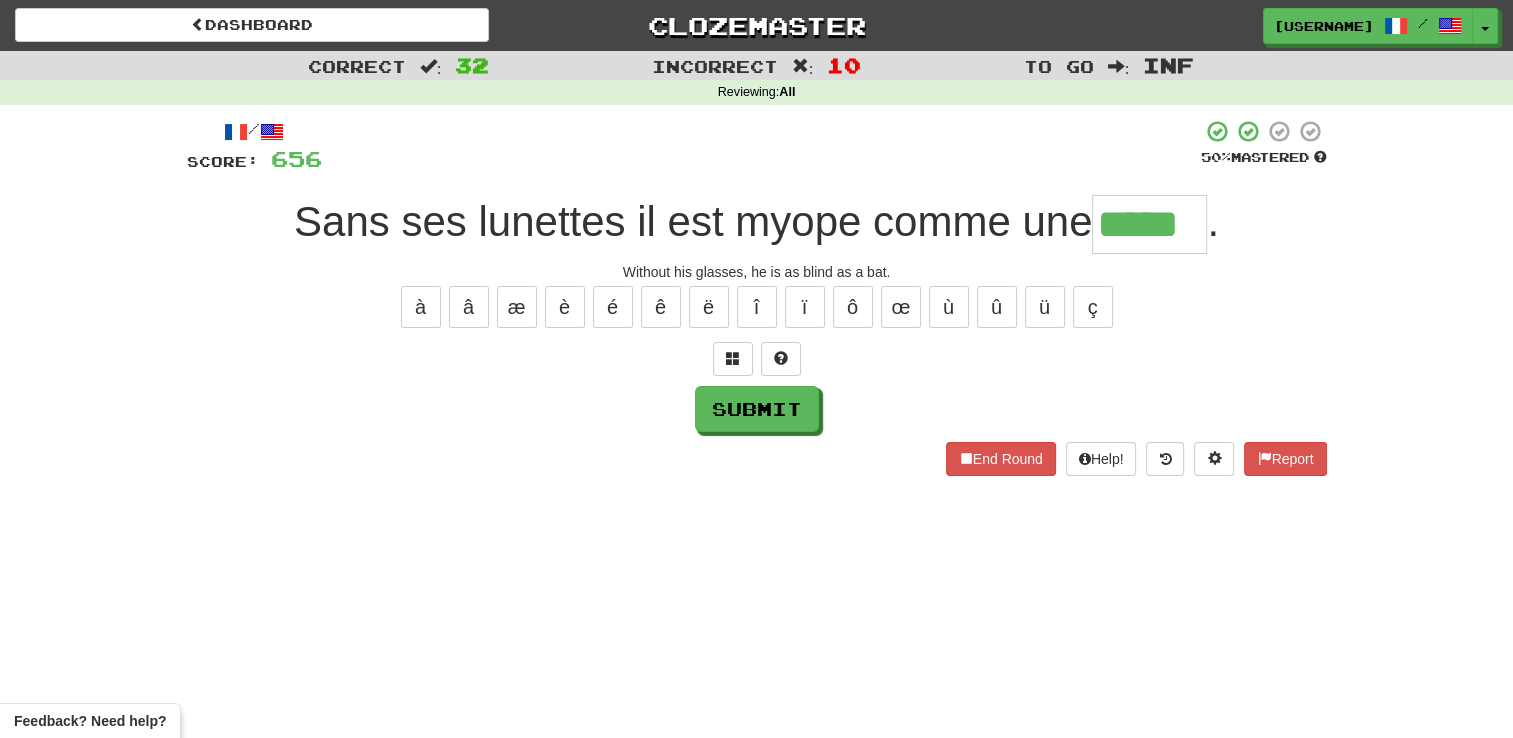 type on "*****" 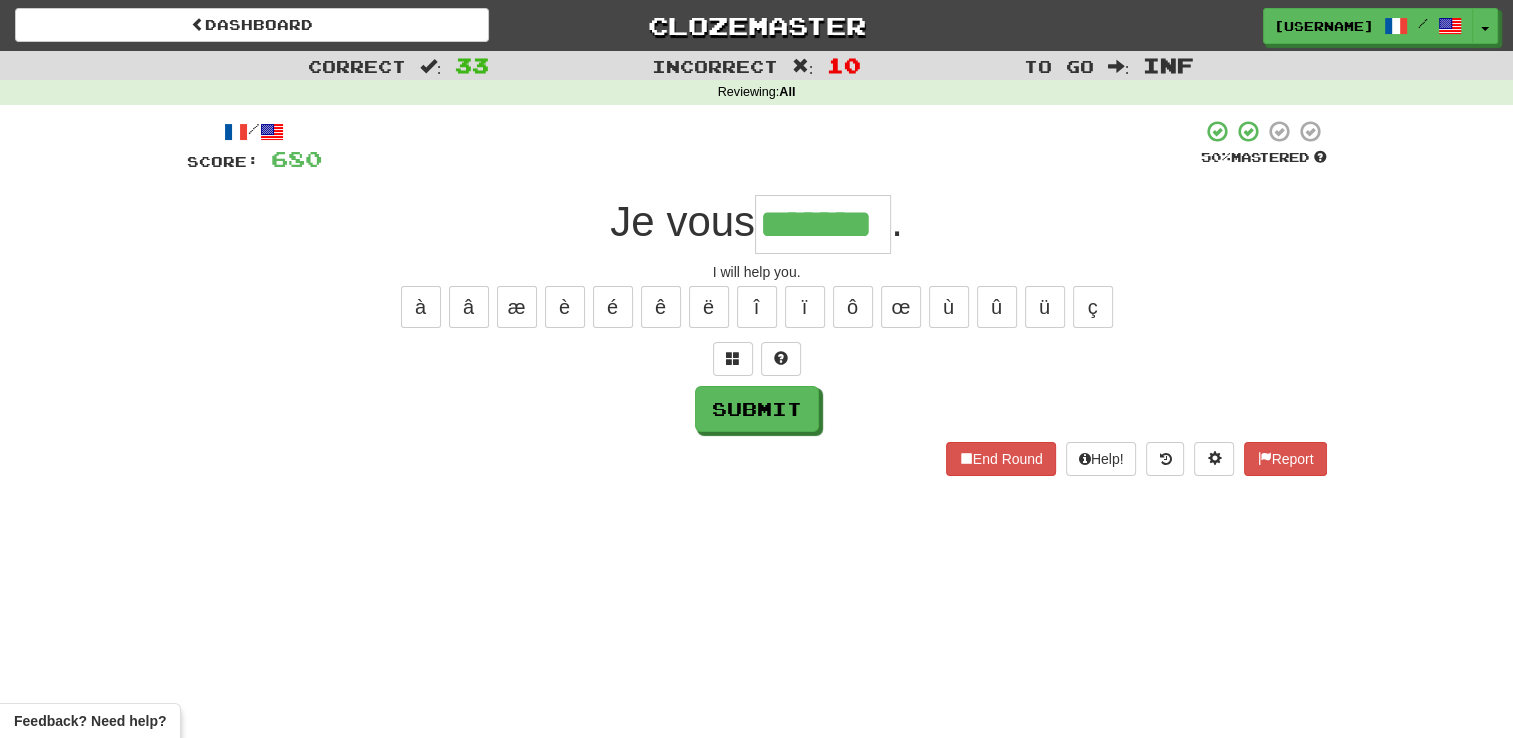 type on "*******" 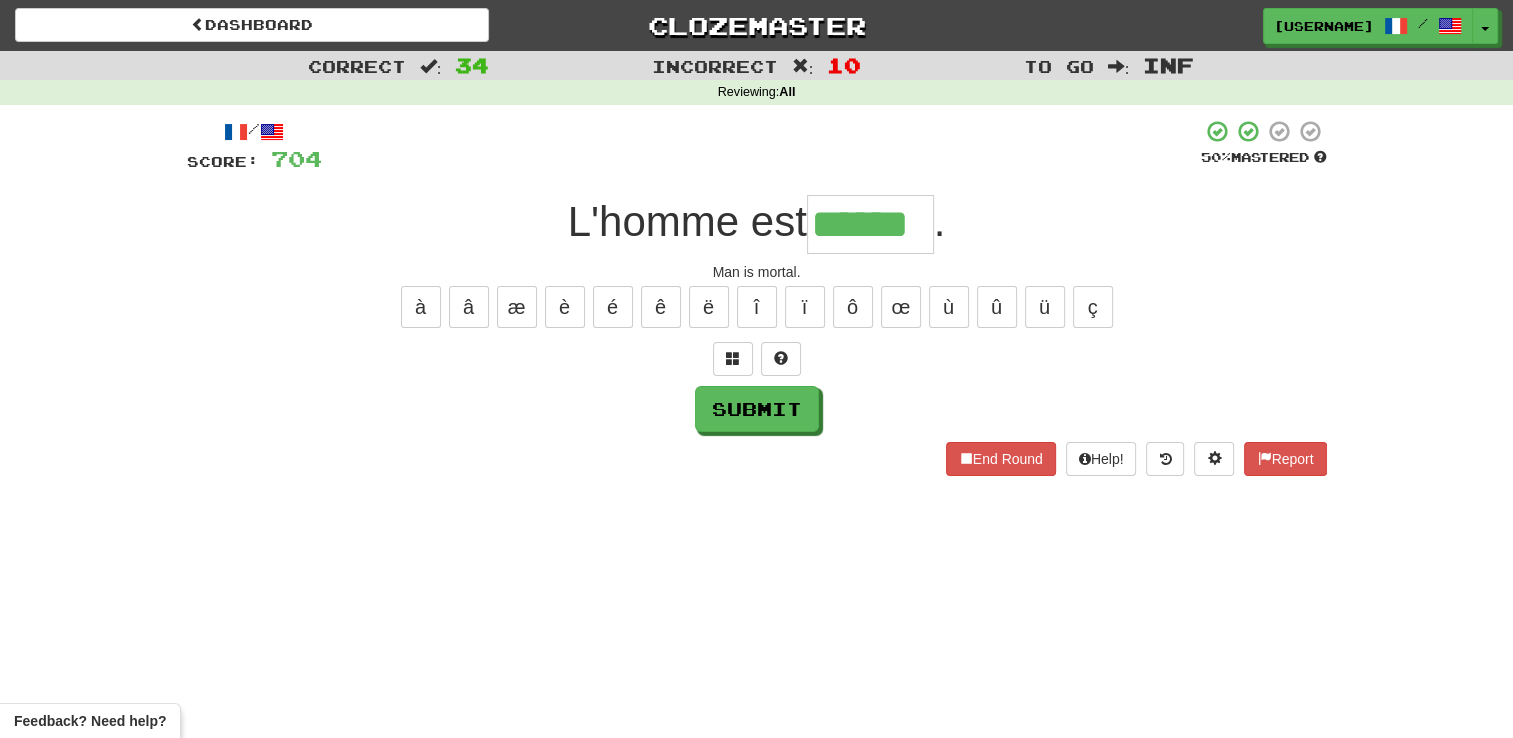 type on "******" 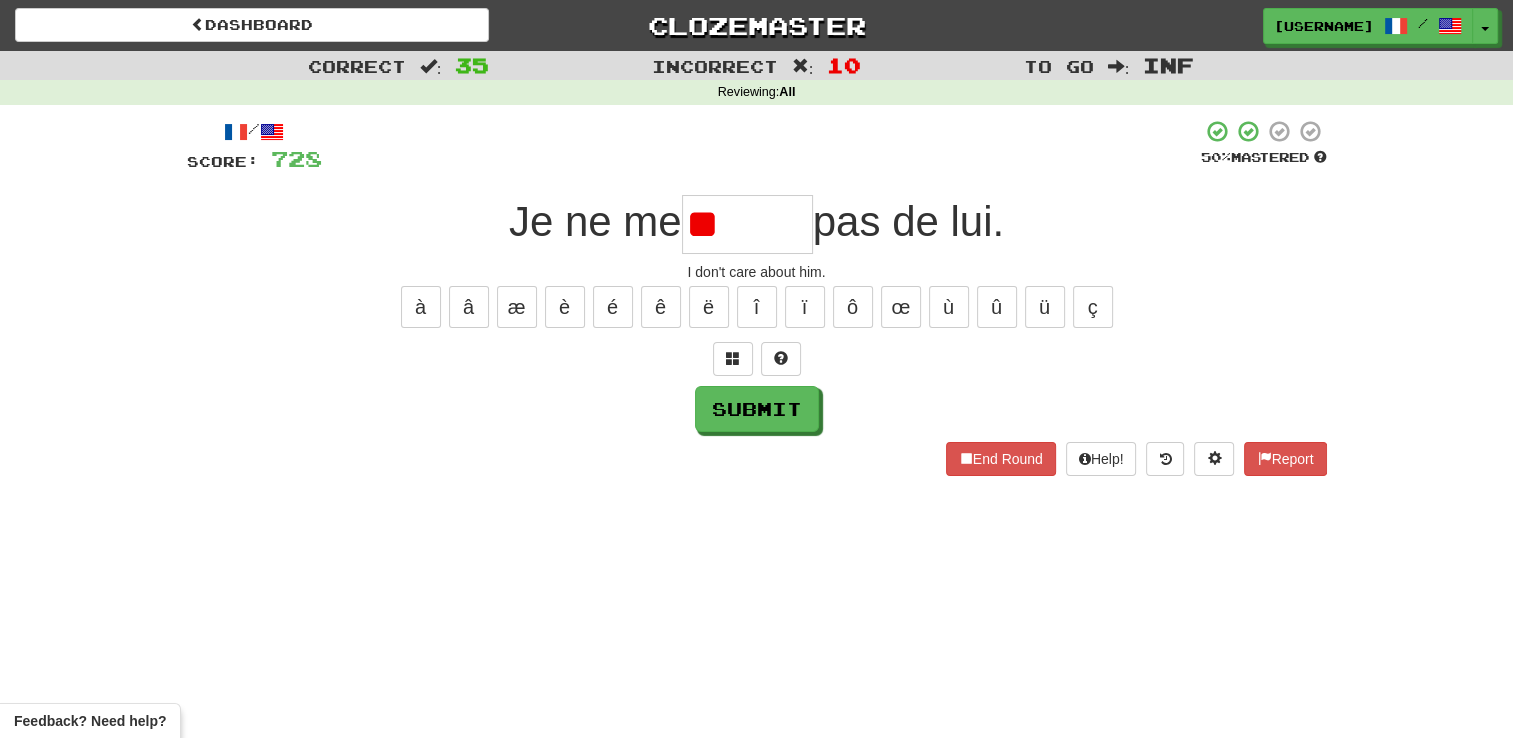 type on "*" 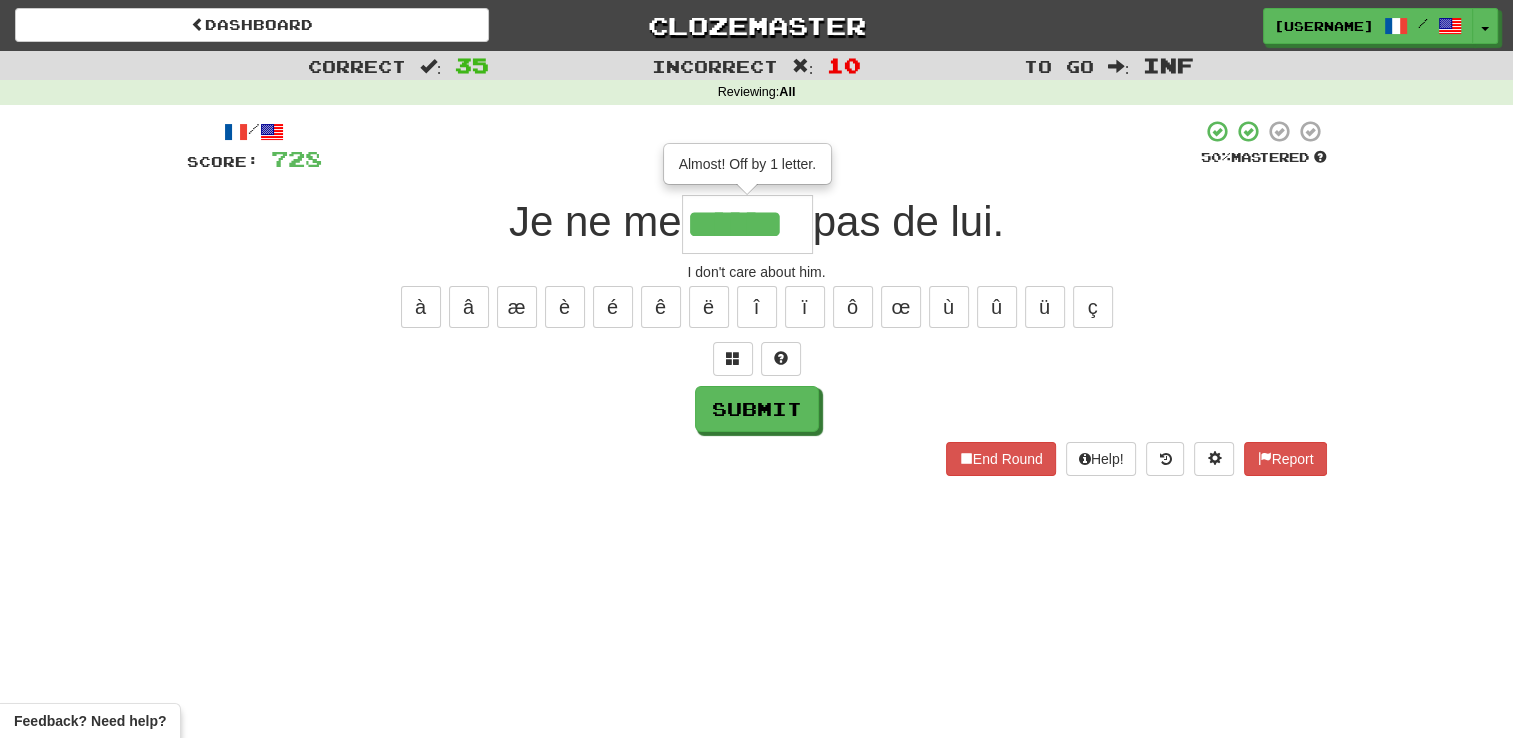 type on "******" 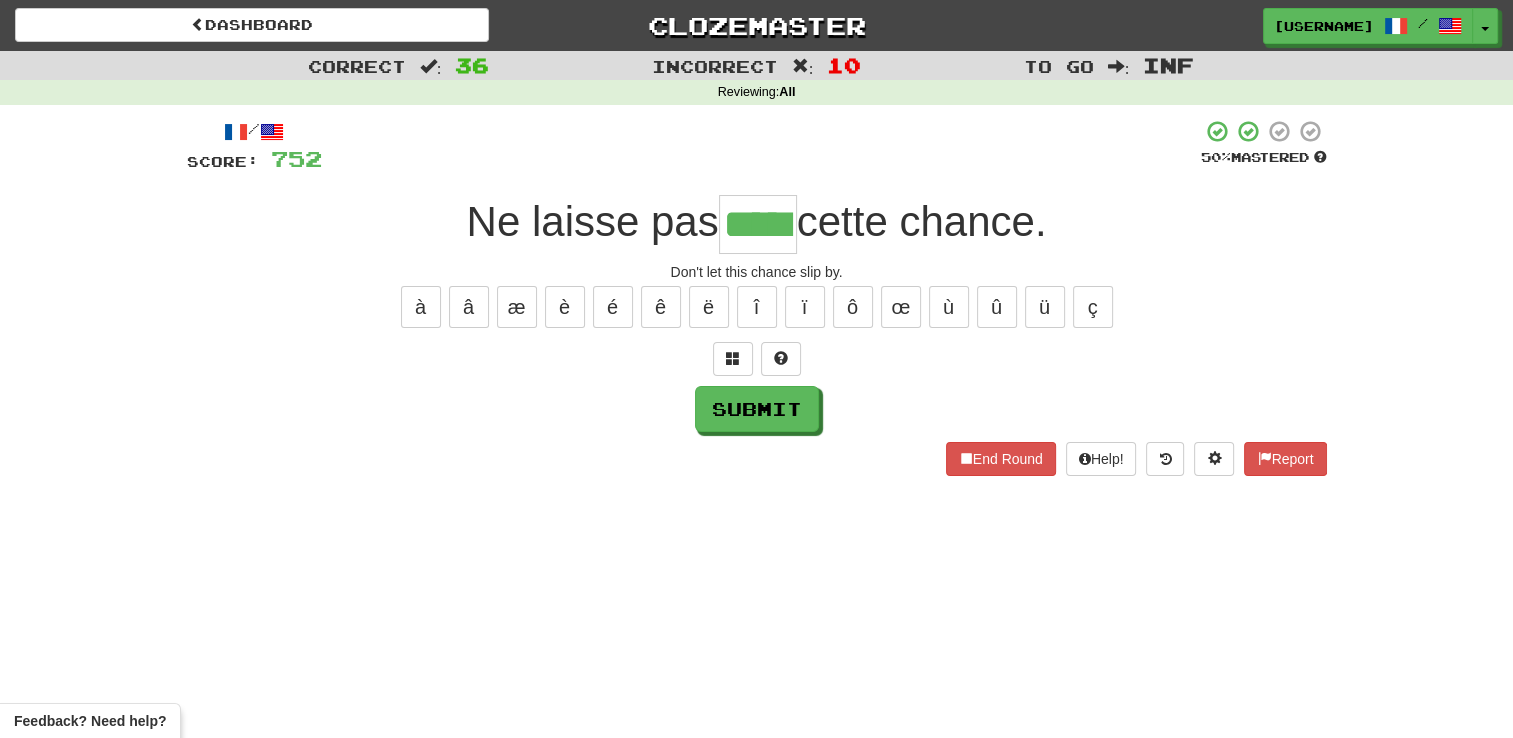 type on "*****" 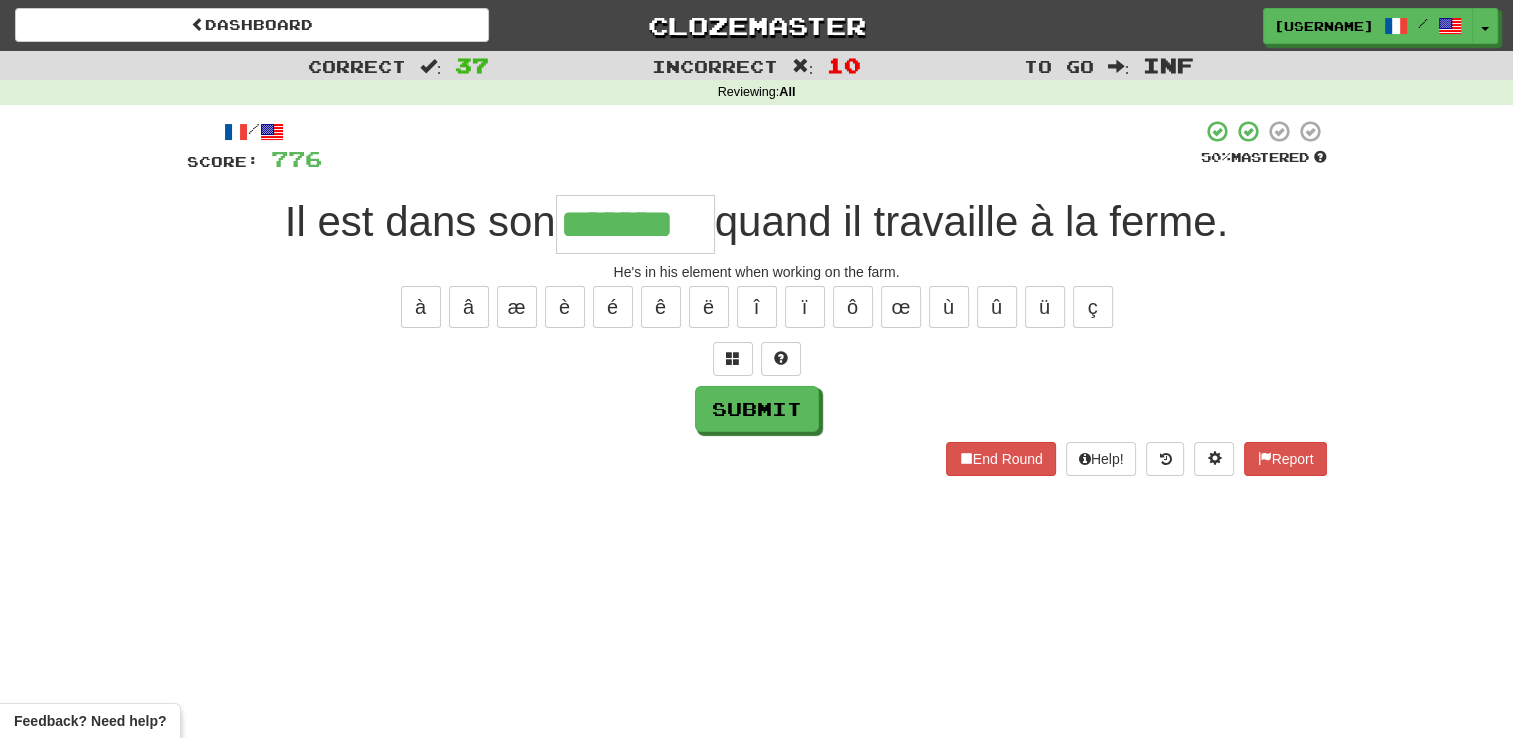 type on "*******" 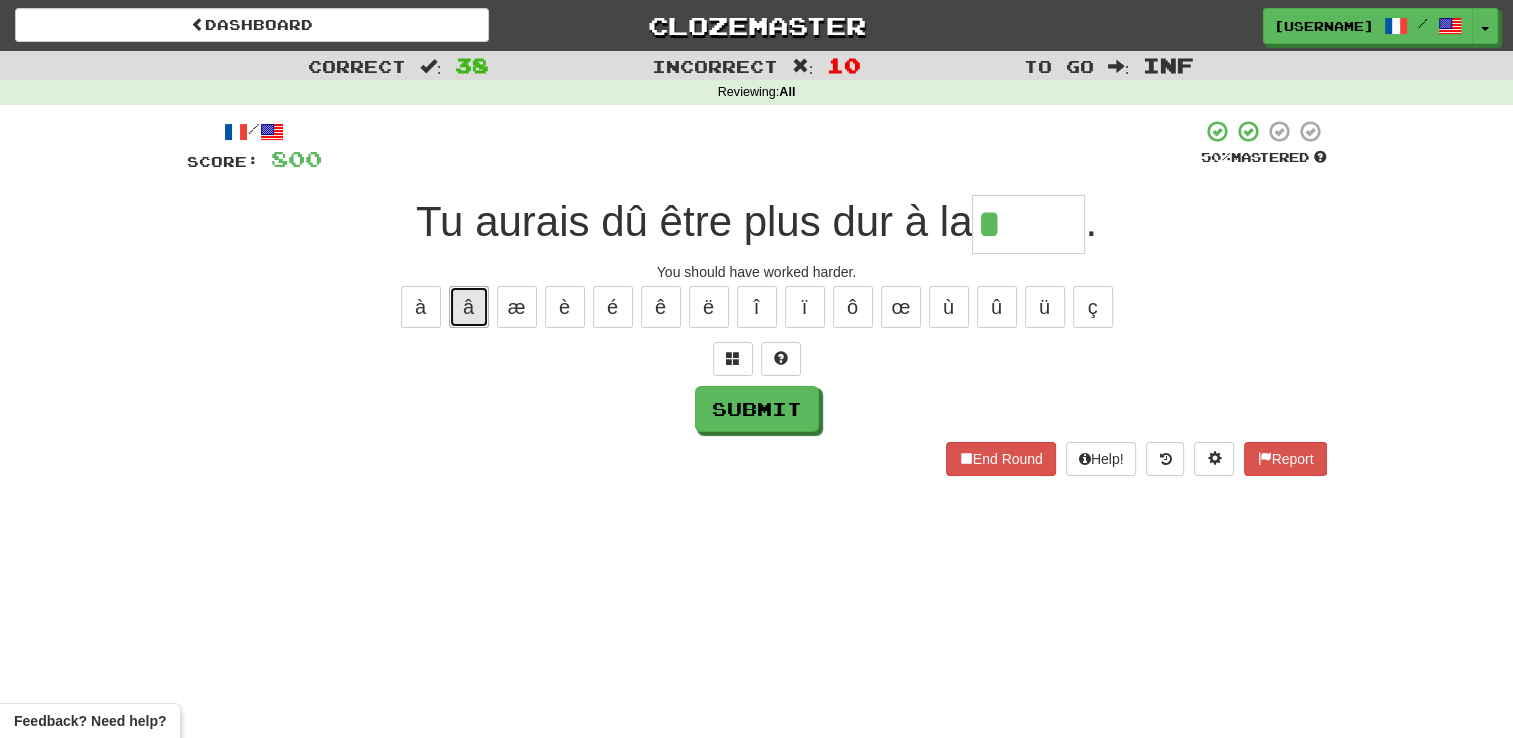 click on "â" at bounding box center [469, 307] 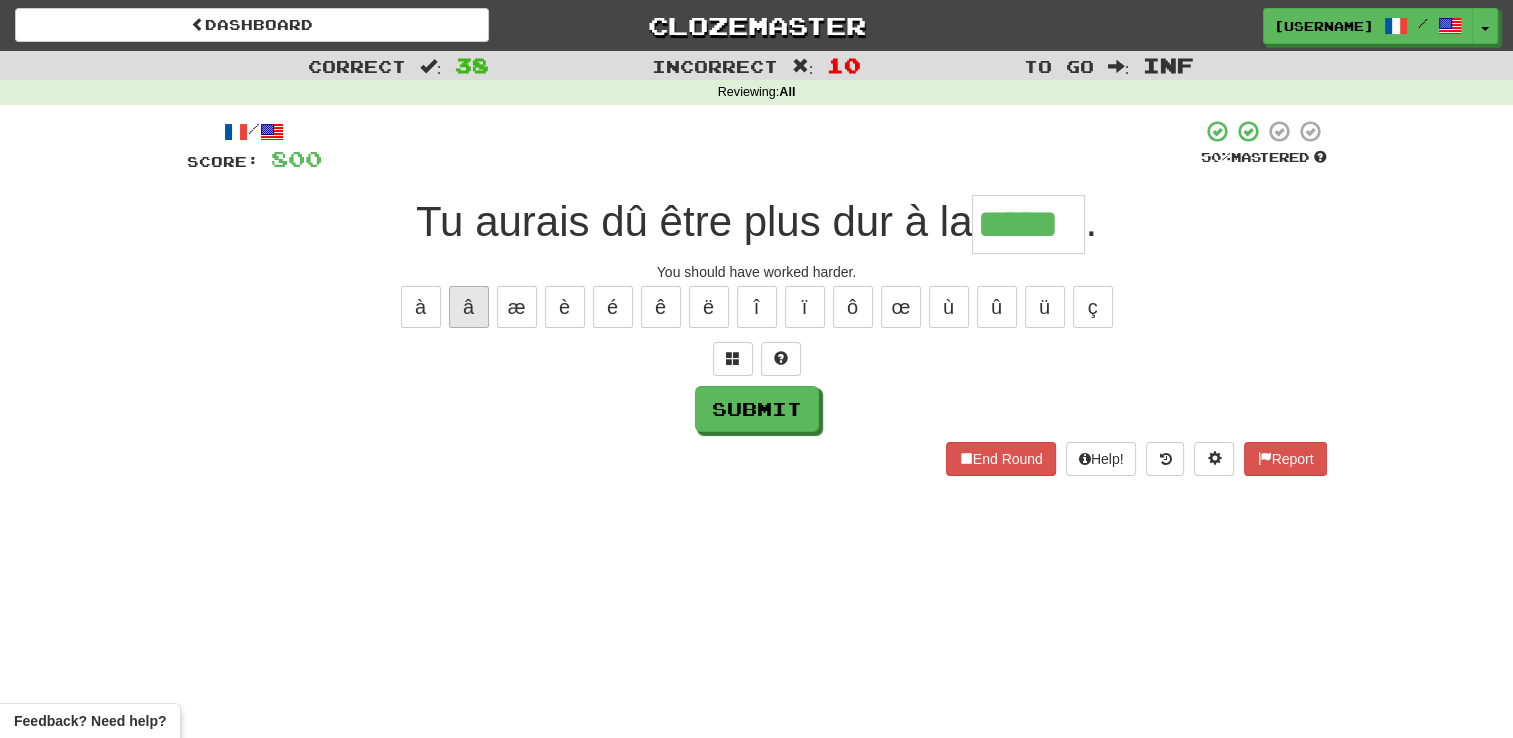 type on "*****" 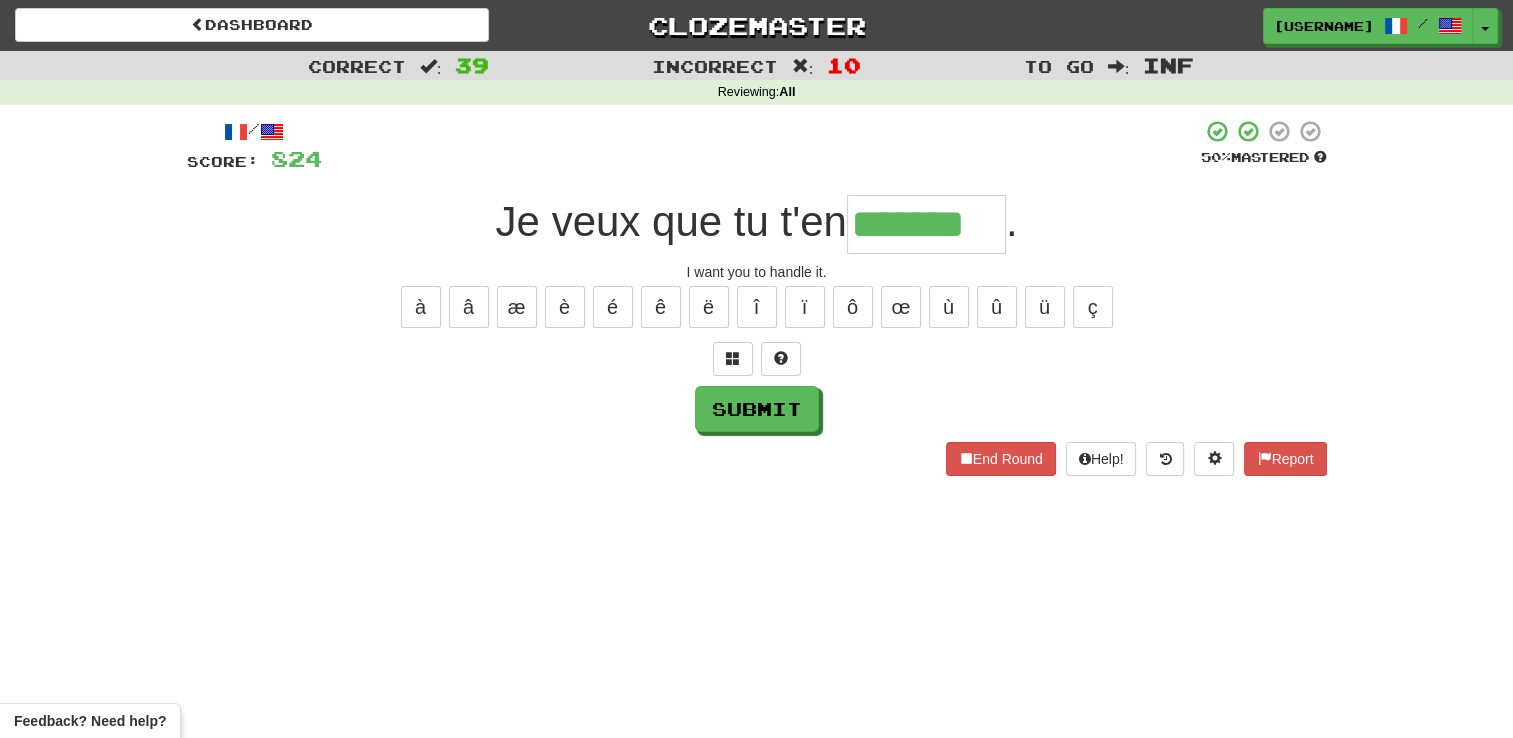 type on "*******" 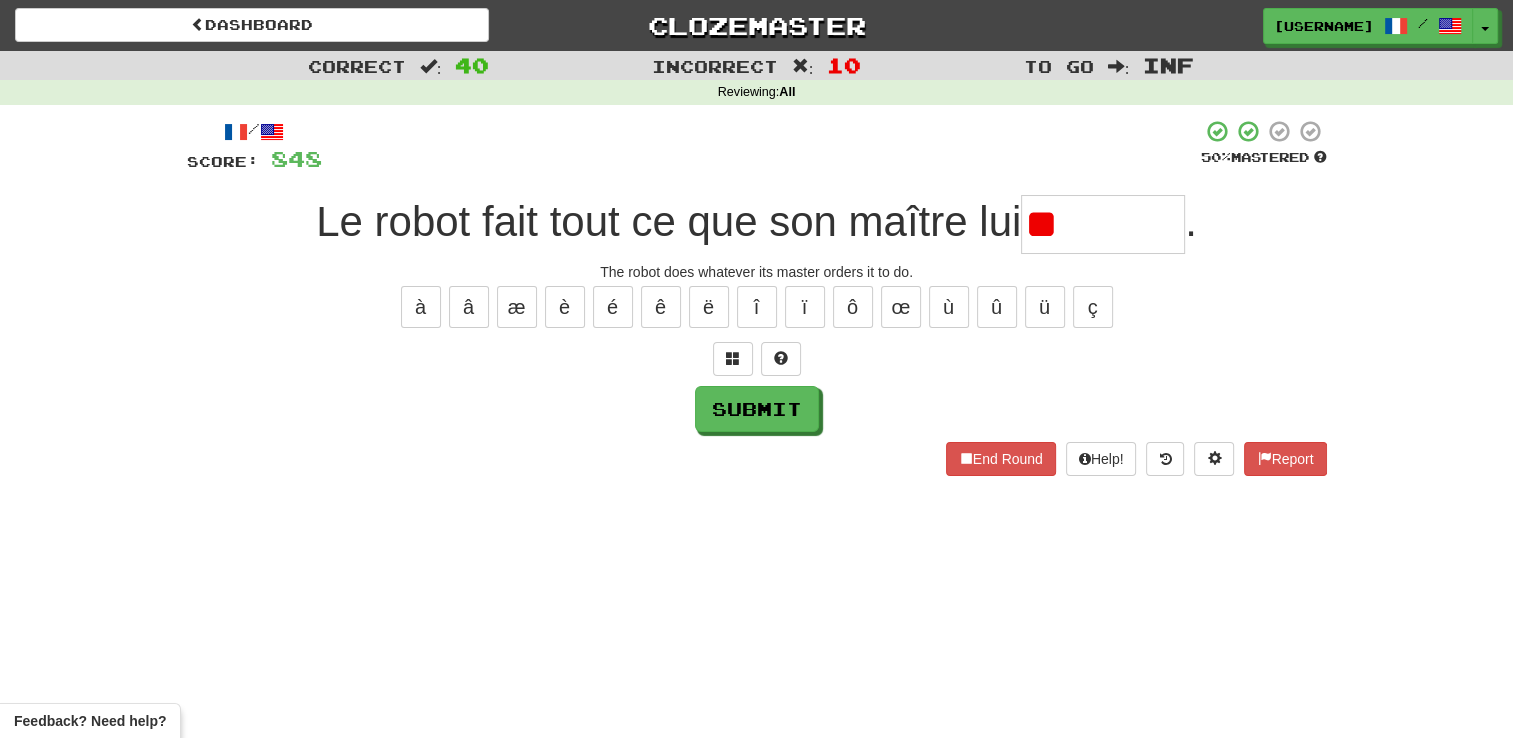 type on "*" 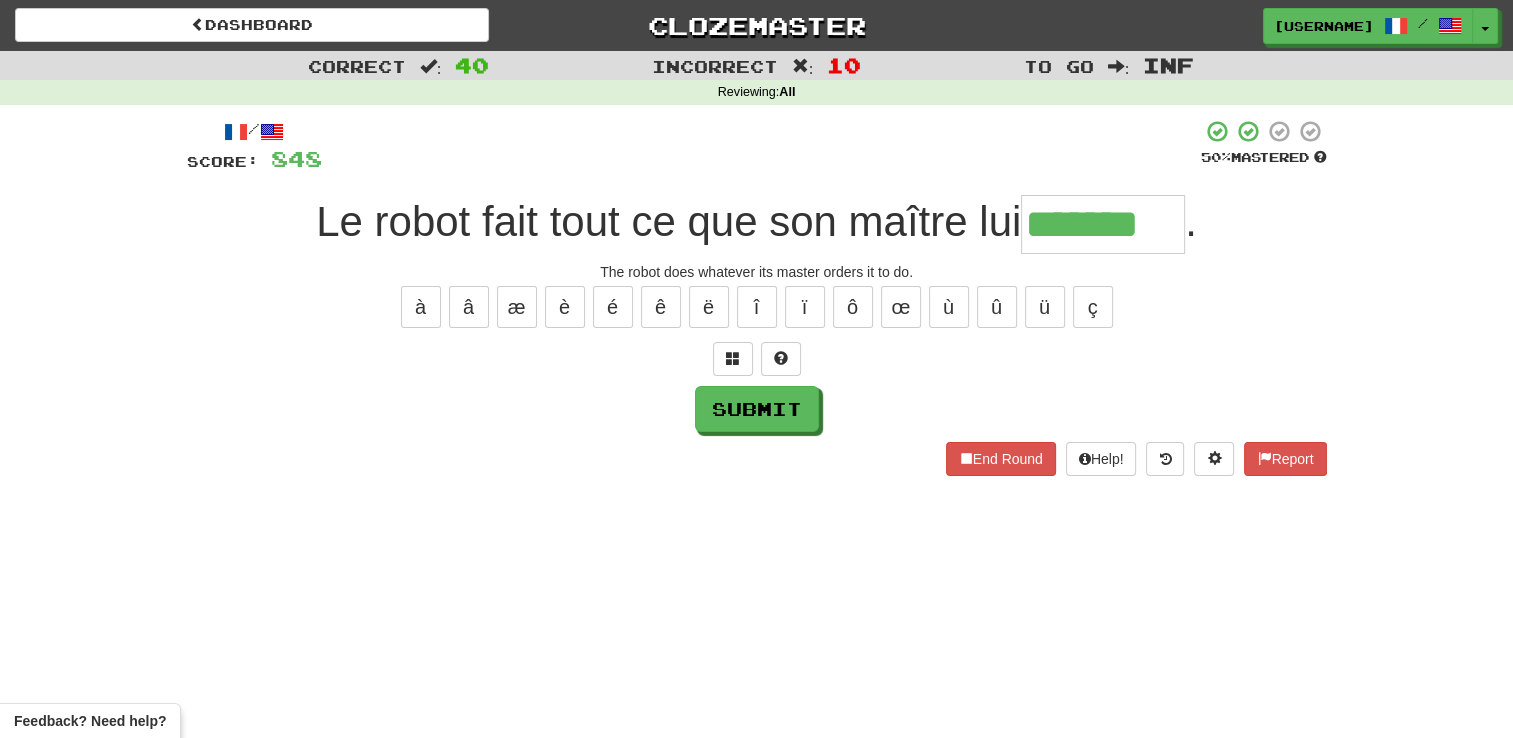 type on "*******" 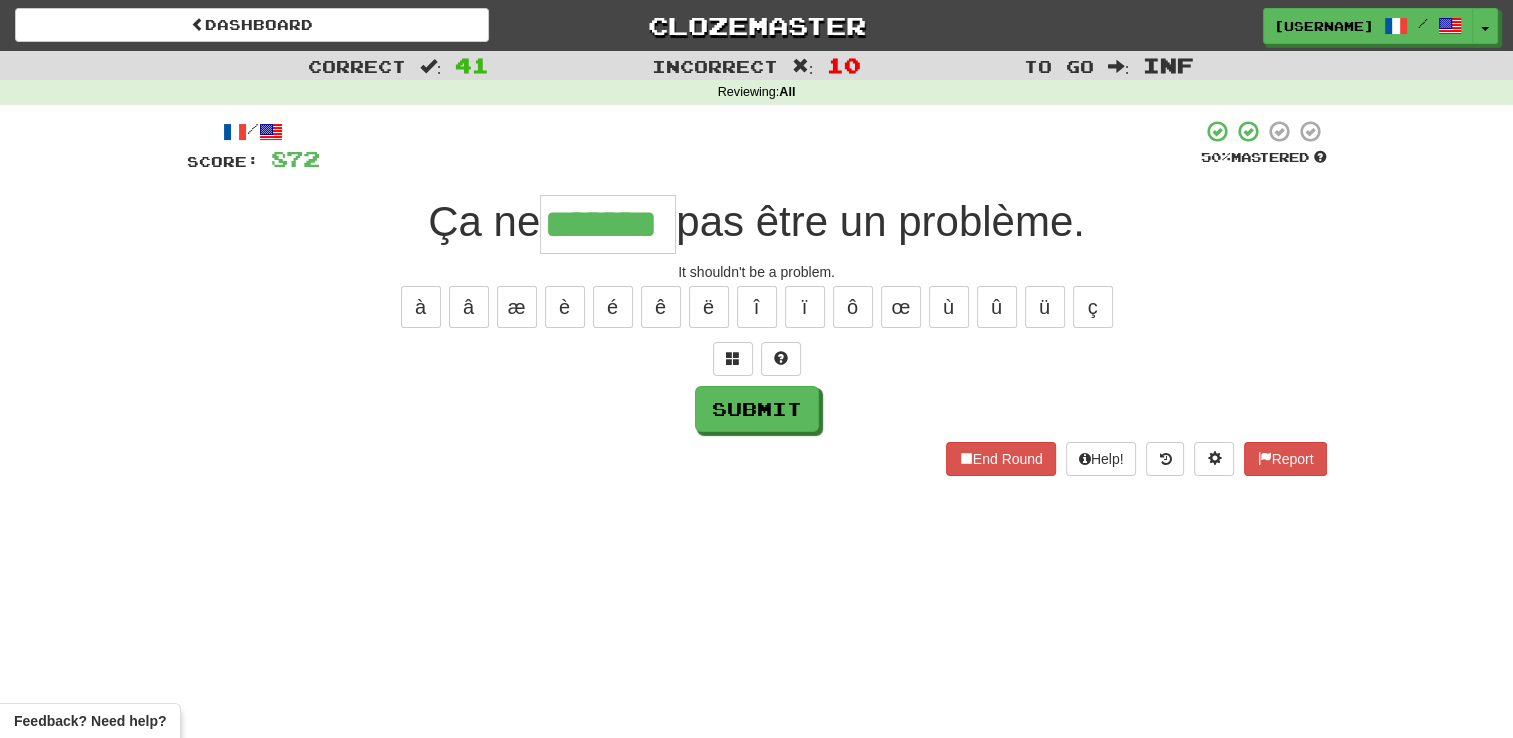 type on "*******" 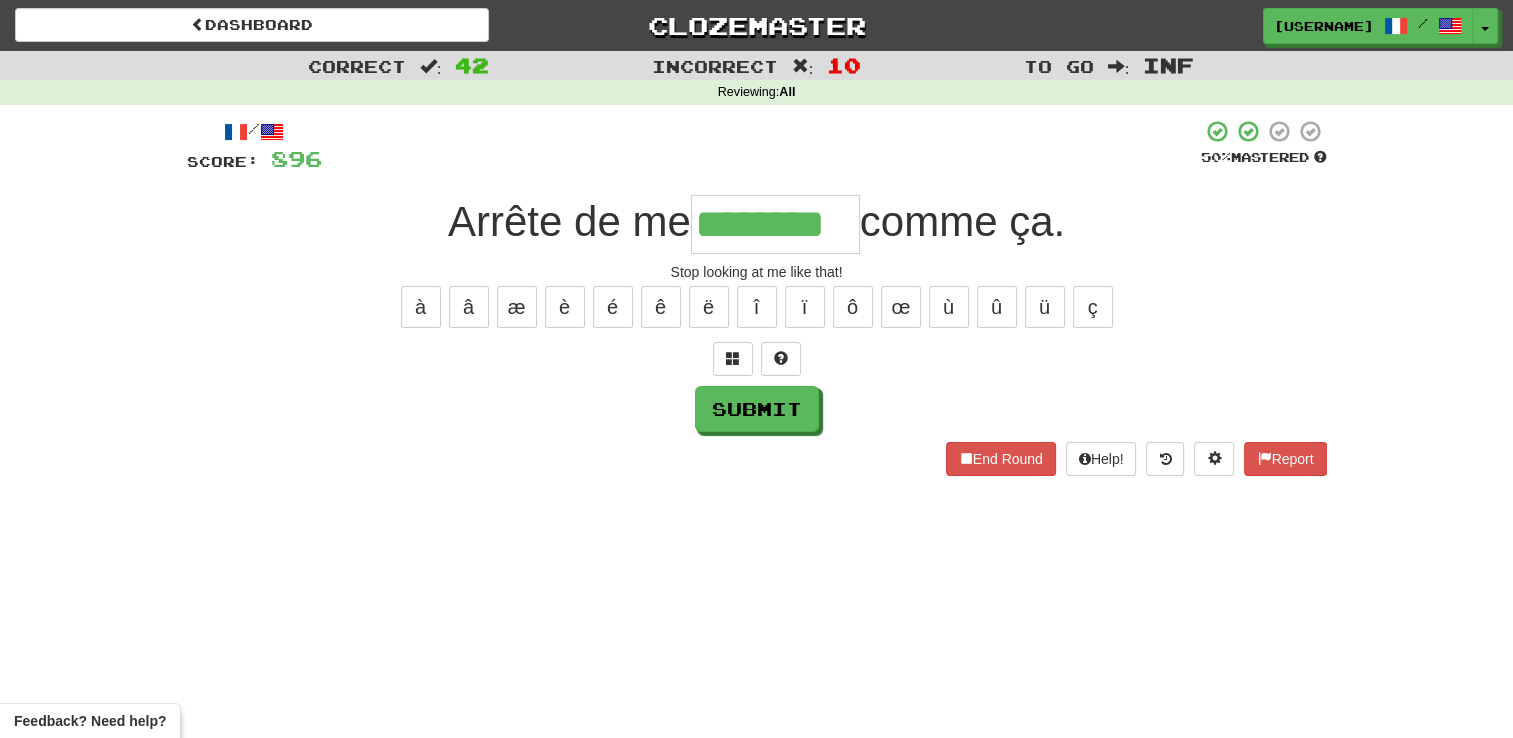 type on "********" 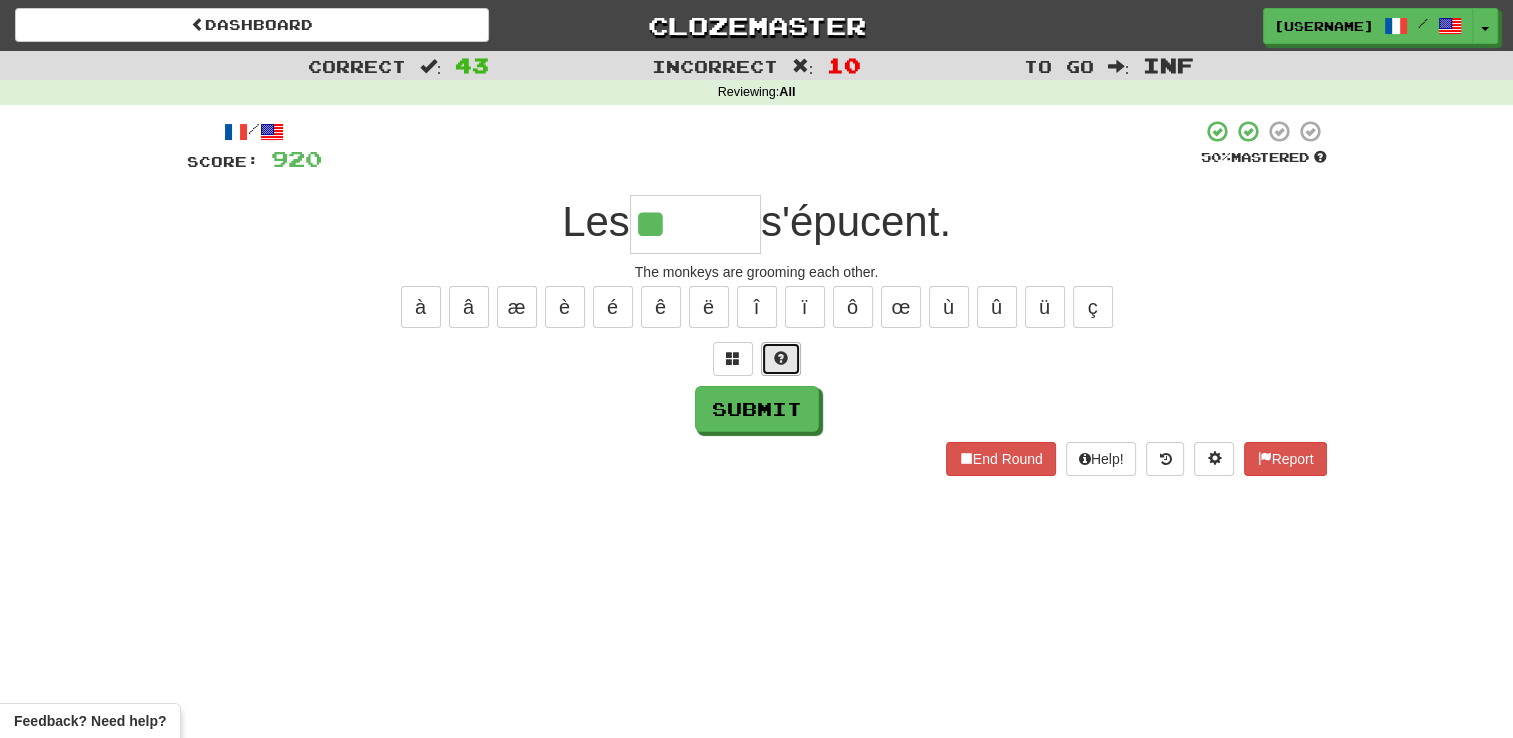 click at bounding box center (781, 359) 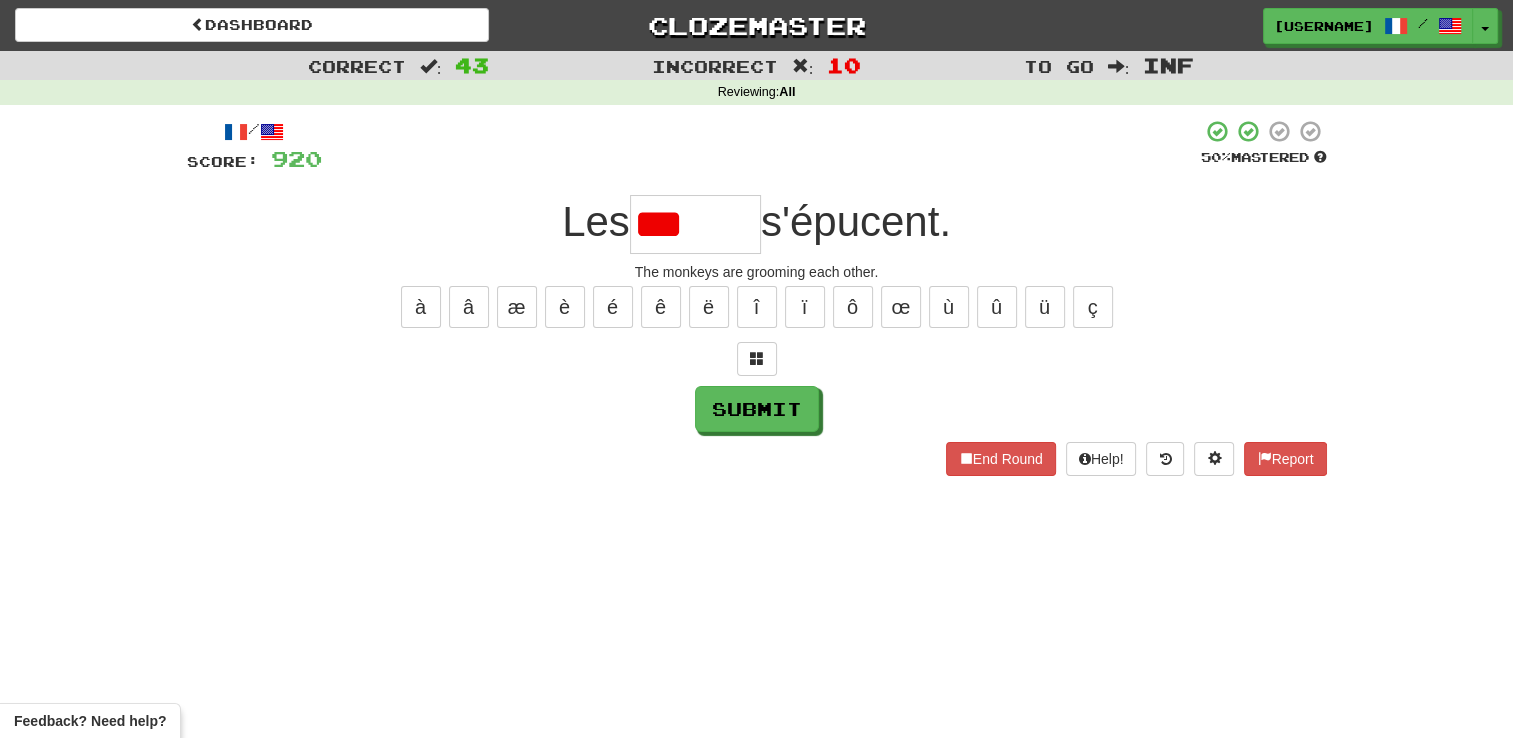 type on "******" 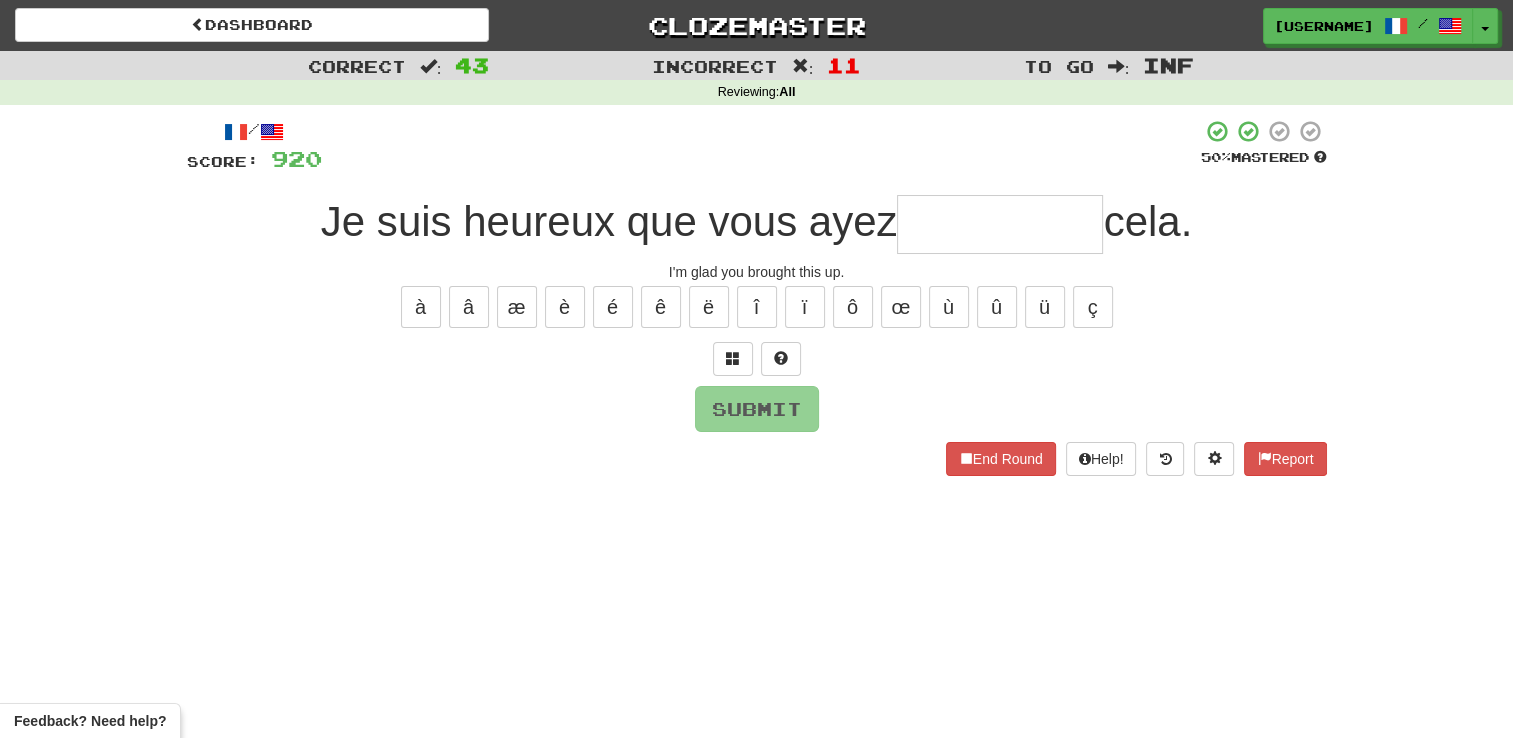 type on "*" 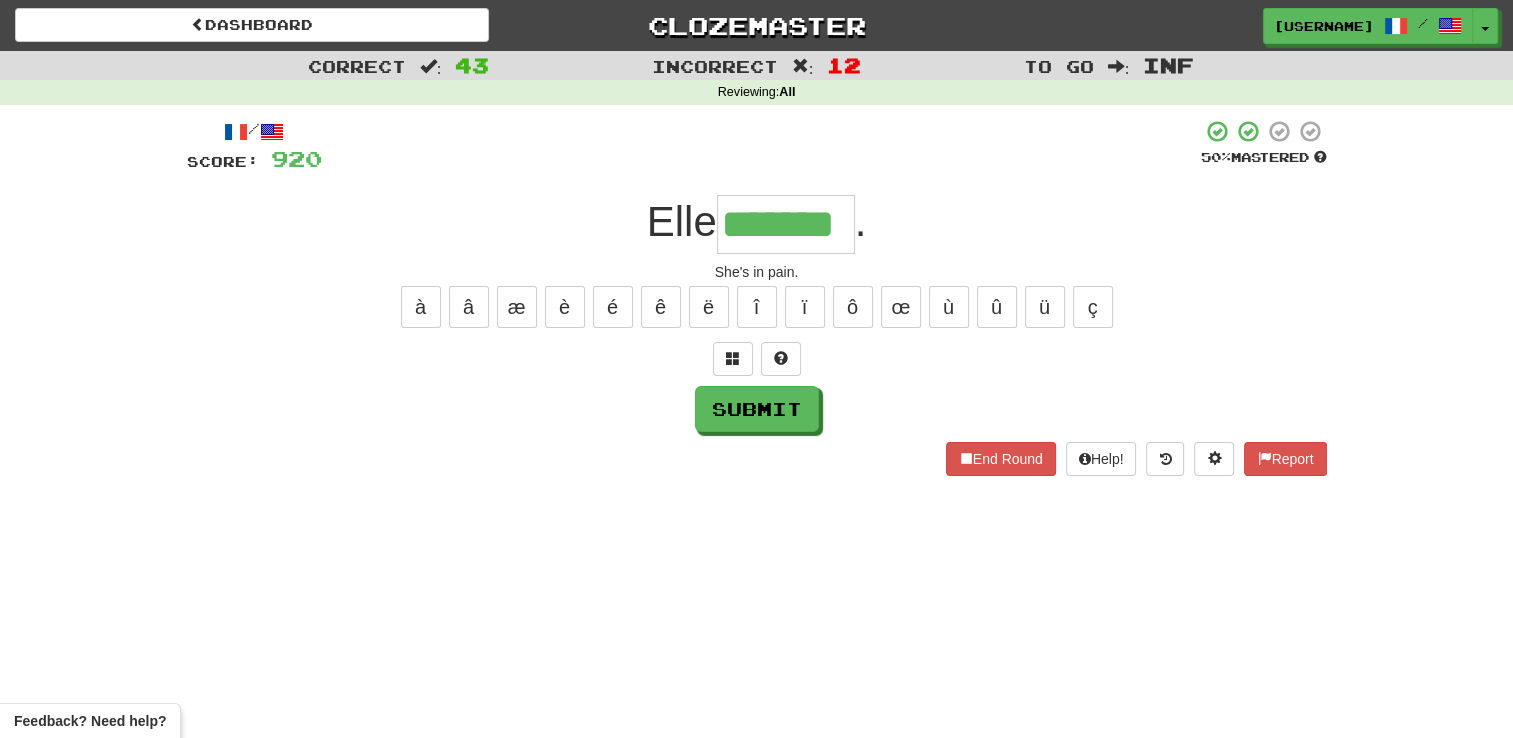 type on "*******" 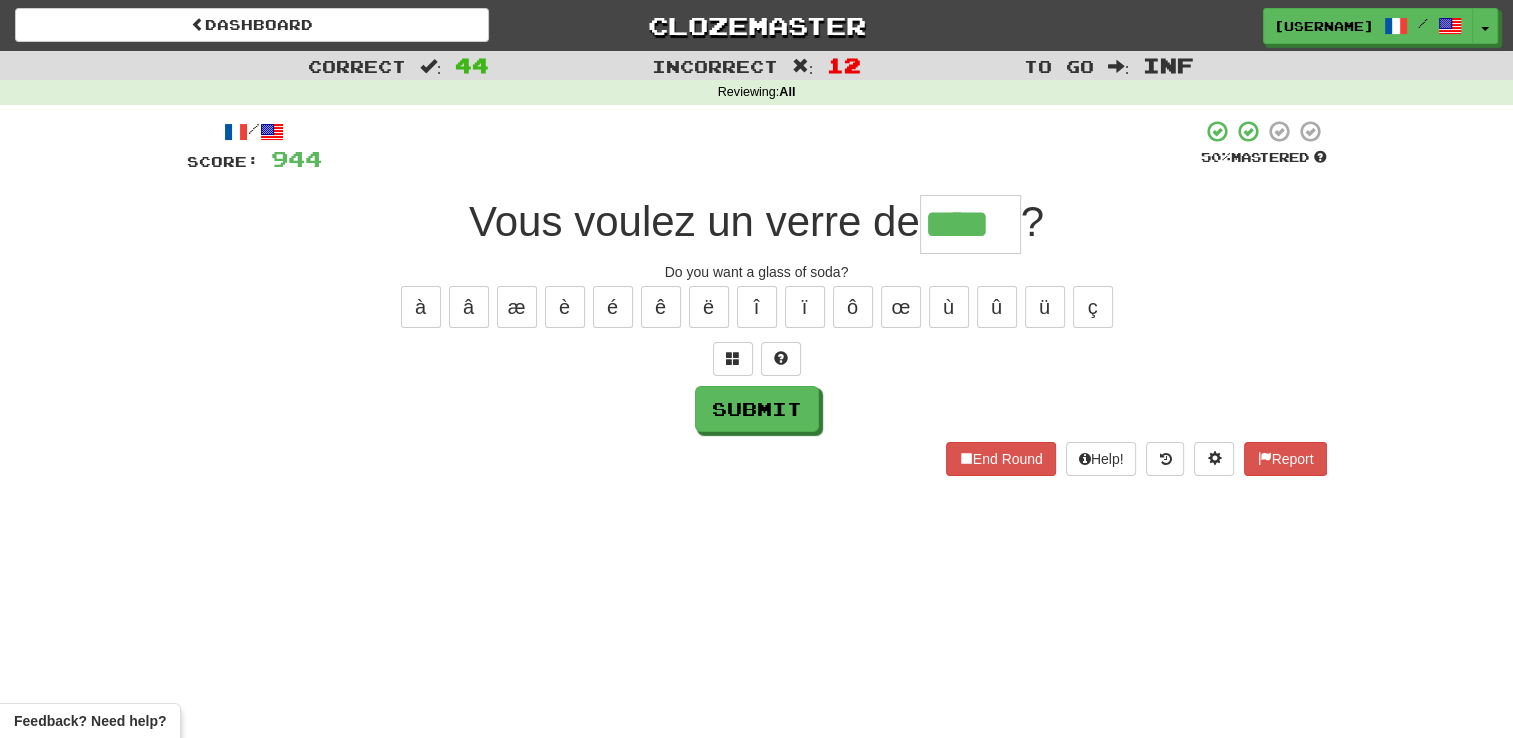 type on "****" 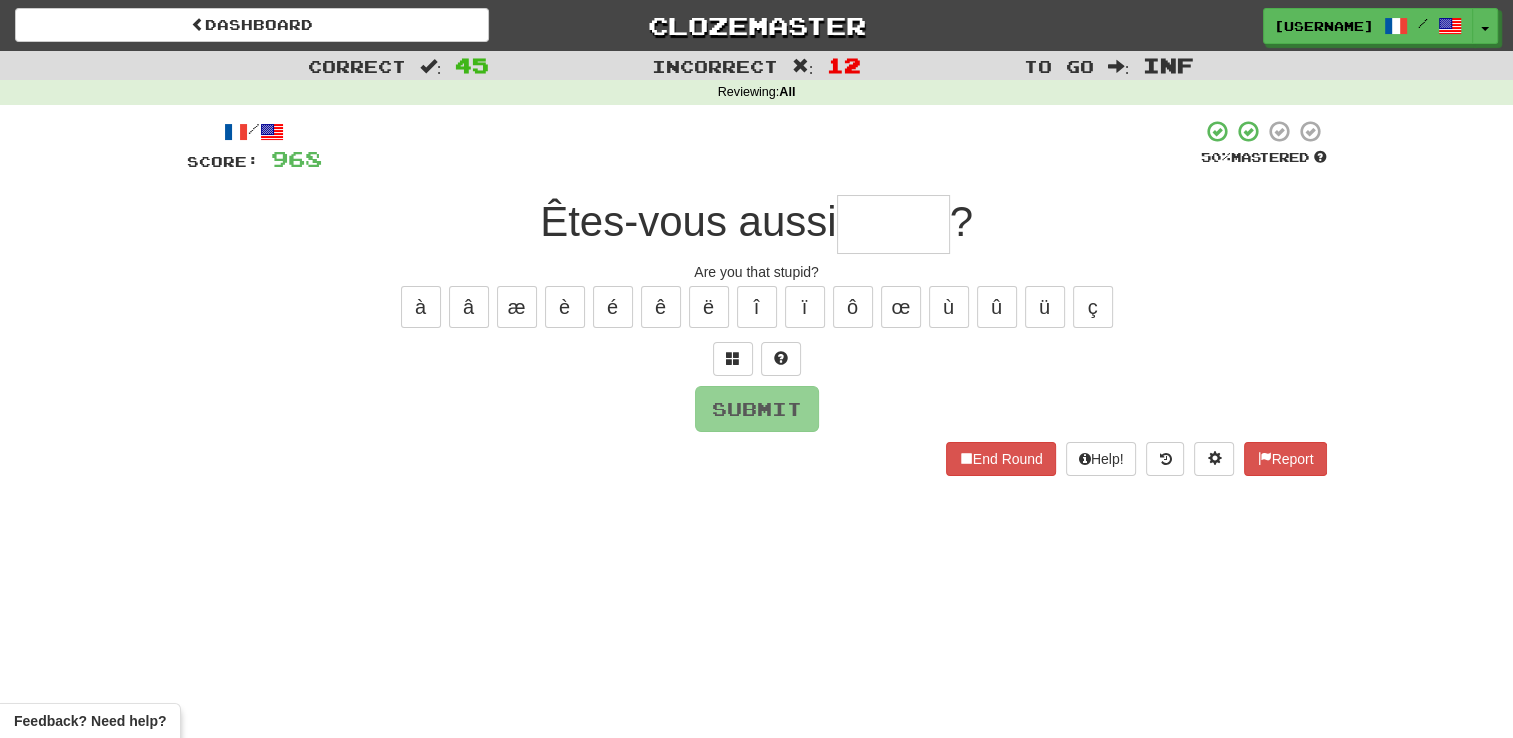 type on "*" 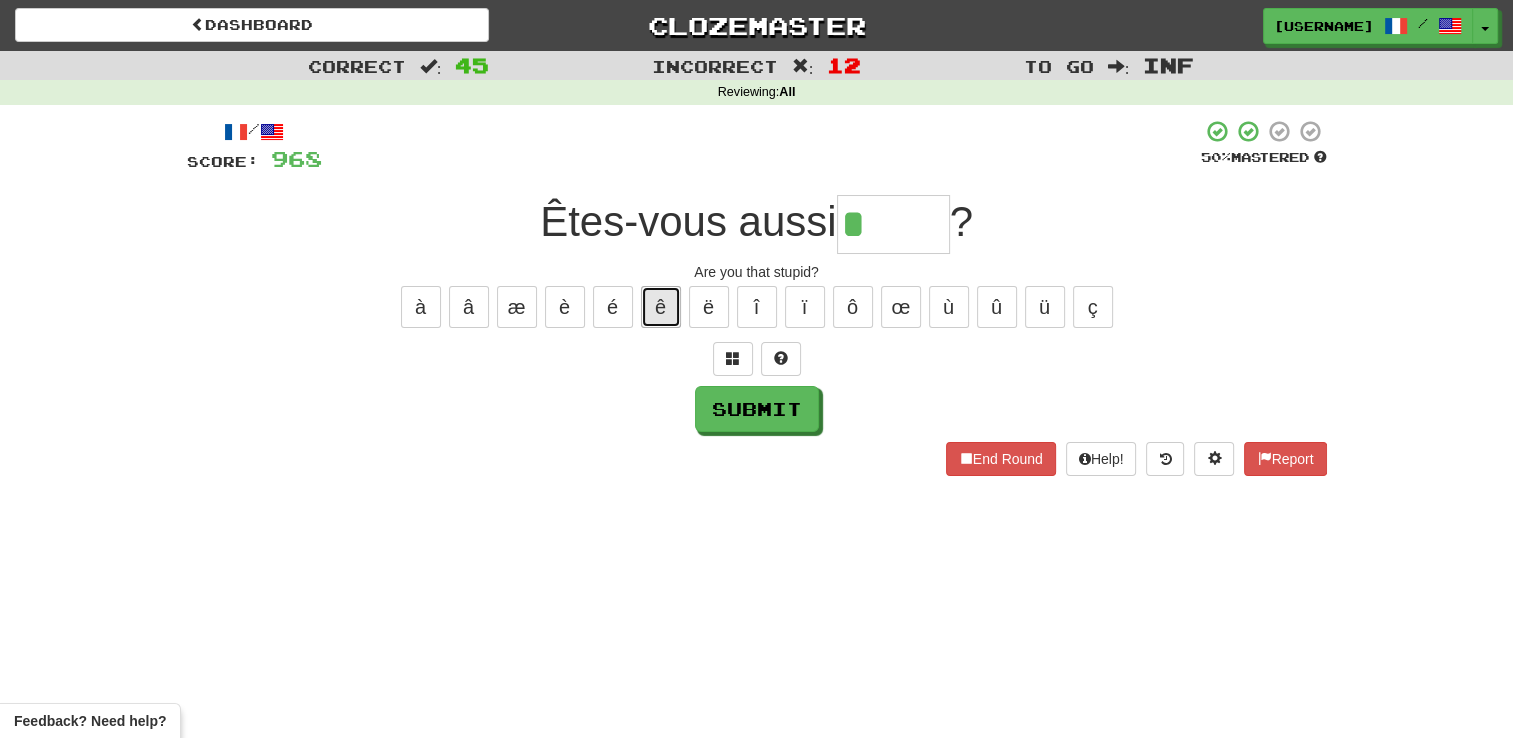 click on "ê" at bounding box center (661, 307) 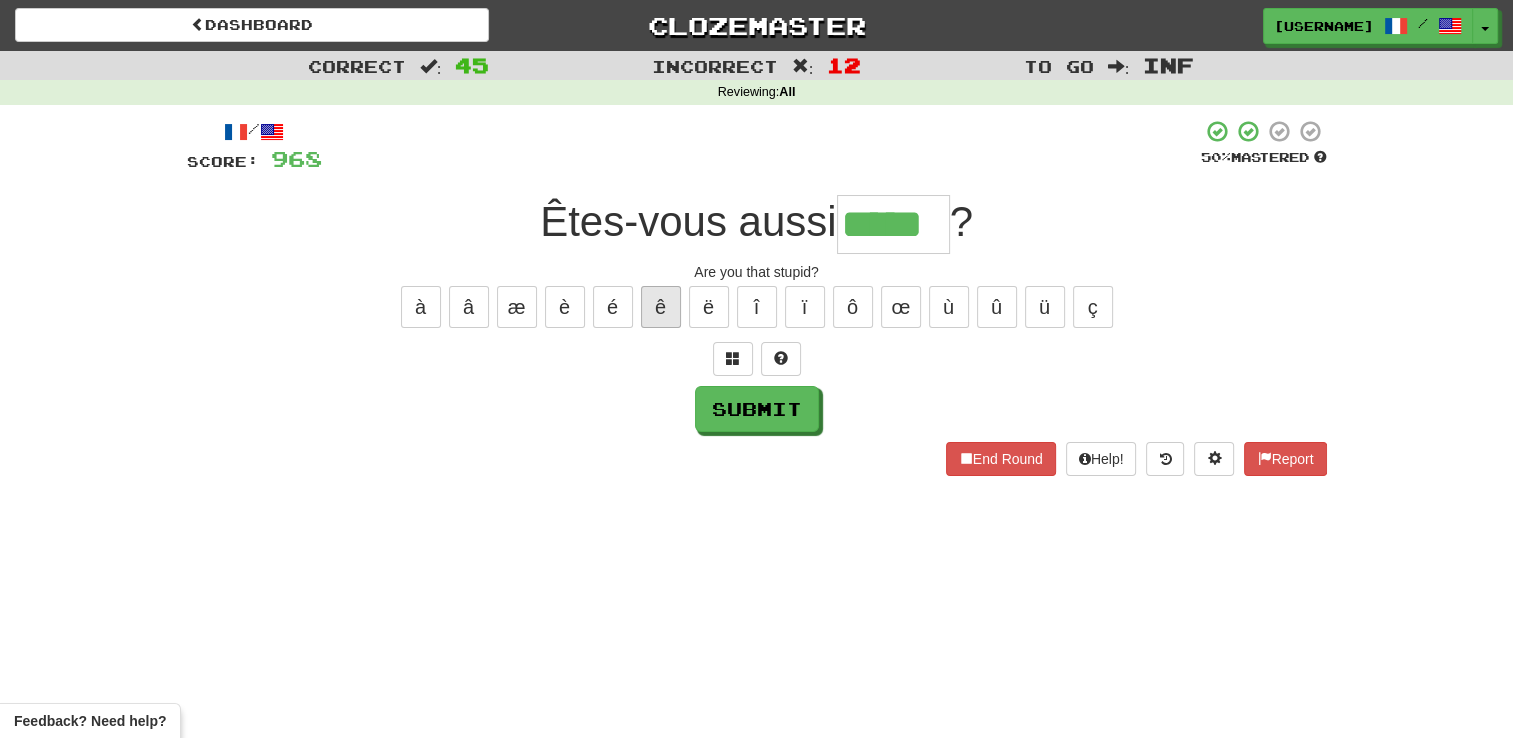 type on "*****" 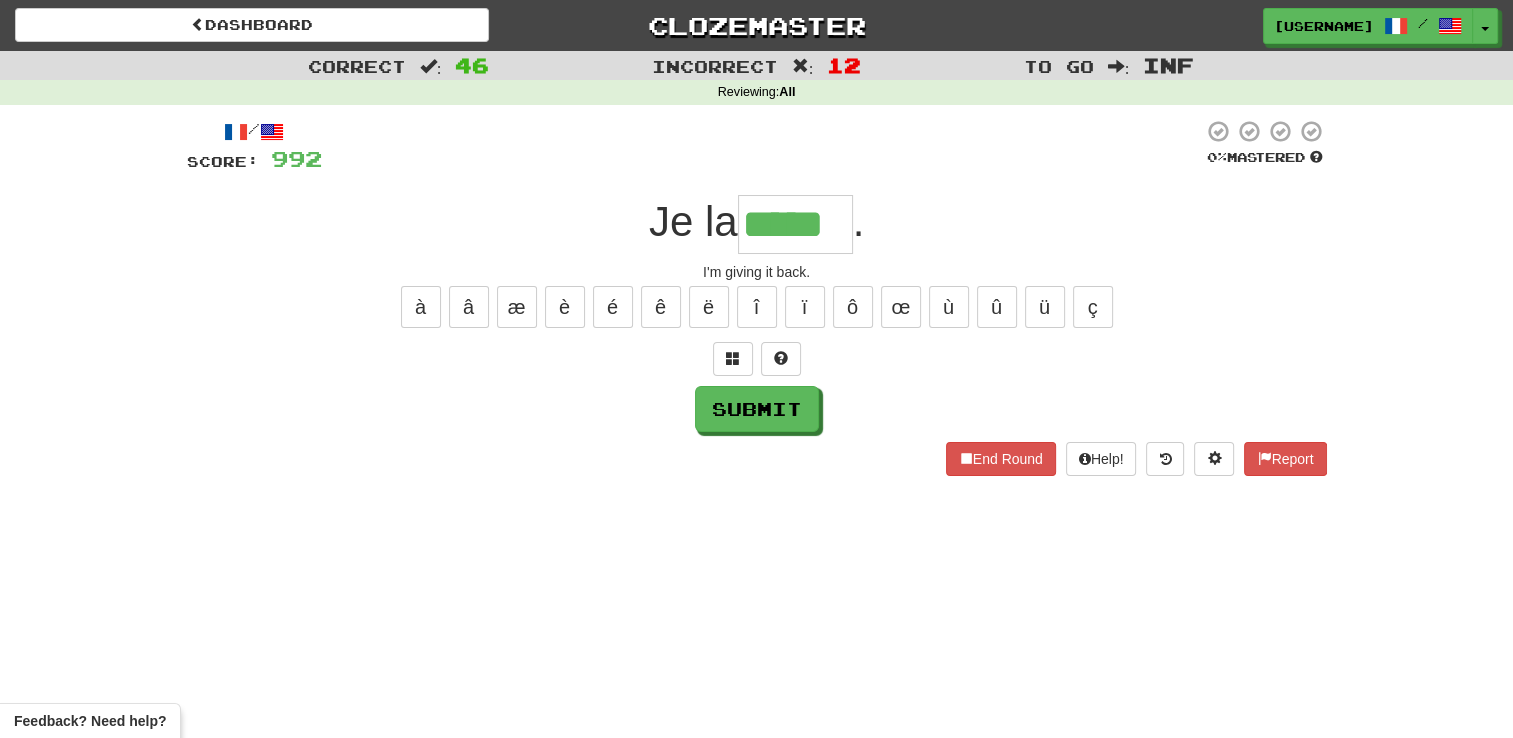 type on "*****" 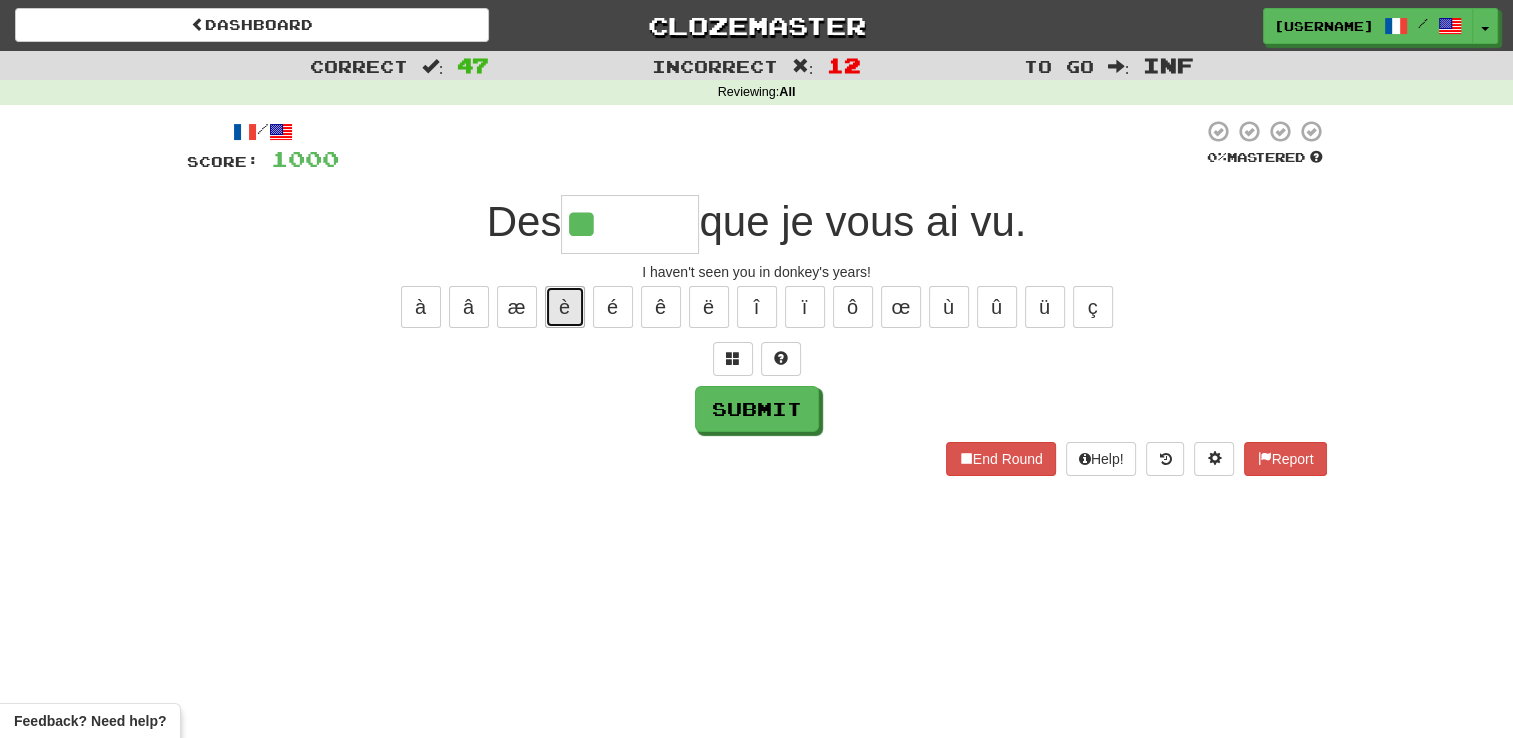 click on "è" at bounding box center (565, 307) 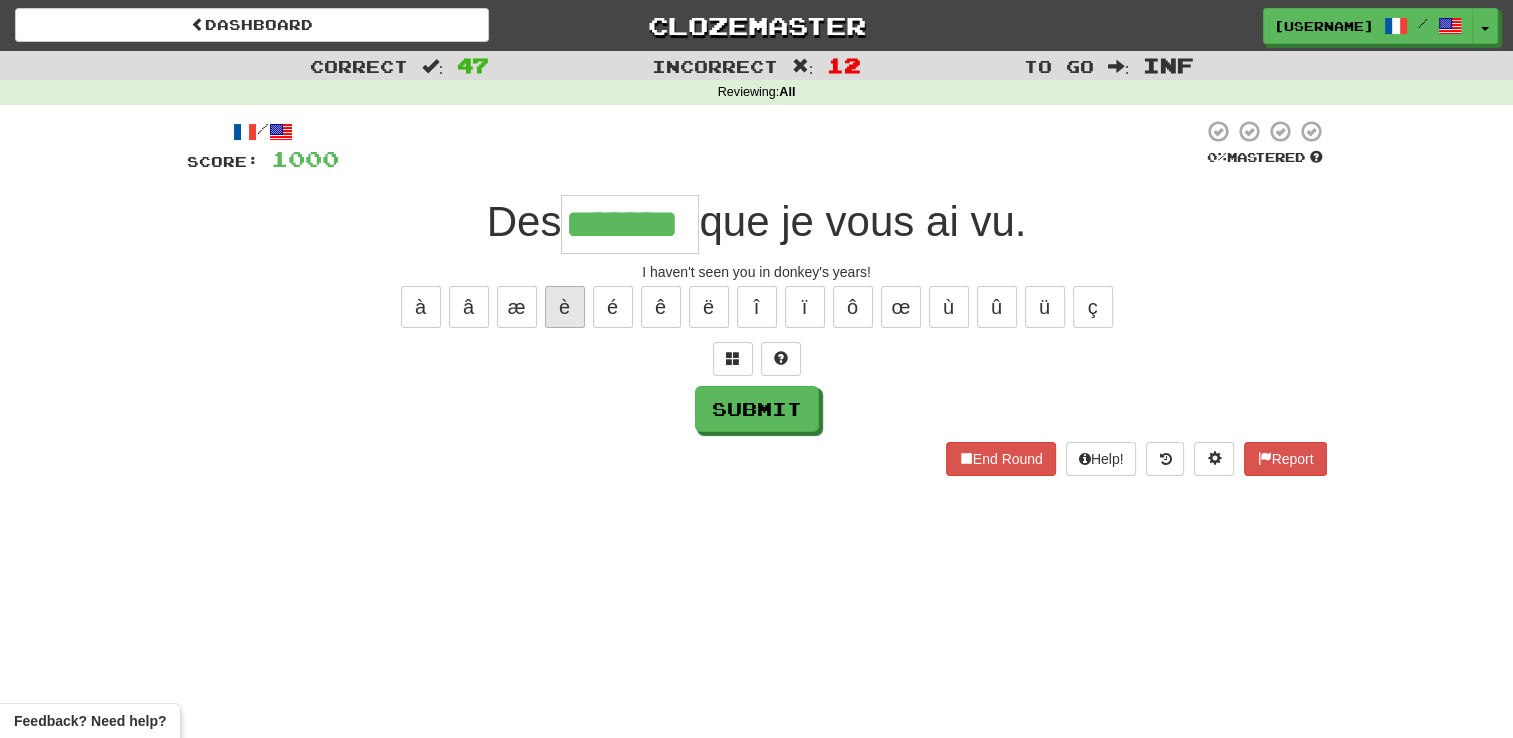 type on "*******" 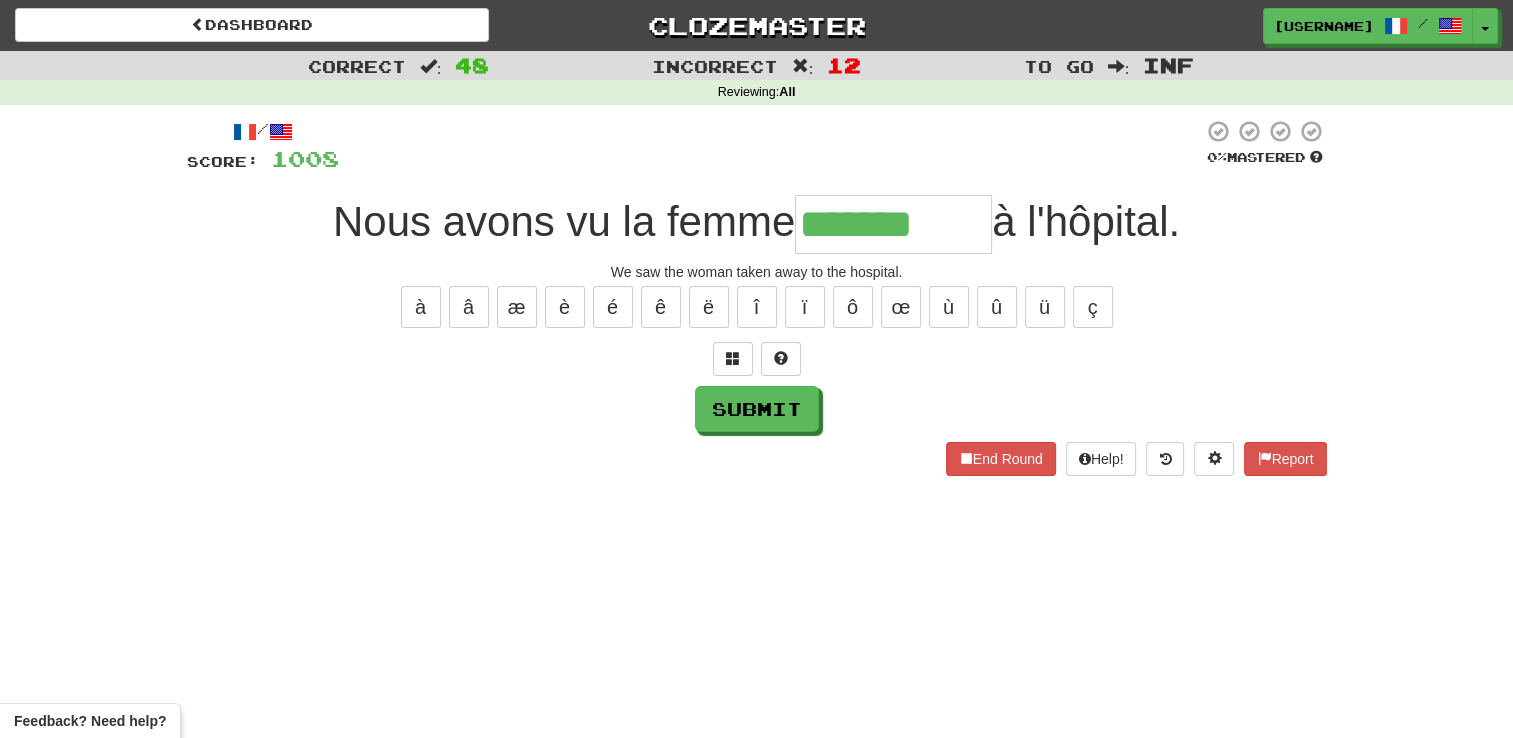 type on "*******" 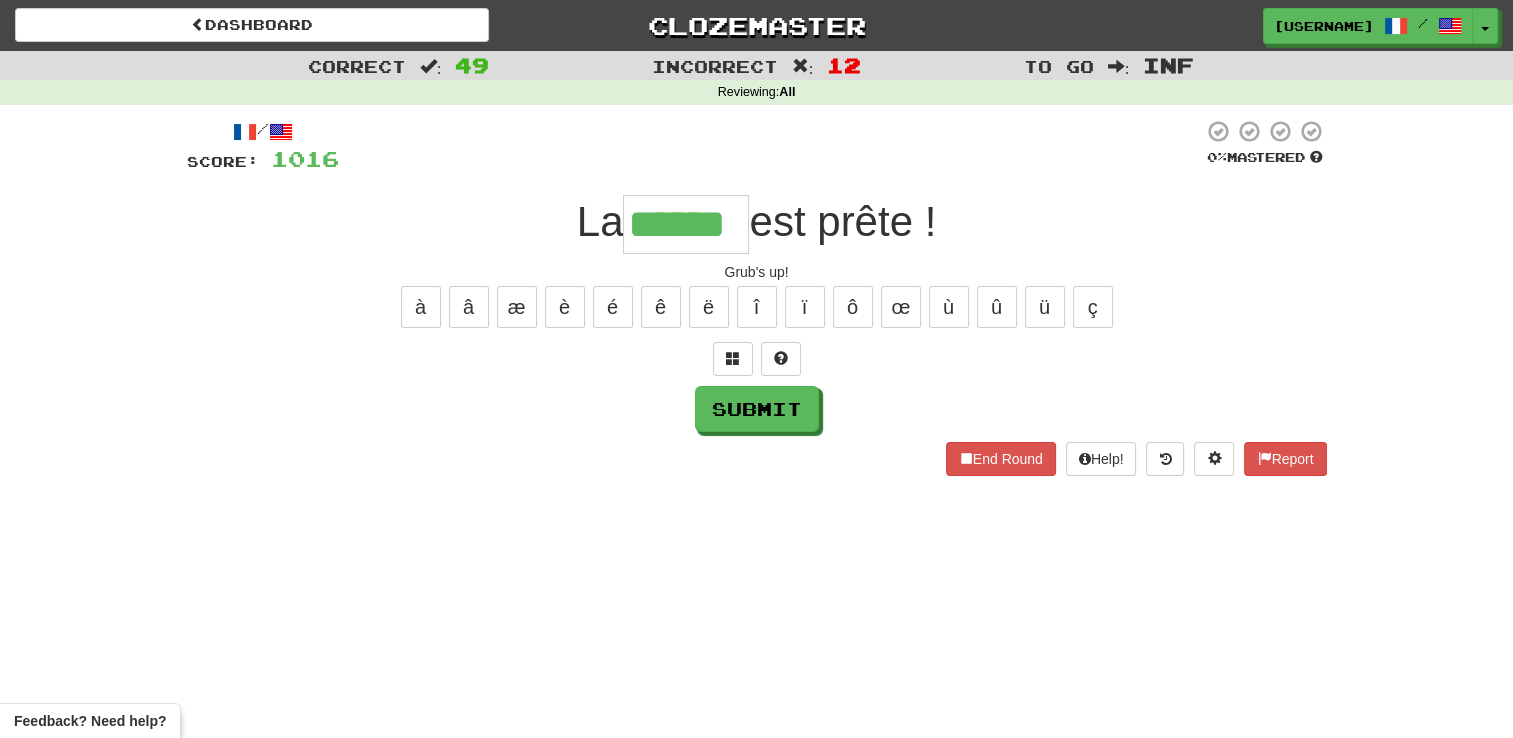 type on "******" 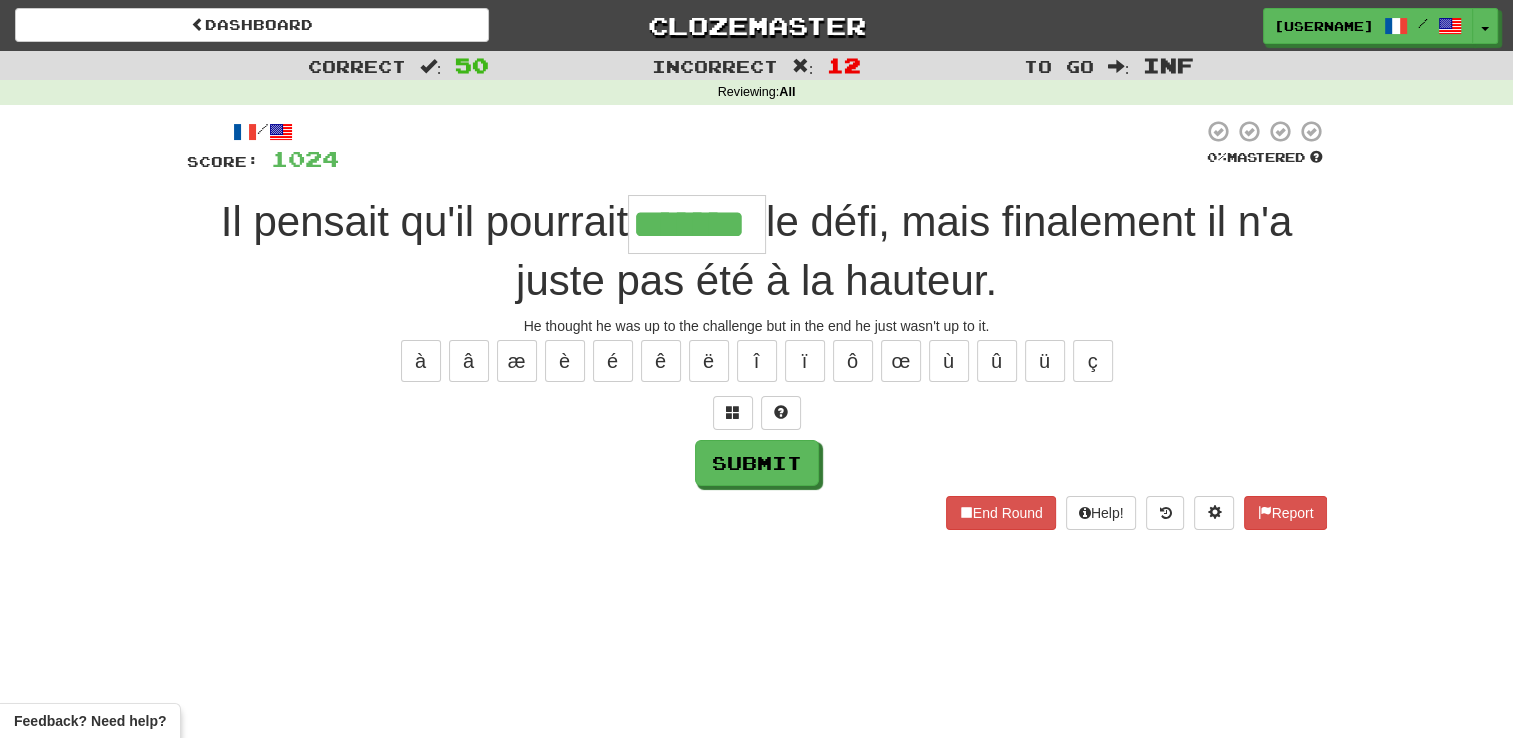type on "*******" 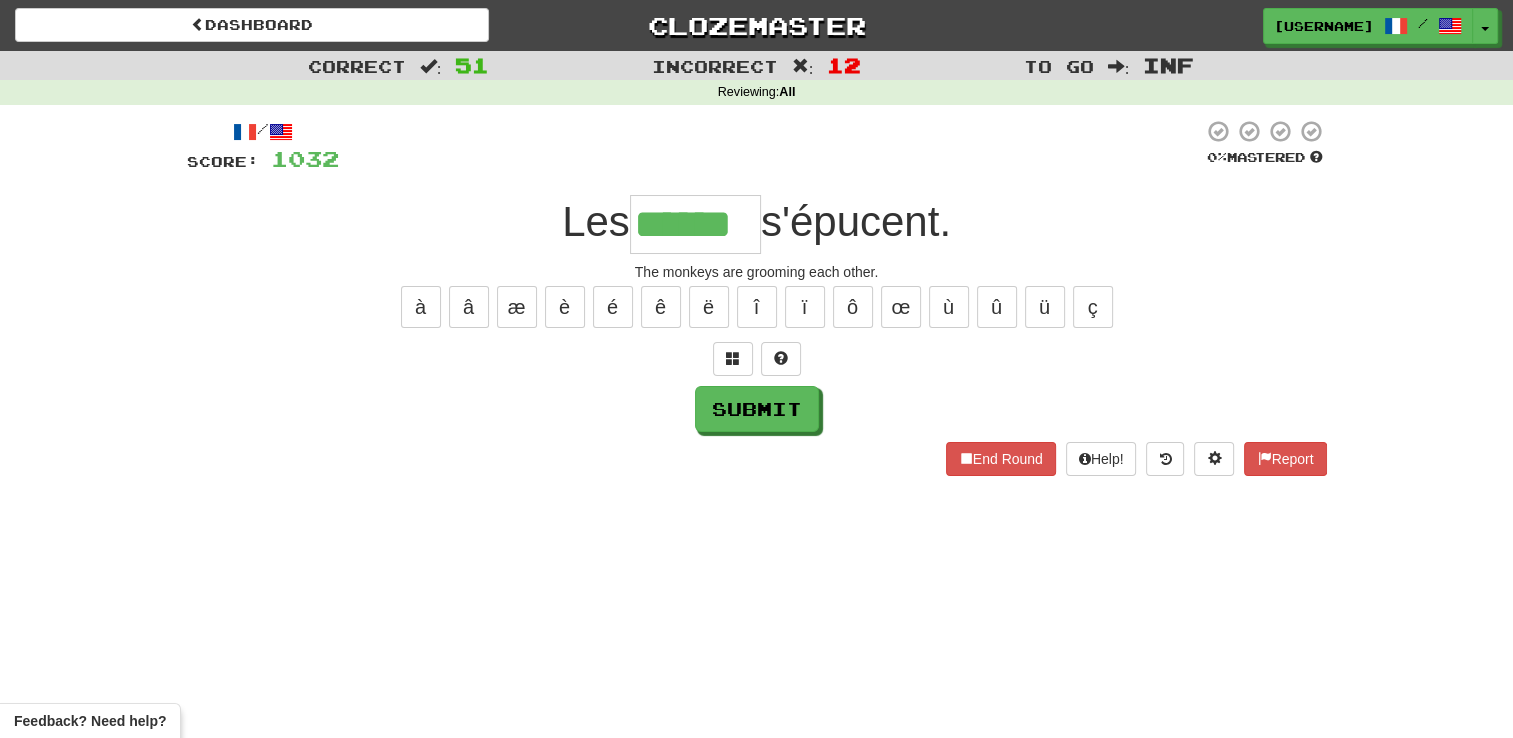 type on "******" 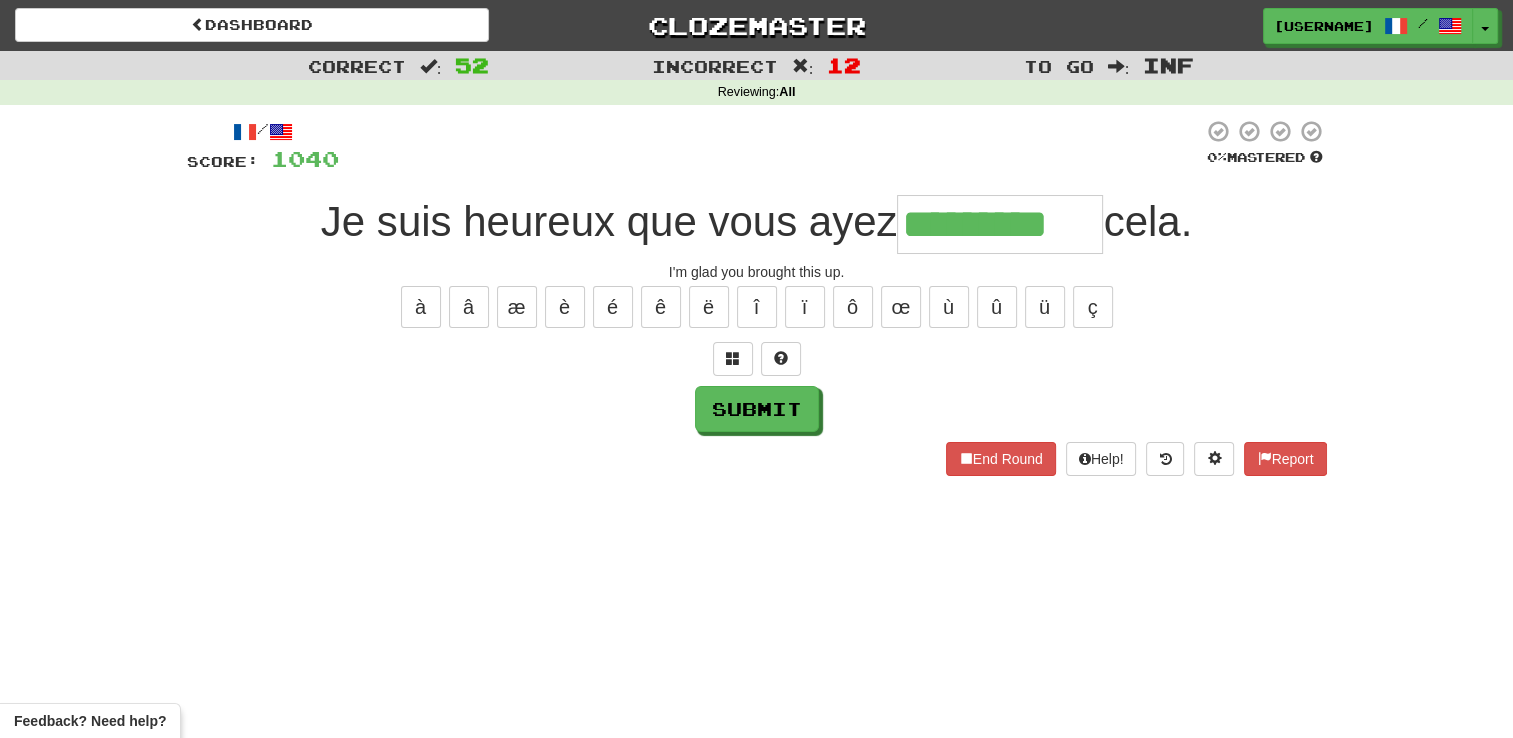 type on "*********" 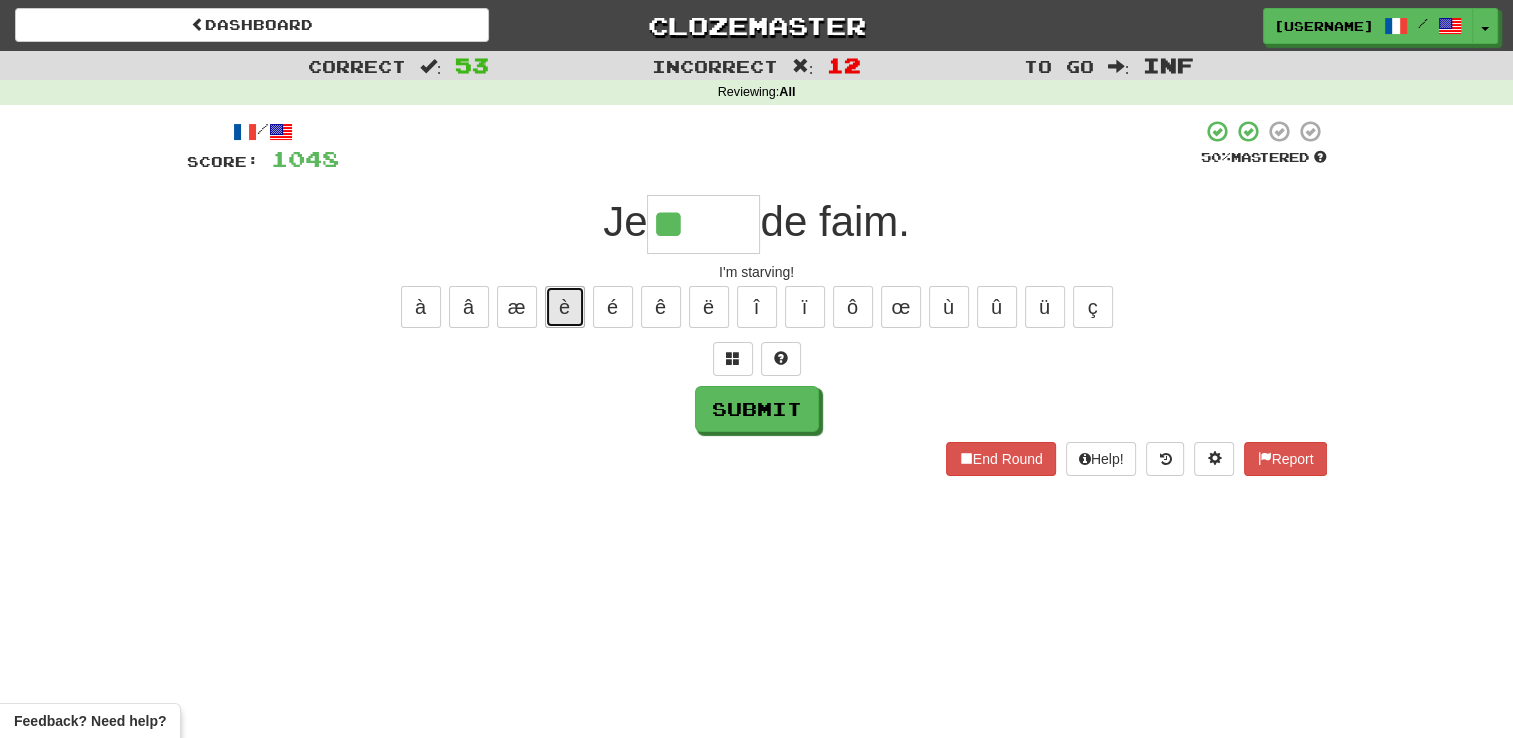 click on "è" at bounding box center (565, 307) 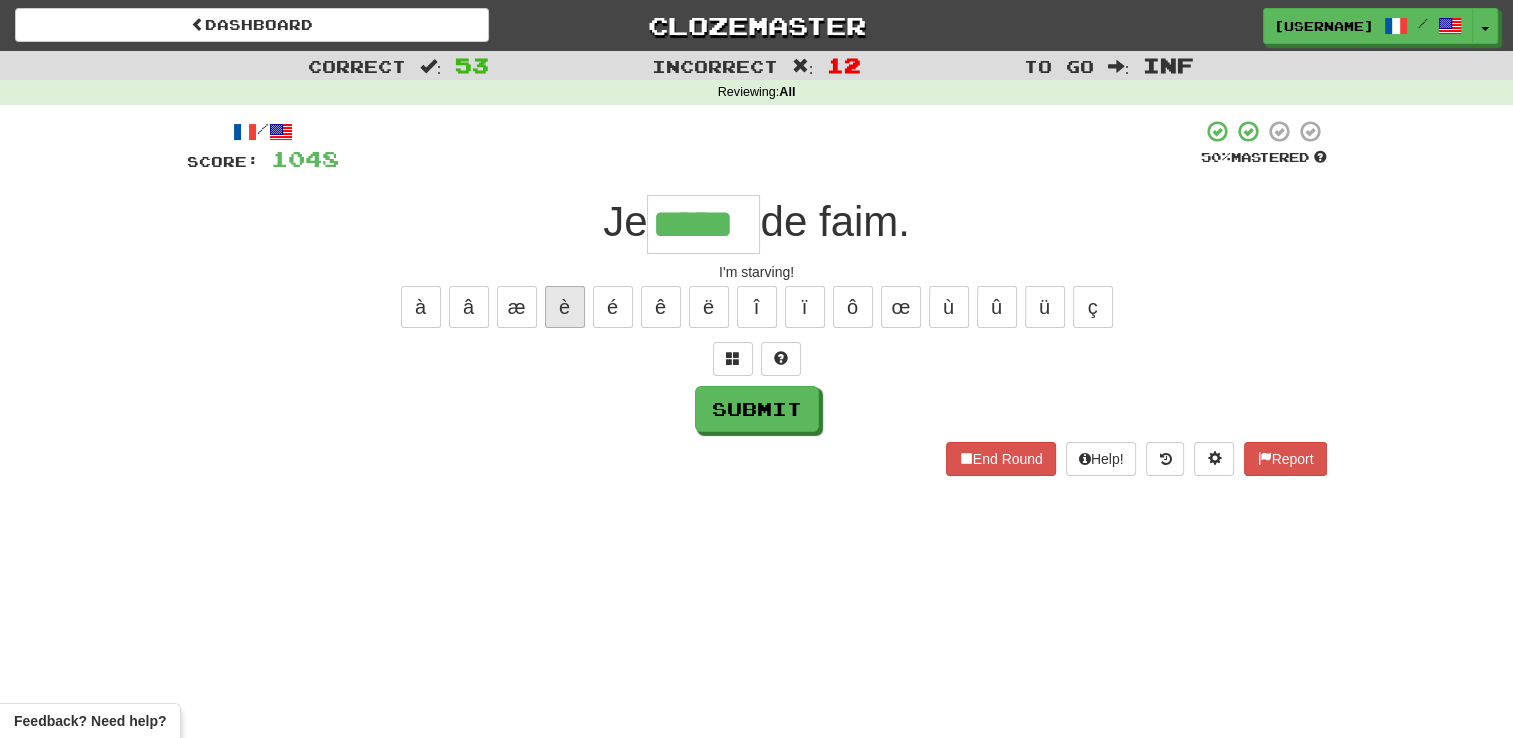 type on "*****" 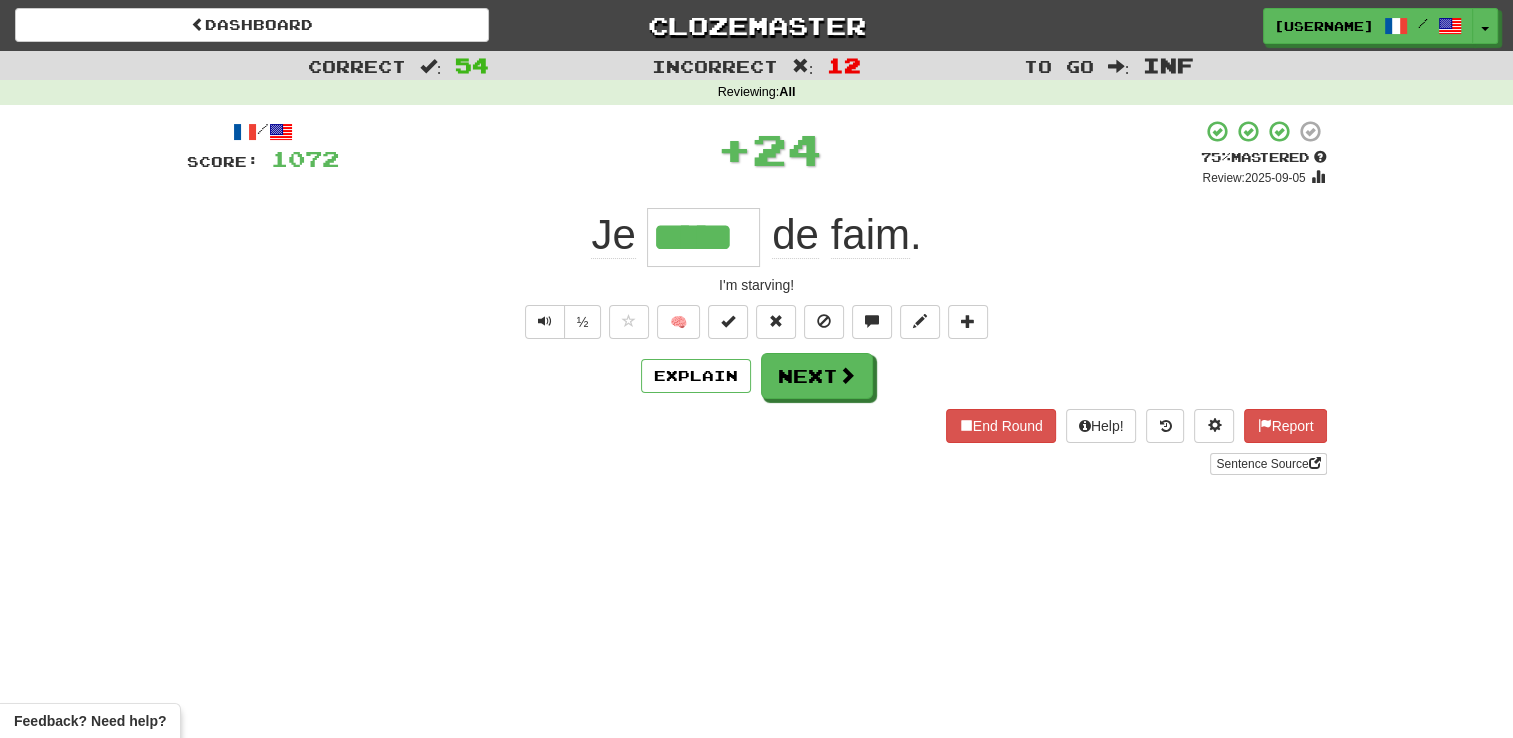 type 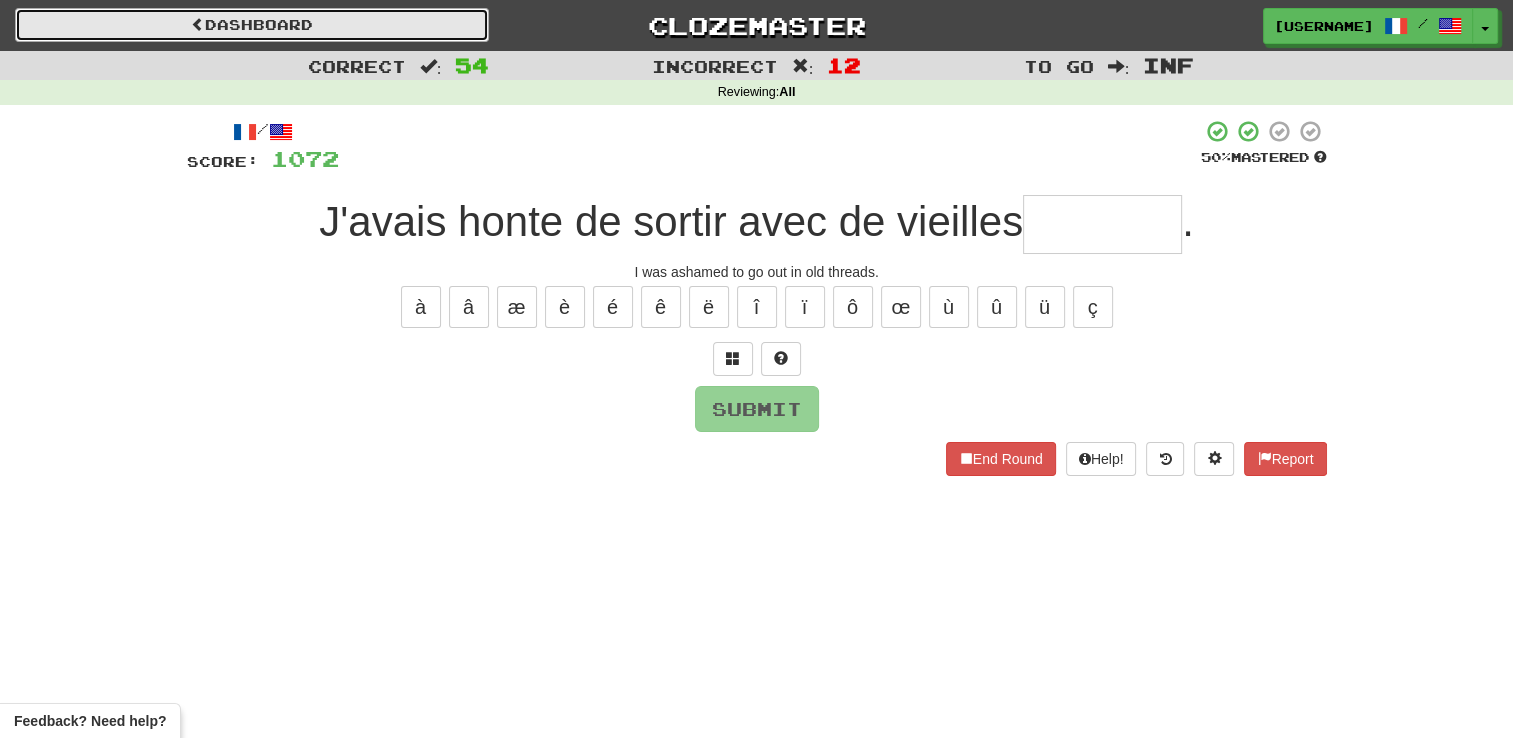 click on "Dashboard" at bounding box center (252, 25) 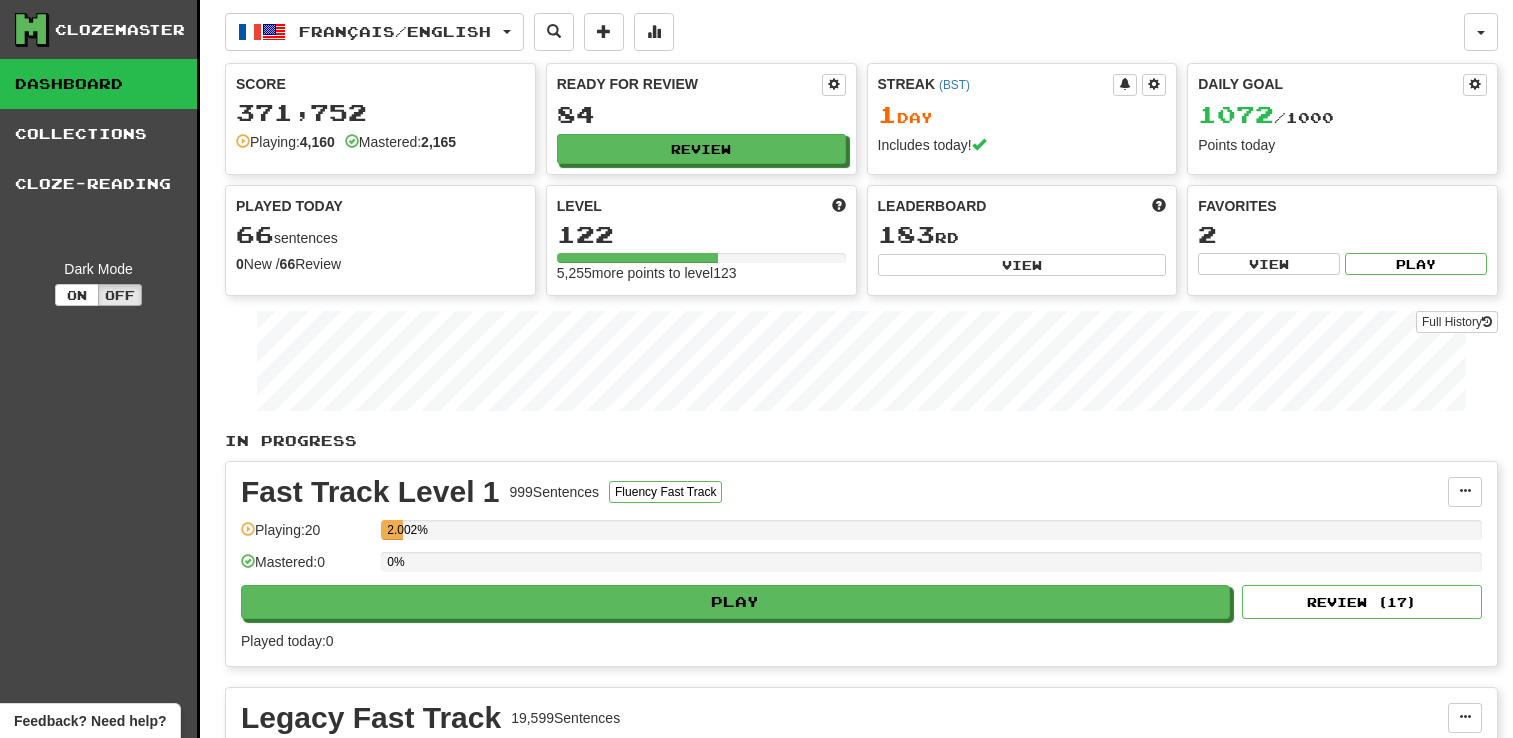 scroll, scrollTop: 0, scrollLeft: 0, axis: both 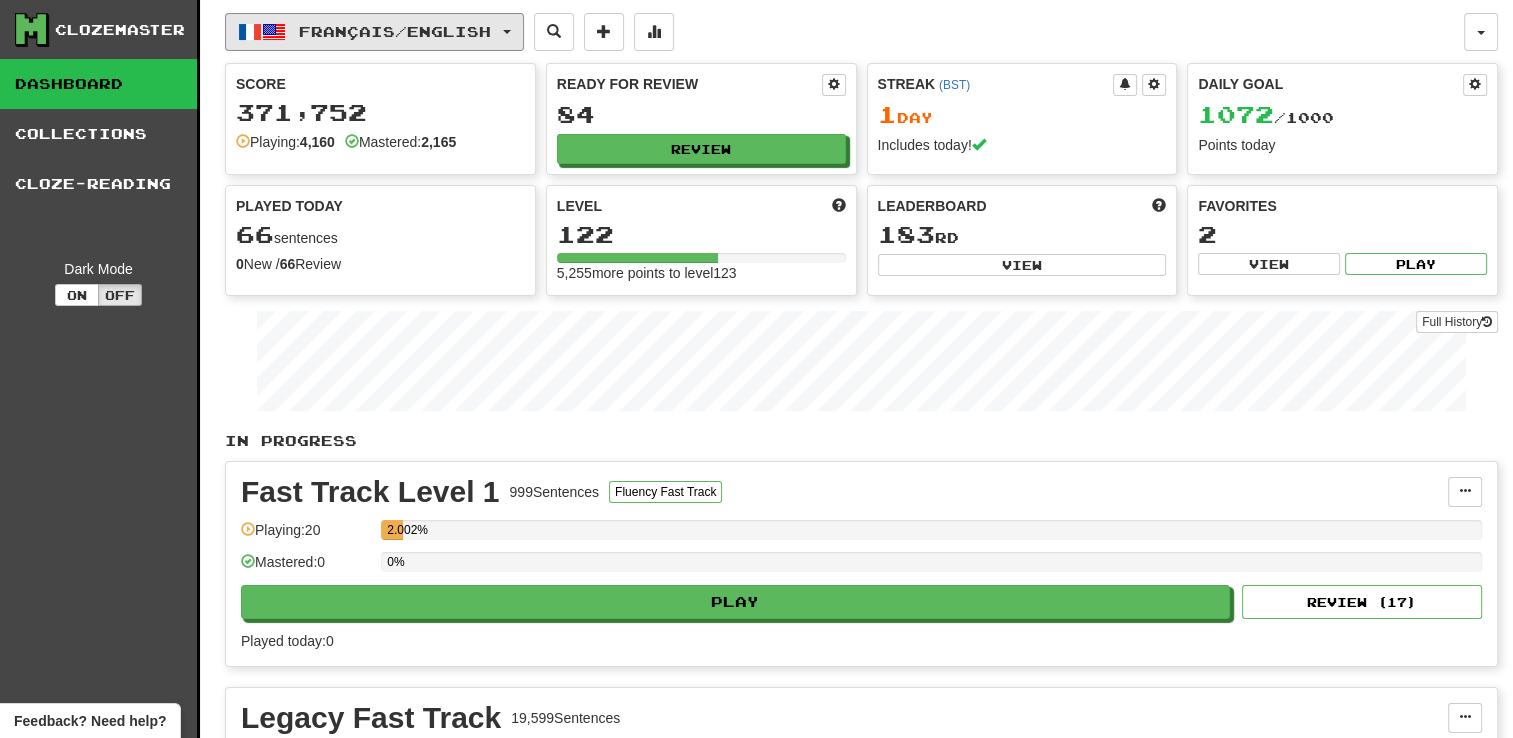 click on "Français  /  English" at bounding box center [395, 31] 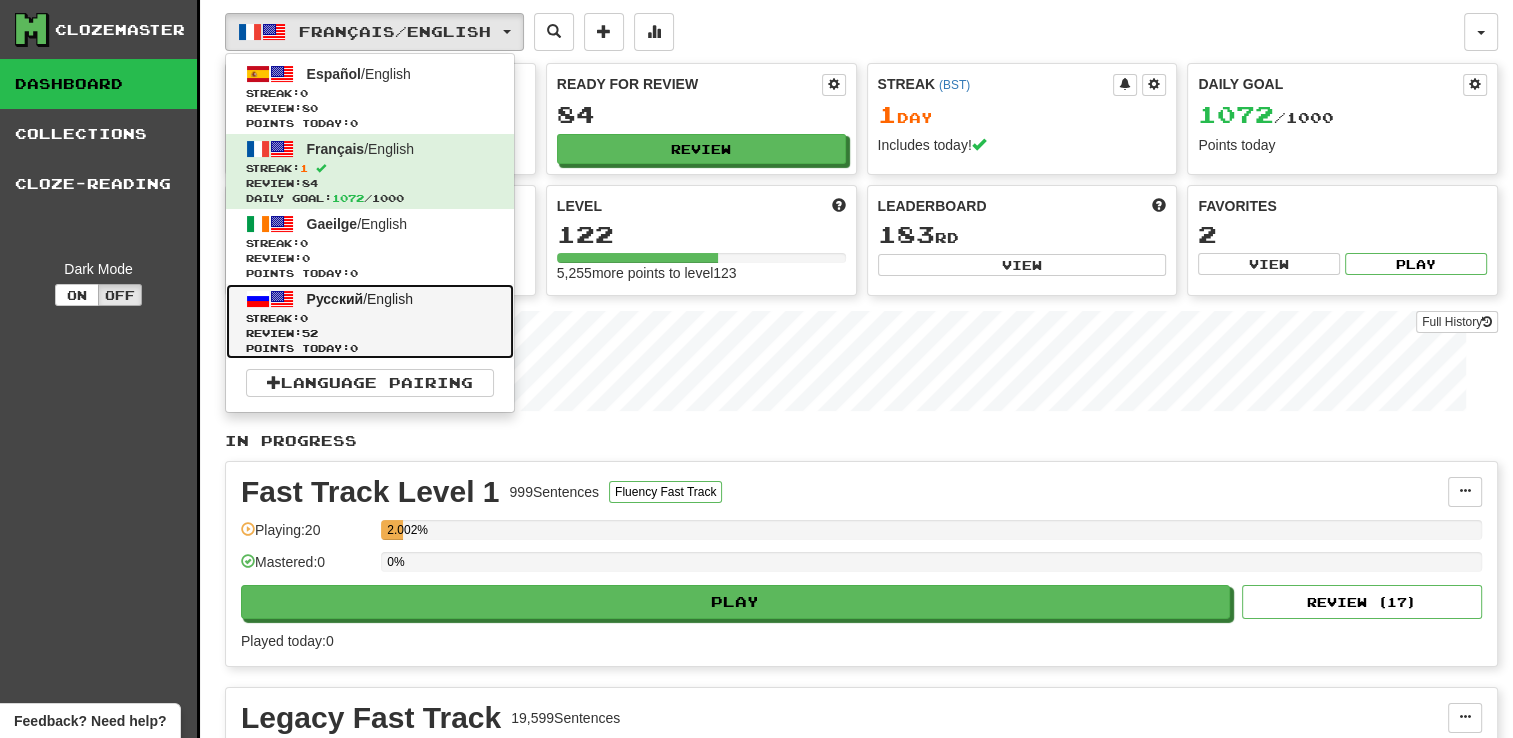 click on "Streak:  0" at bounding box center [370, 318] 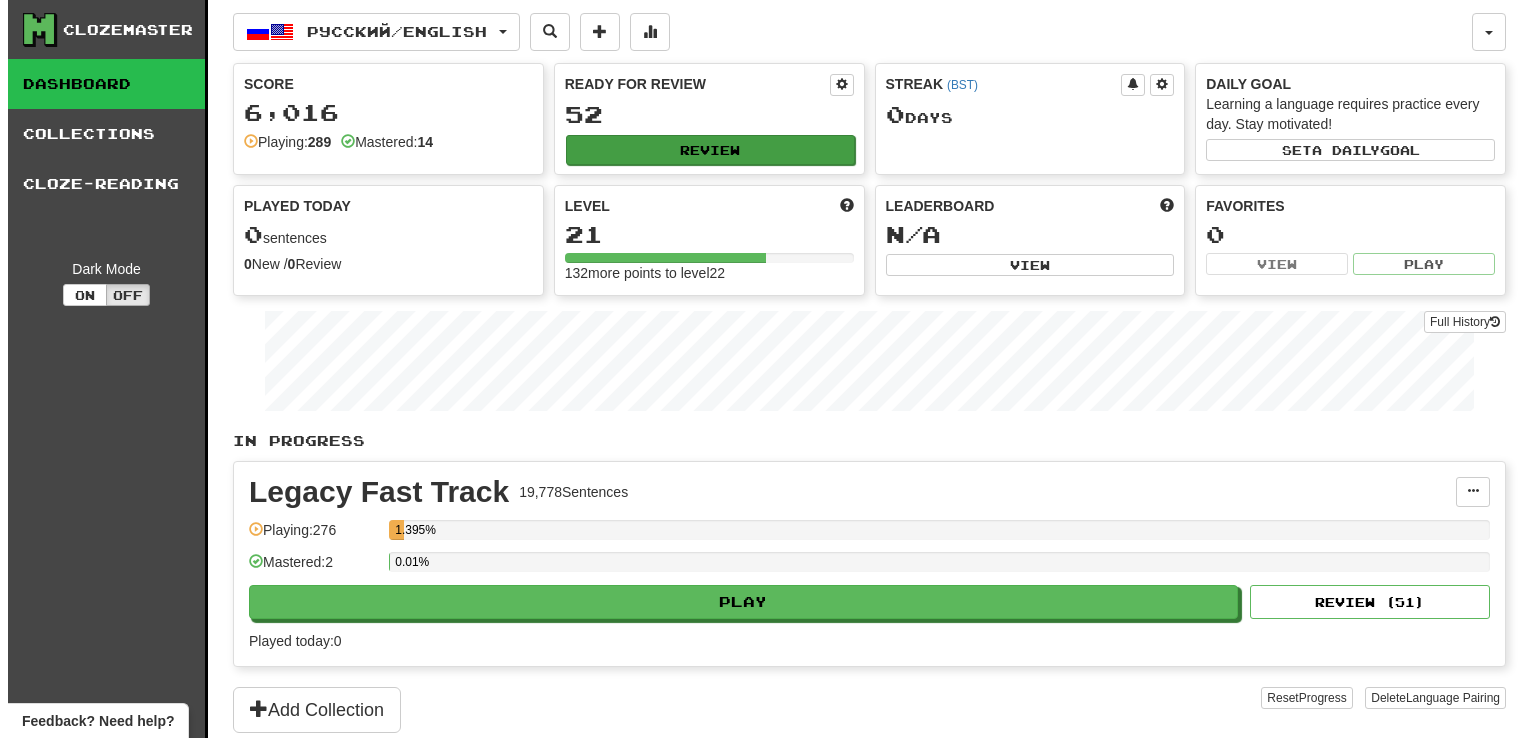 scroll, scrollTop: 0, scrollLeft: 0, axis: both 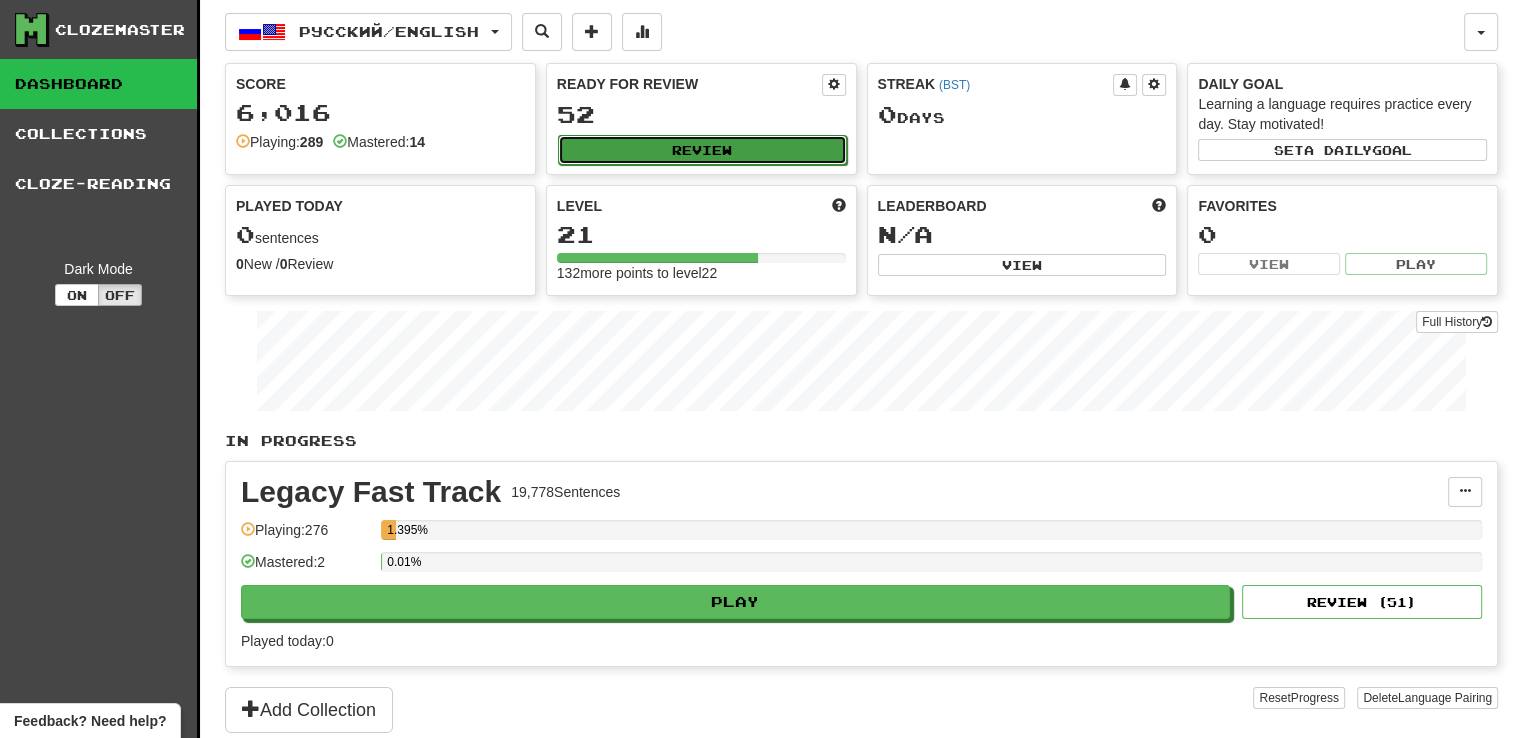 click on "Review" at bounding box center [702, 150] 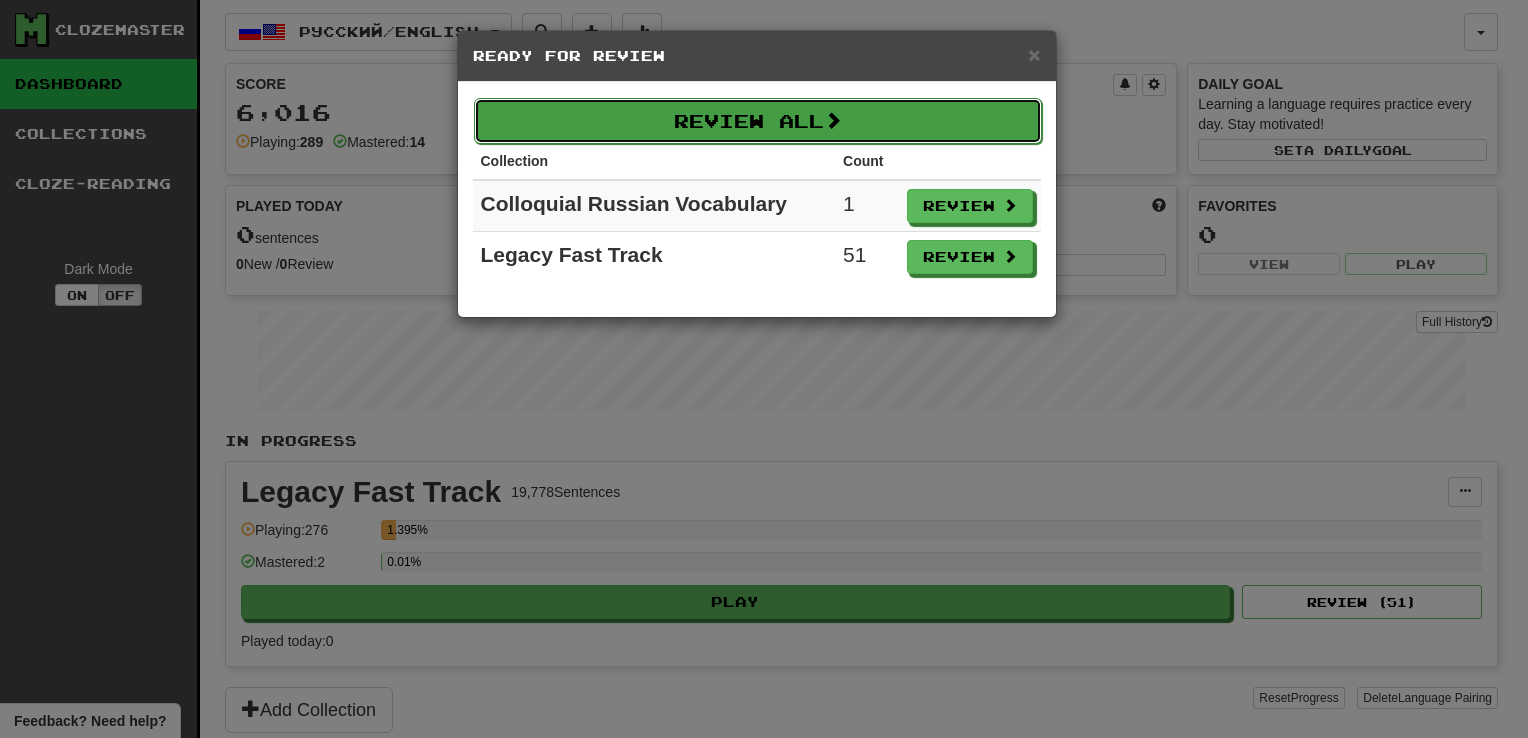 click on "Review All" at bounding box center (758, 121) 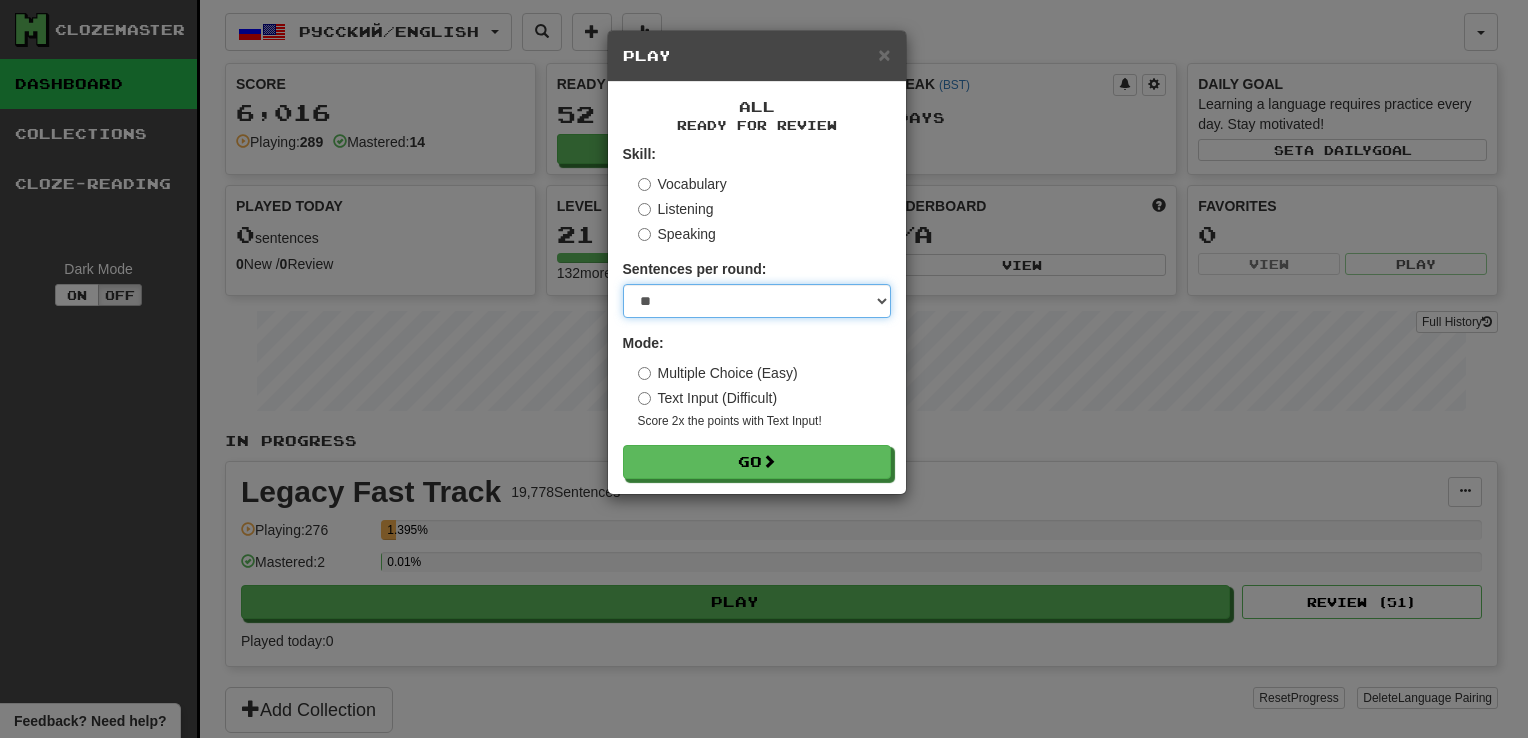 click on "* ** ** ** ** ** *** ********" at bounding box center (757, 301) 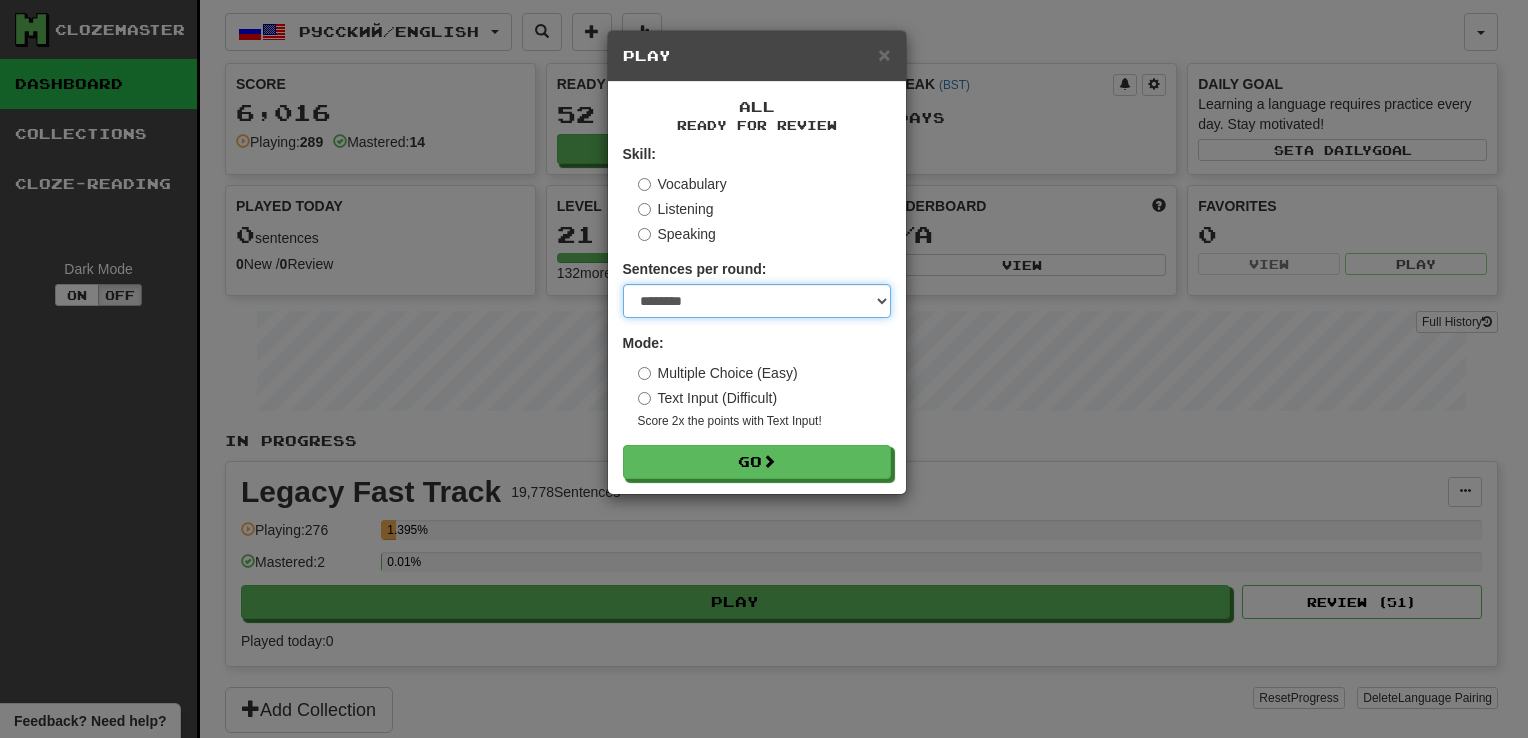 click on "* ** ** ** ** ** *** ********" at bounding box center (757, 301) 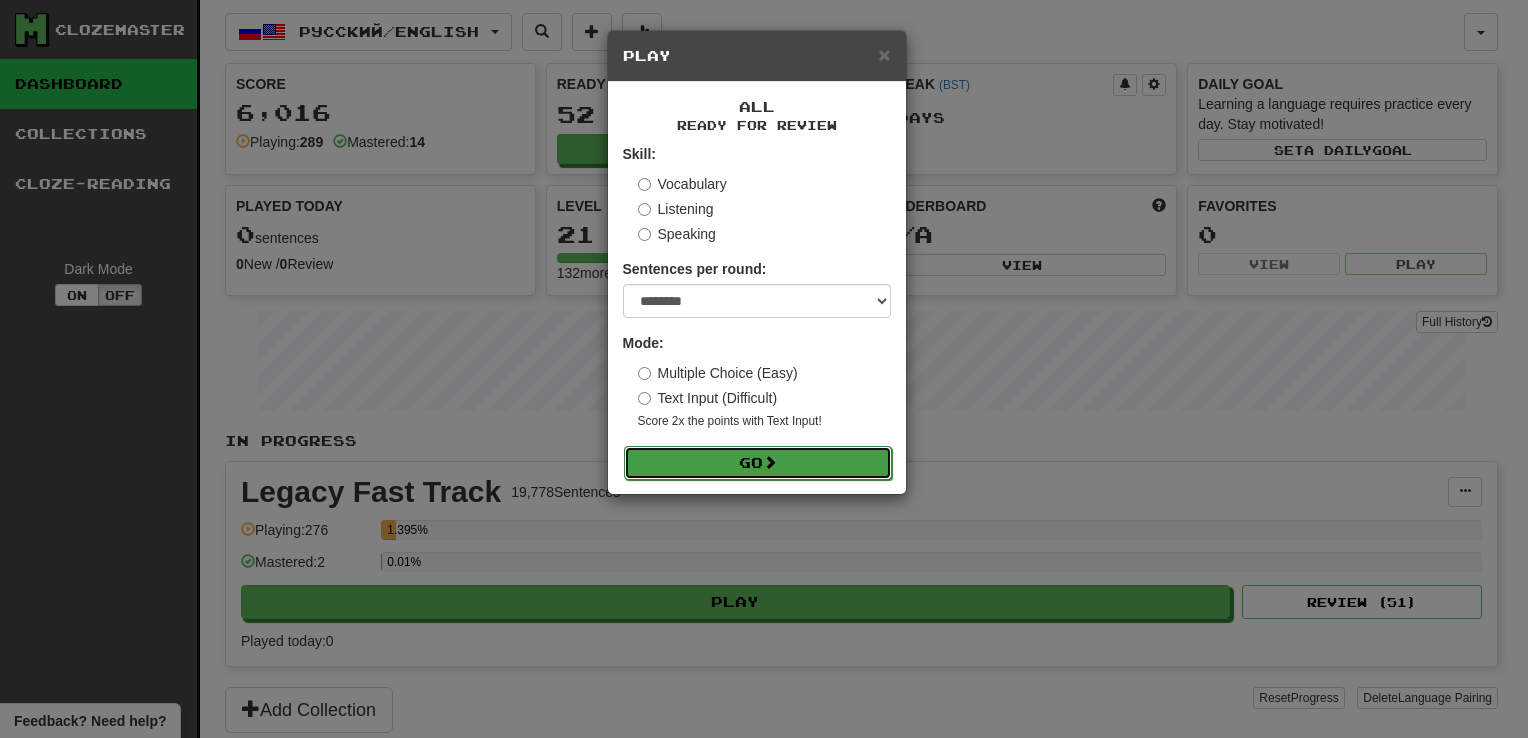 click on "Go" at bounding box center (758, 463) 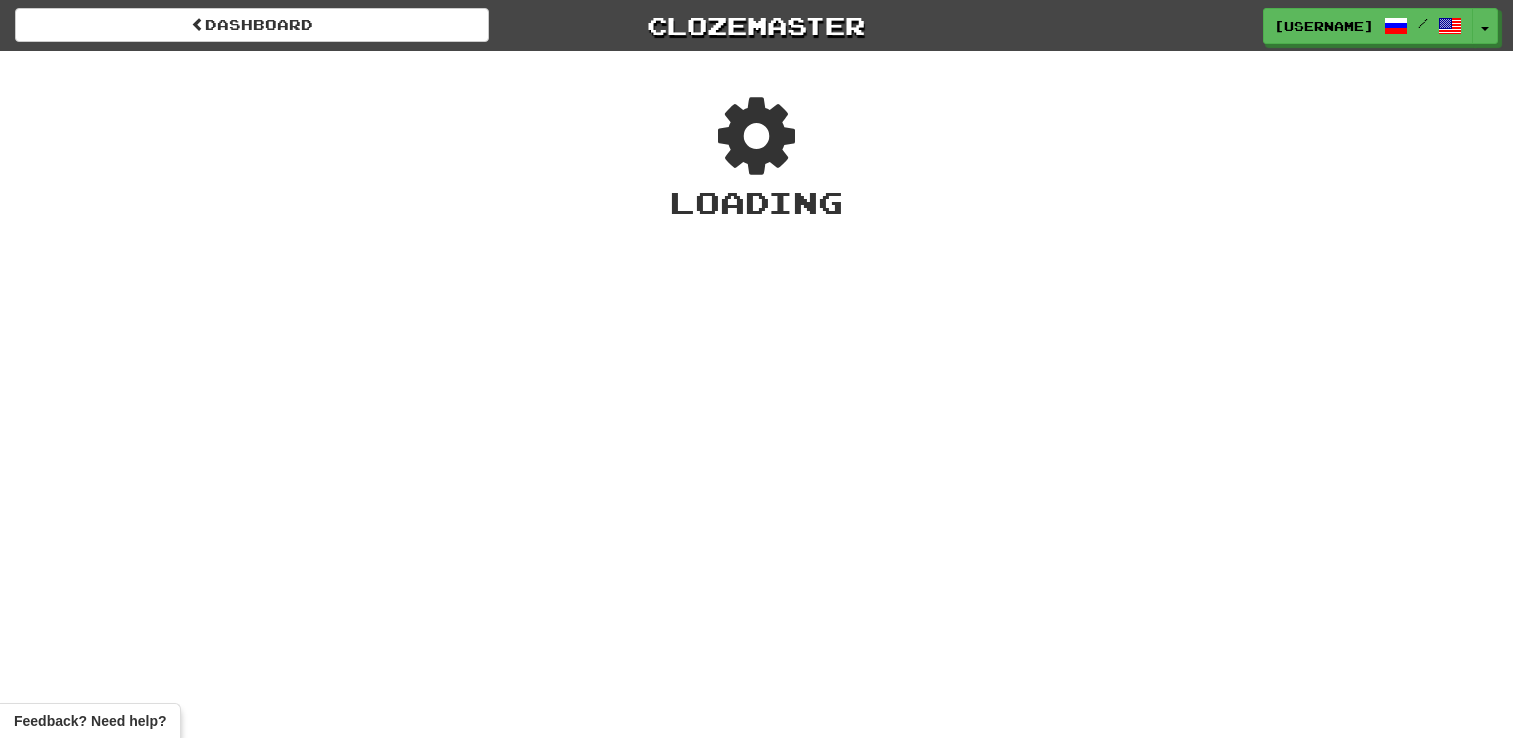 scroll, scrollTop: 0, scrollLeft: 0, axis: both 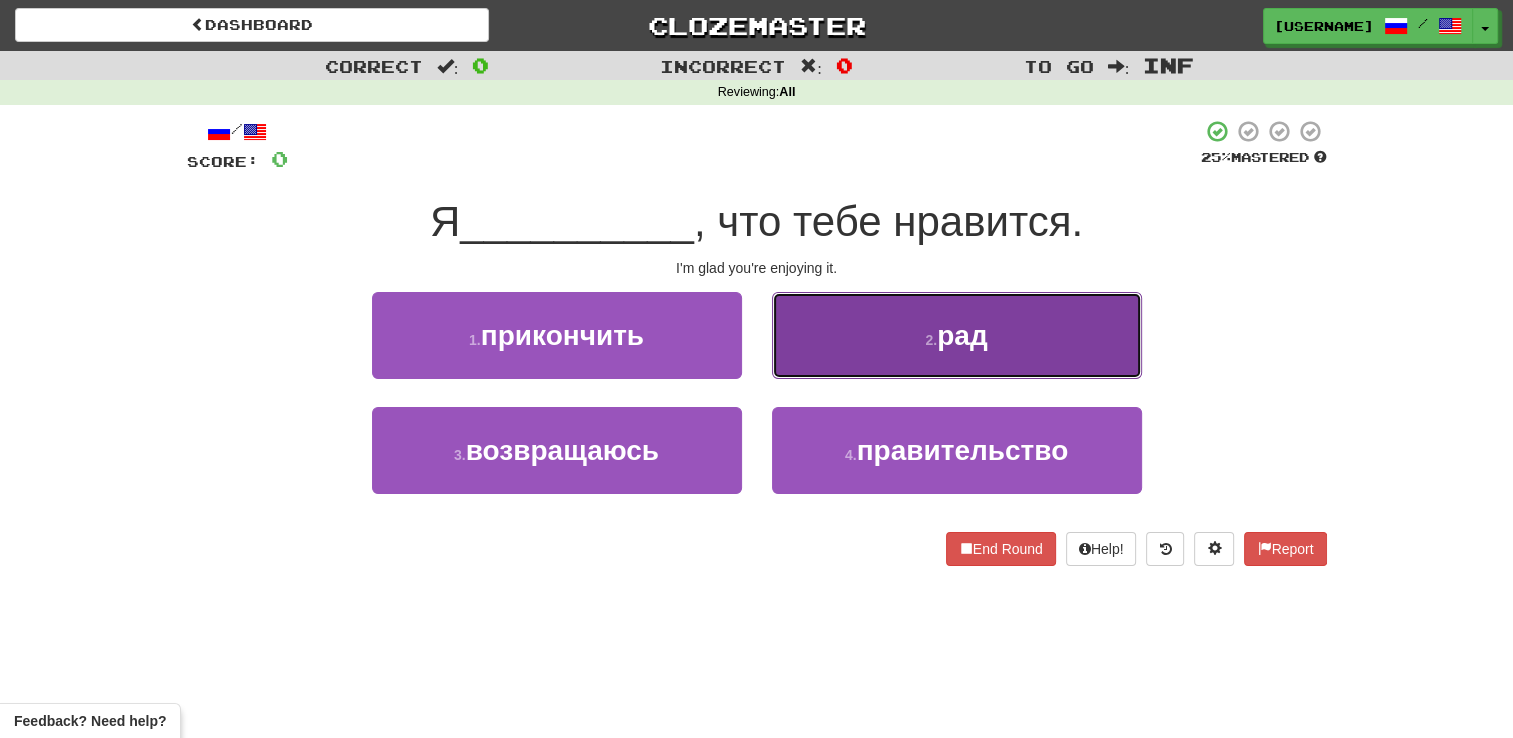 click on "2 .  рад" at bounding box center [957, 335] 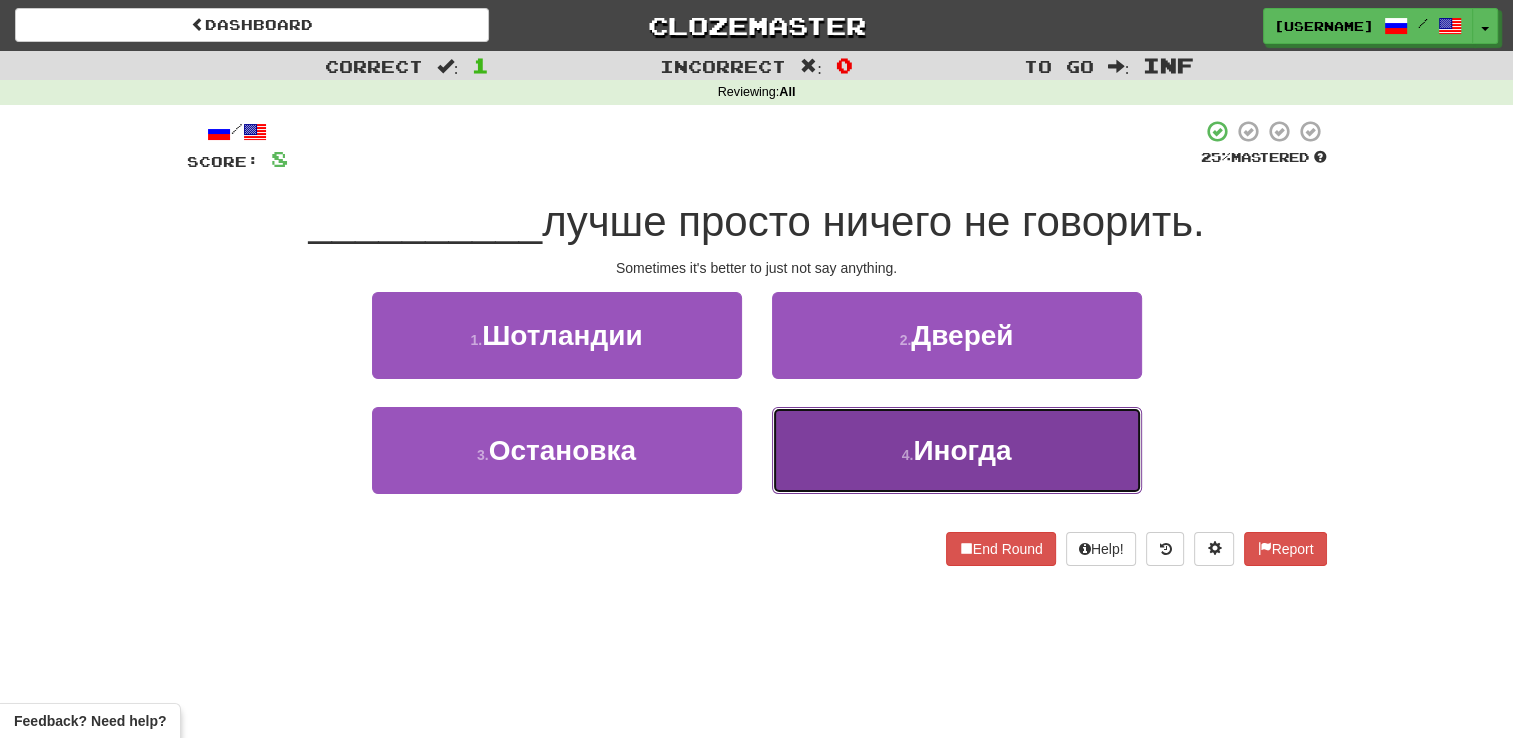 click on "4 .  Иногда" at bounding box center [957, 450] 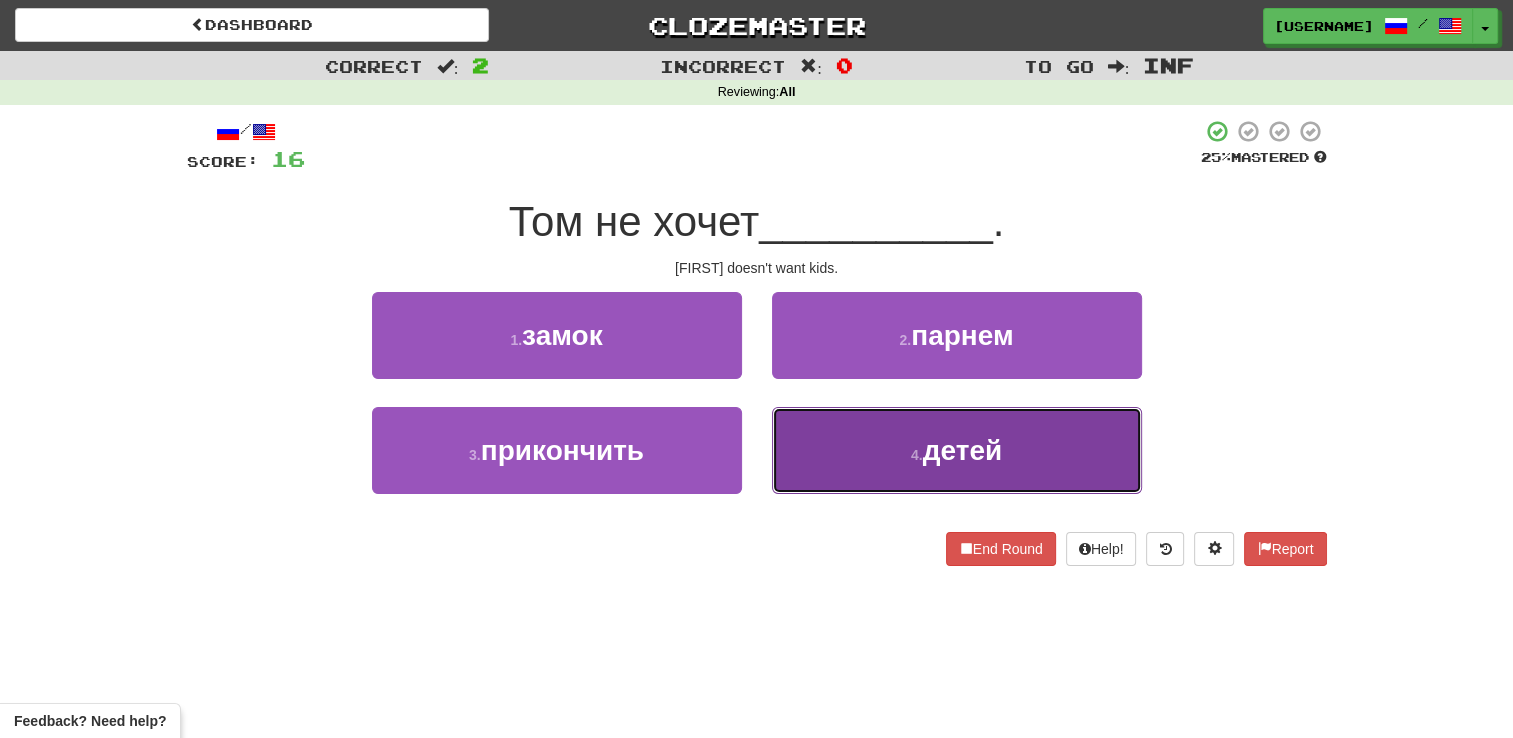 click on "4 .  детей" at bounding box center (957, 450) 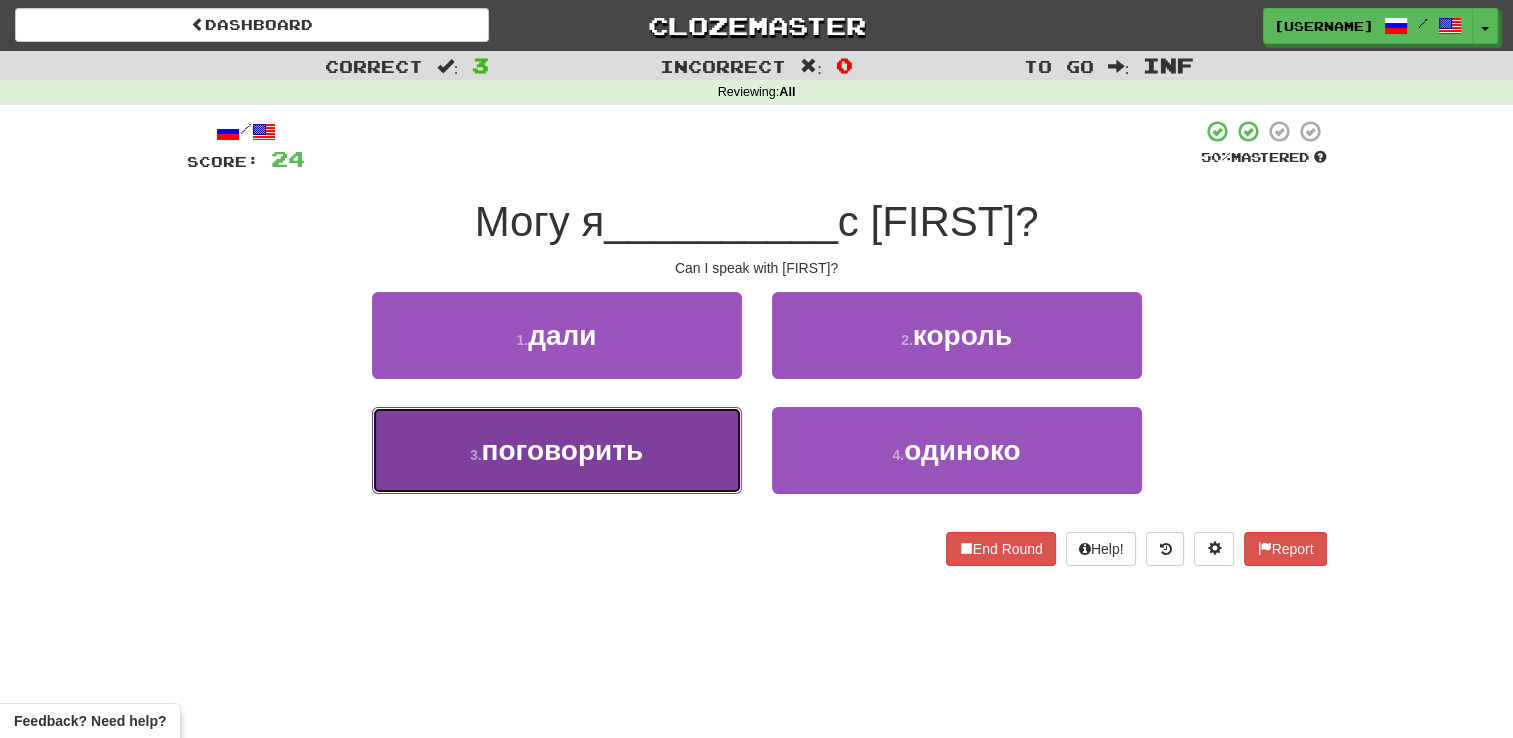 click on "3 .  поговорить" at bounding box center (557, 450) 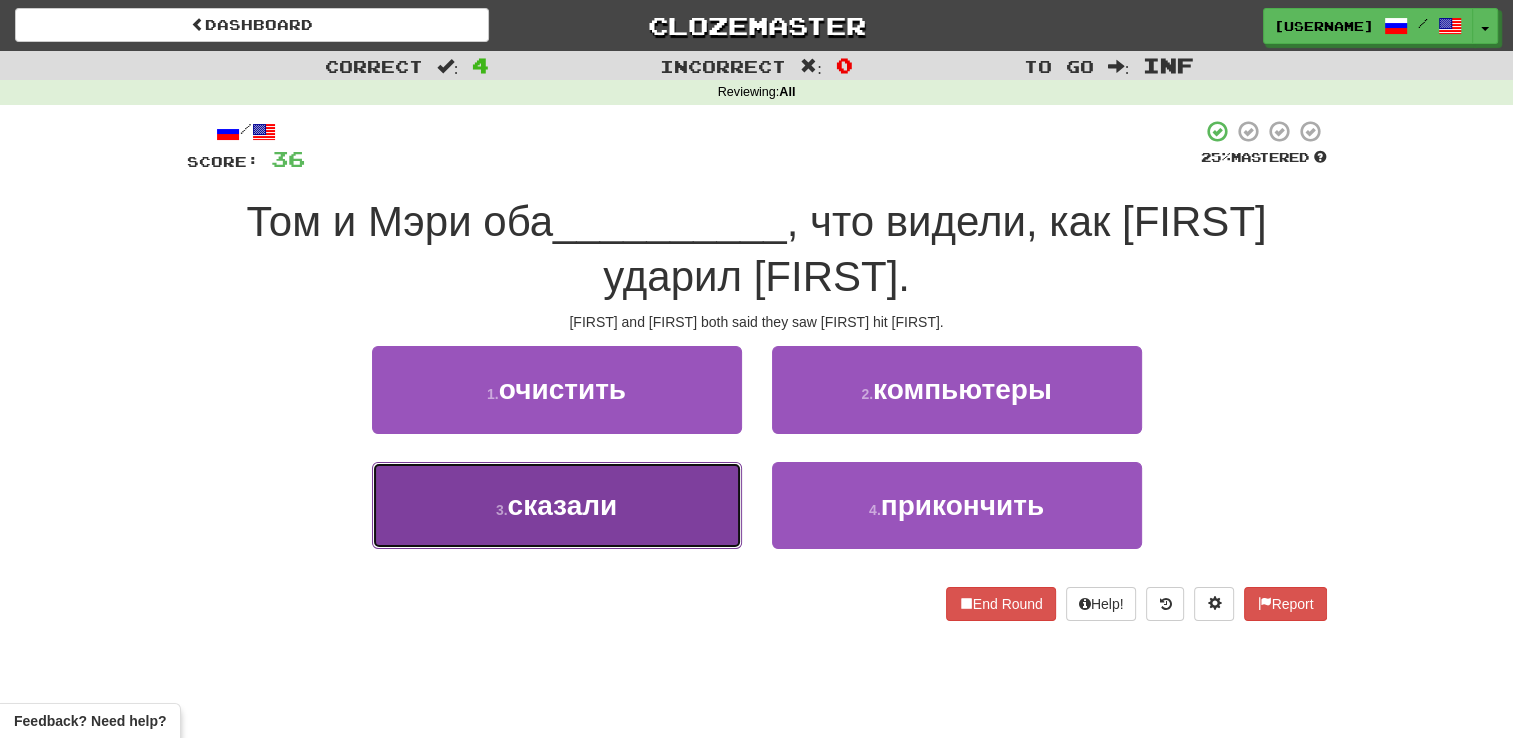 click on "3 .  сказали" at bounding box center (557, 505) 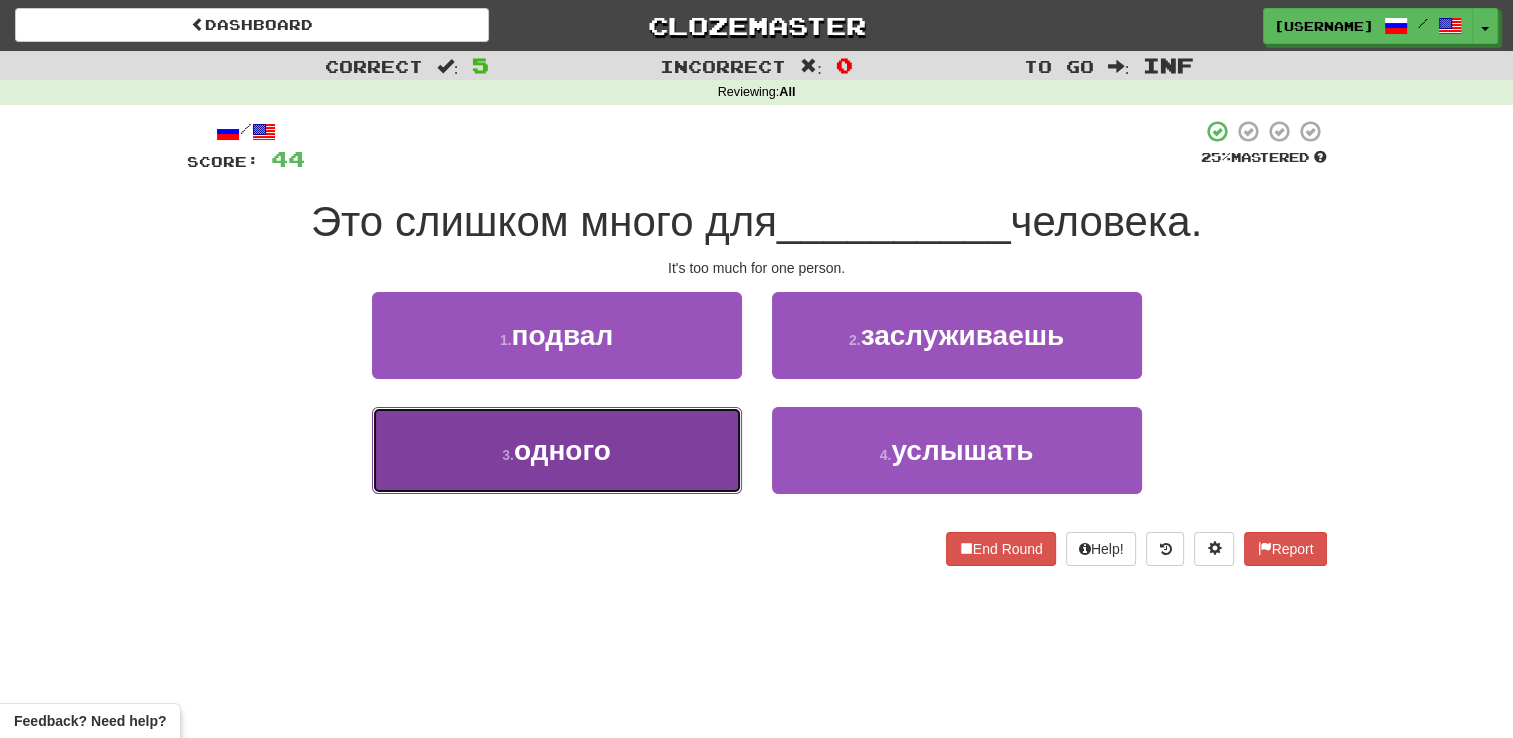 click on "3 .  одного" at bounding box center (557, 450) 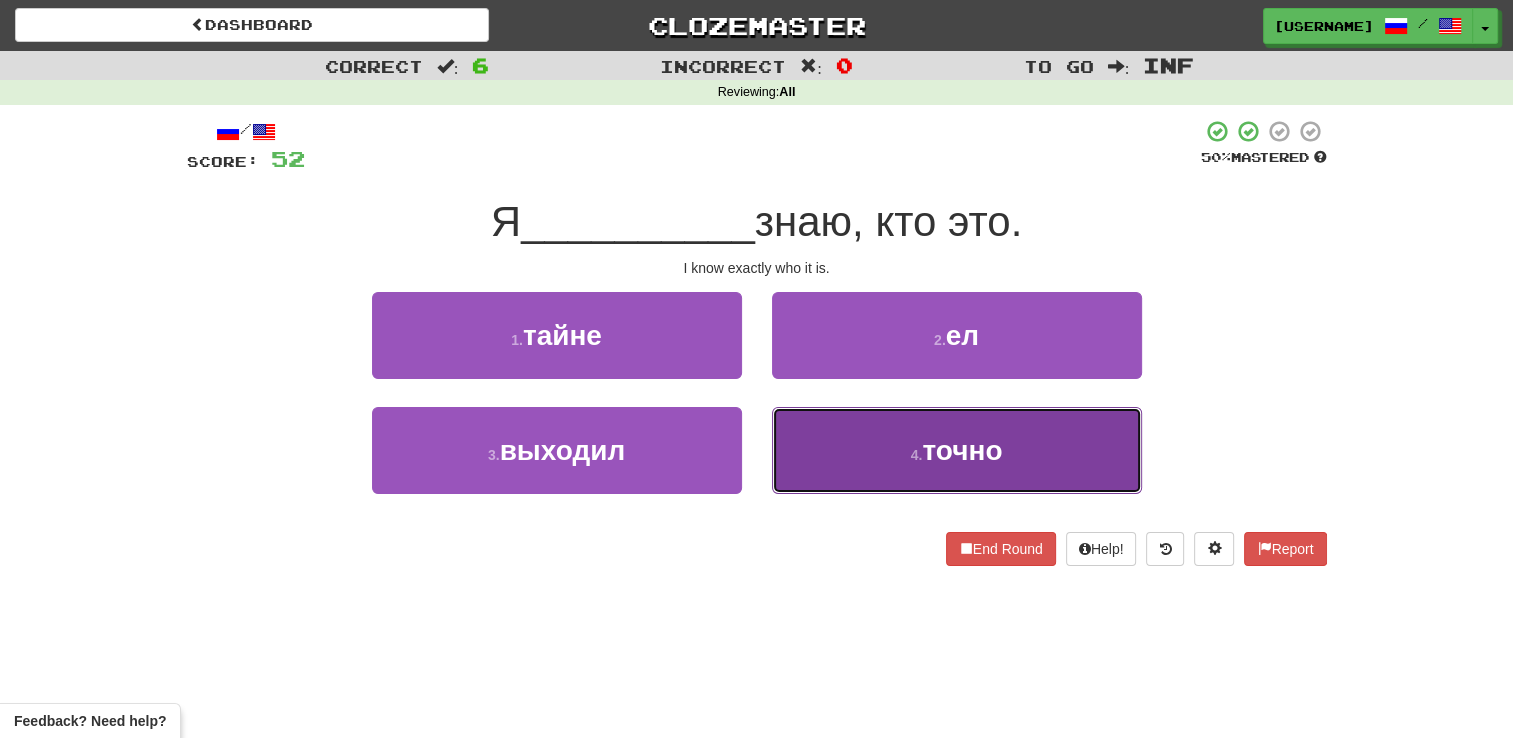 click on "4 .  точно" at bounding box center [957, 450] 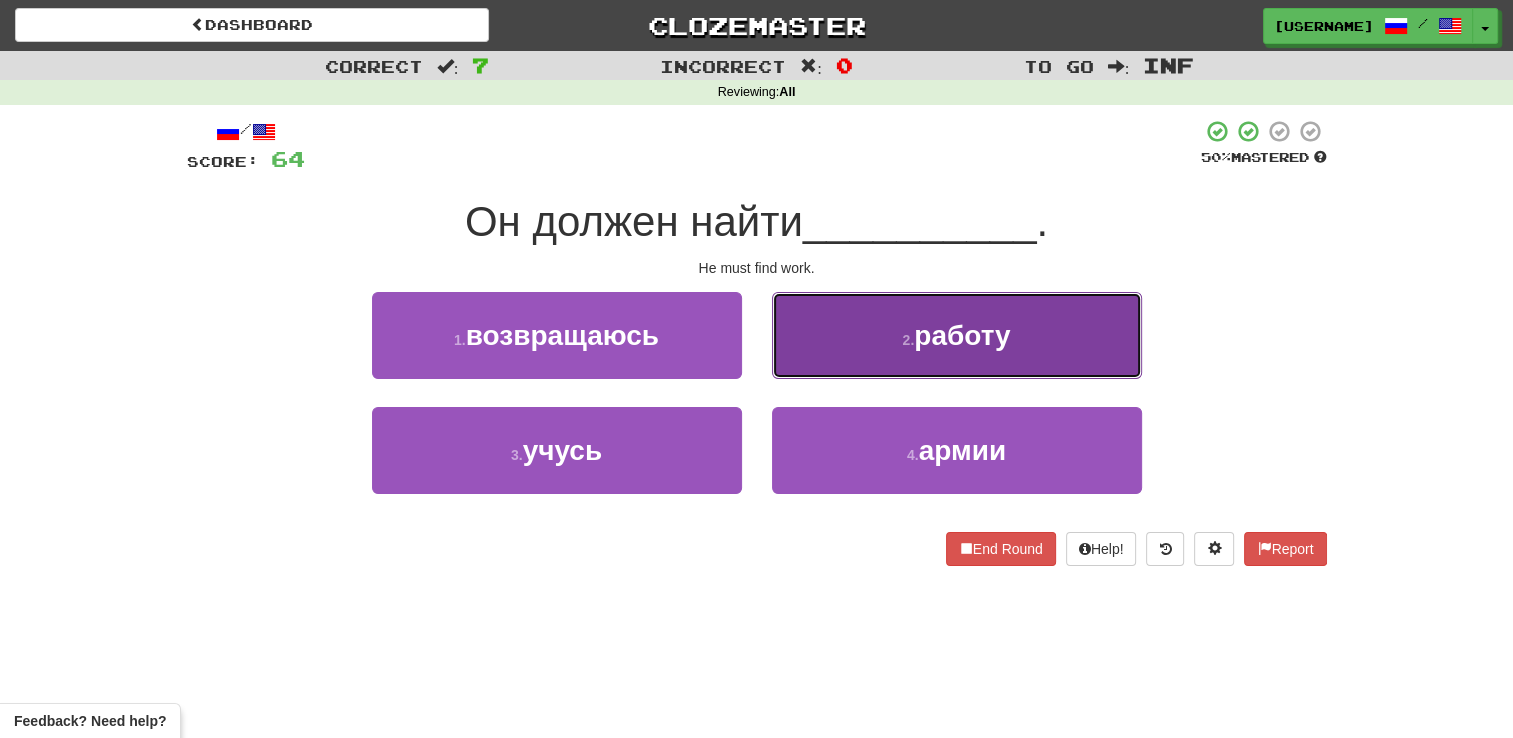 click on "2 .  работу" at bounding box center [957, 335] 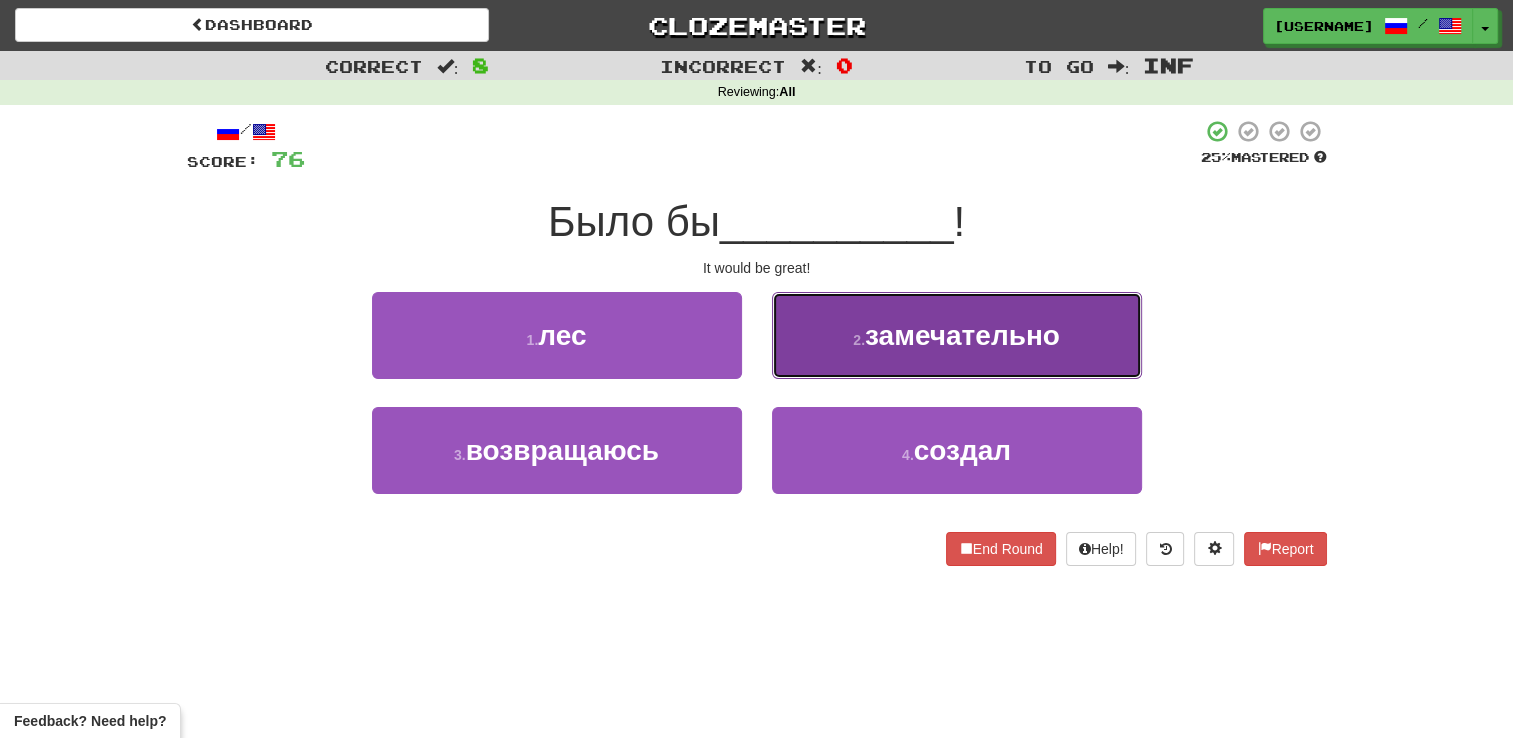 click on "замечательно" at bounding box center (962, 335) 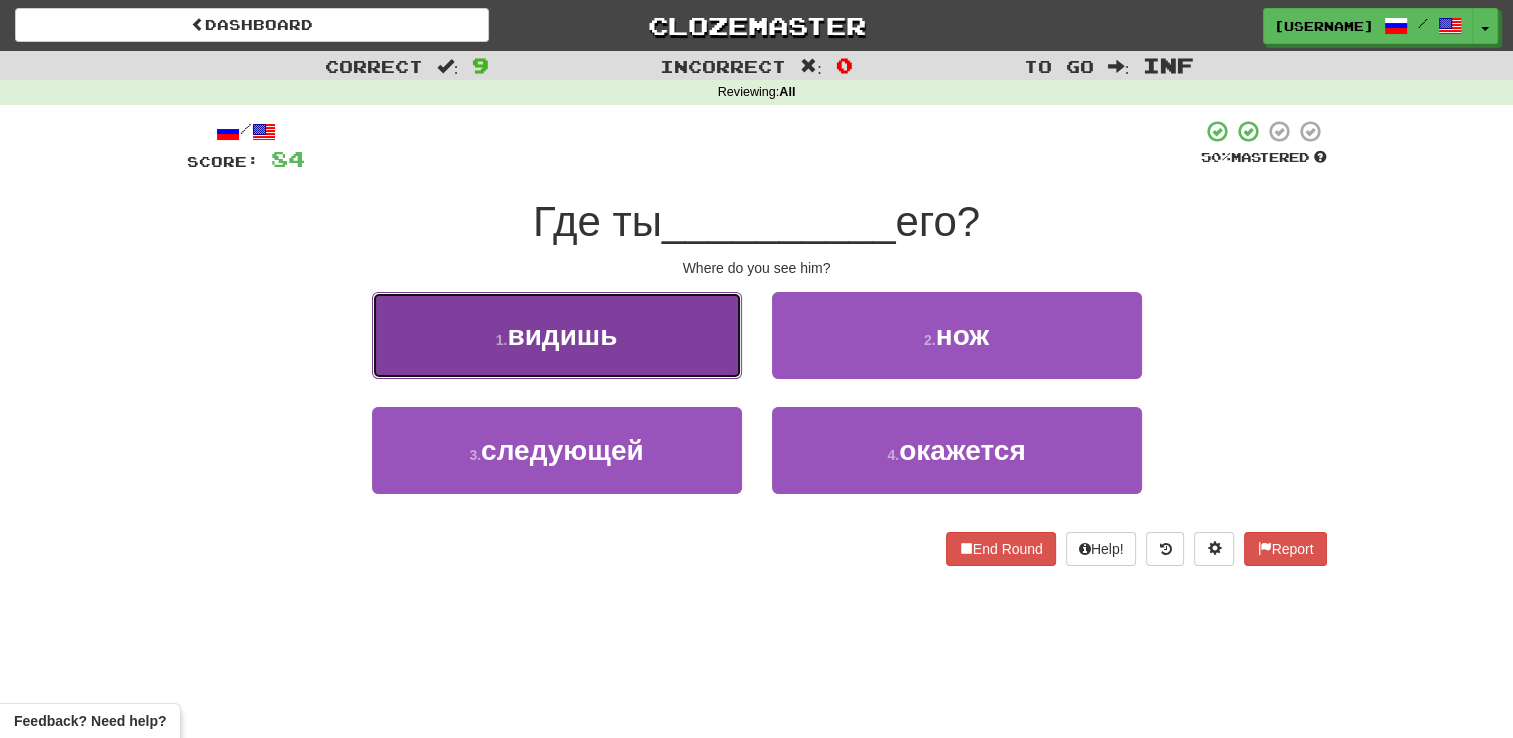 click on "1 .  видишь" at bounding box center (557, 335) 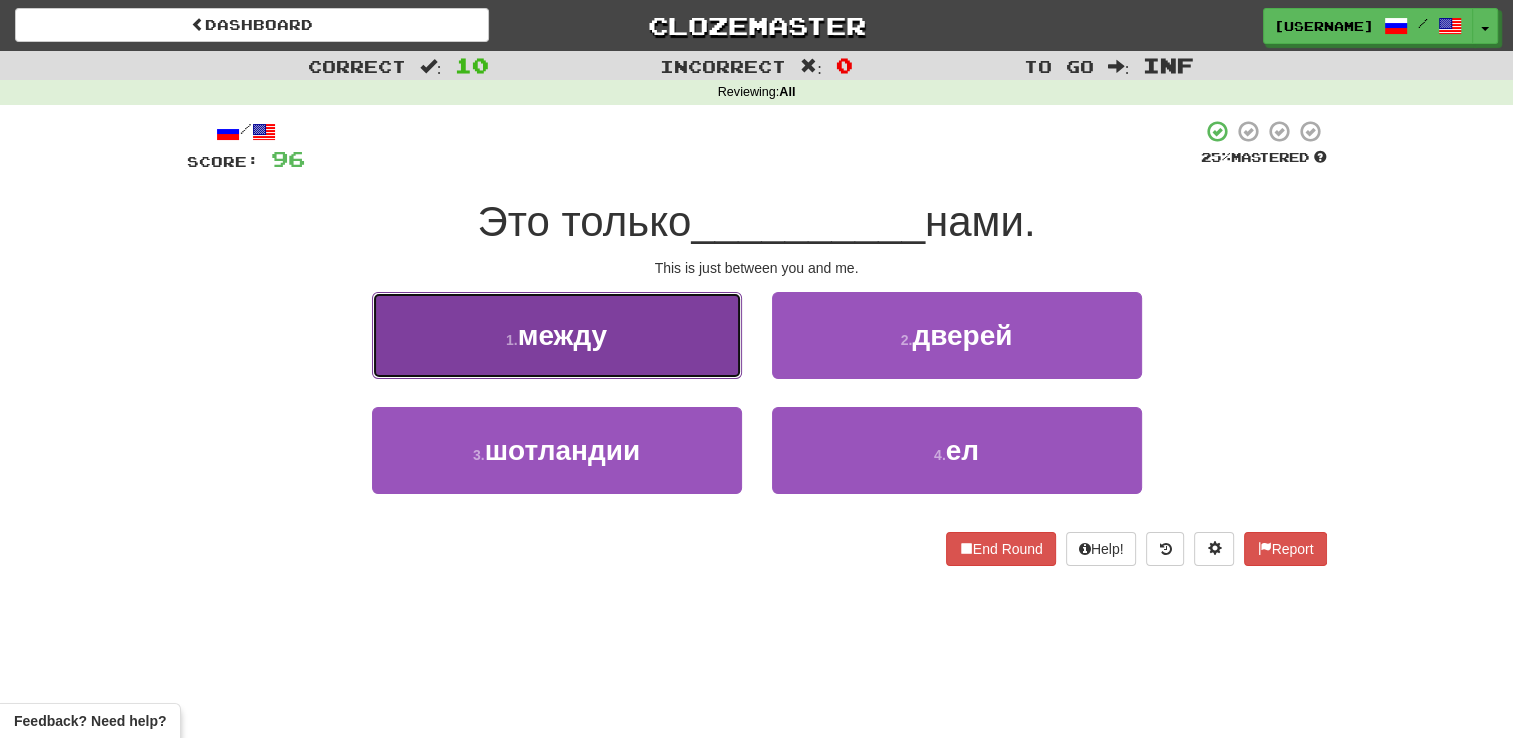 click on "1 .  между" at bounding box center (557, 335) 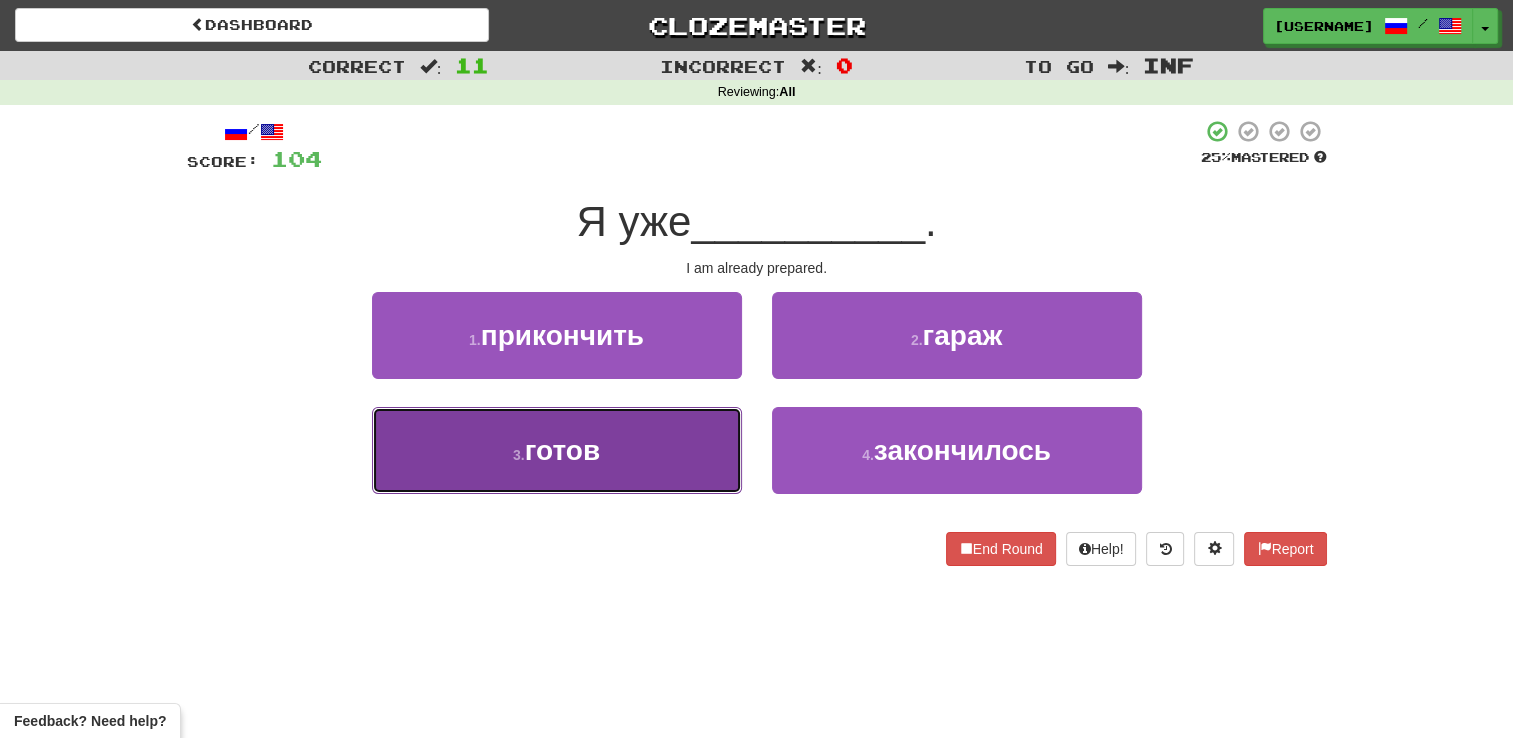 click on "3 .  готов" at bounding box center (557, 450) 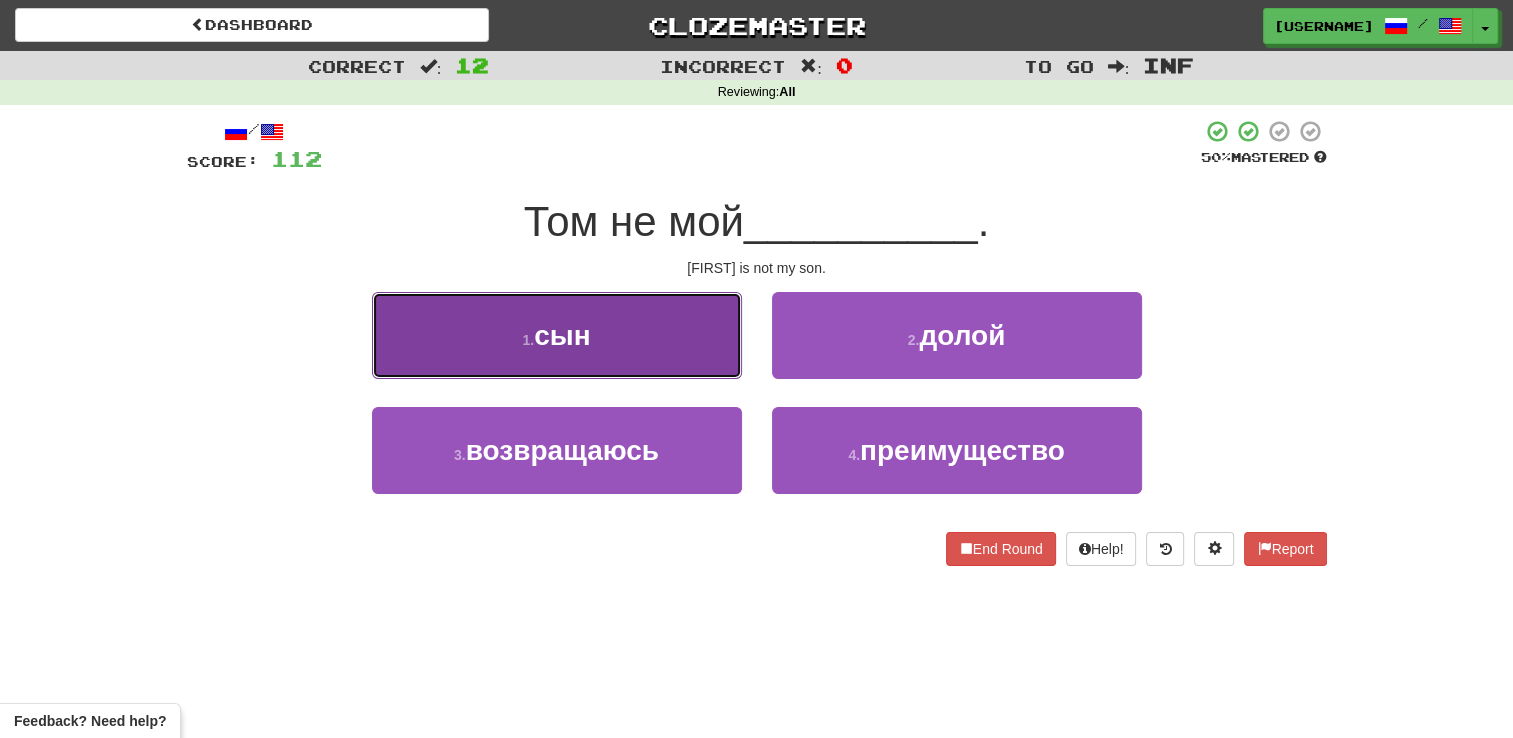 click on "1 .  сын" at bounding box center (557, 335) 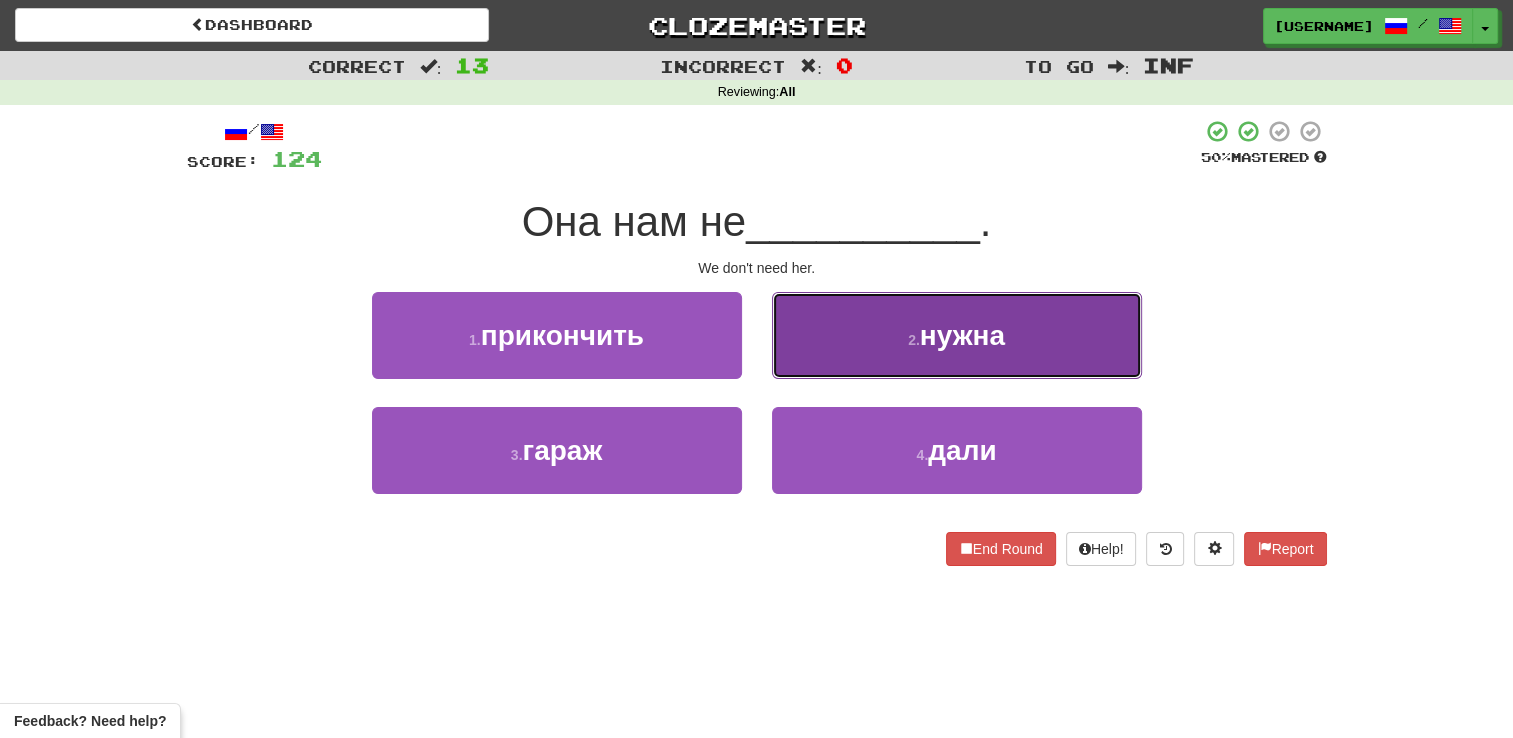 click on "2 .  нужна" at bounding box center (957, 335) 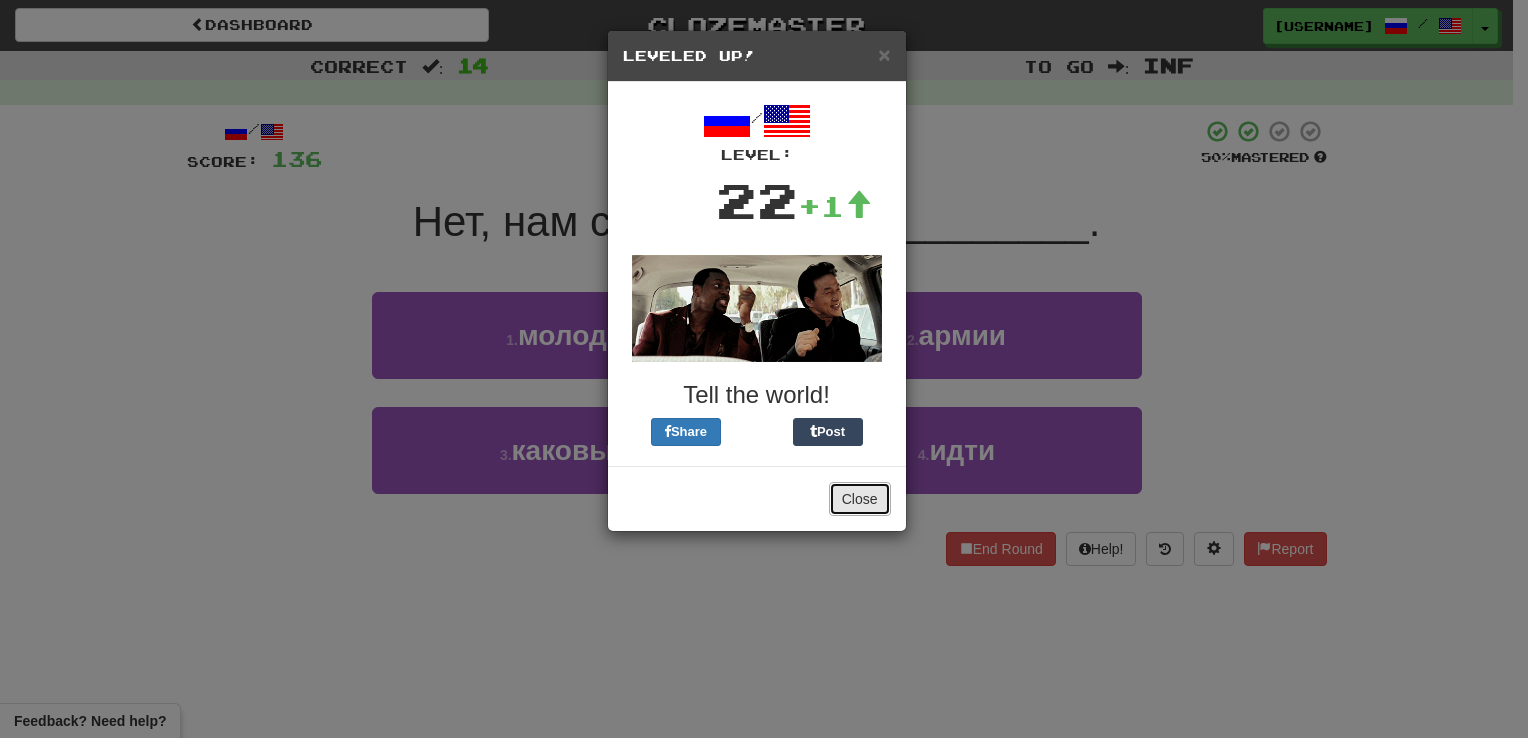 click on "Close" at bounding box center (860, 499) 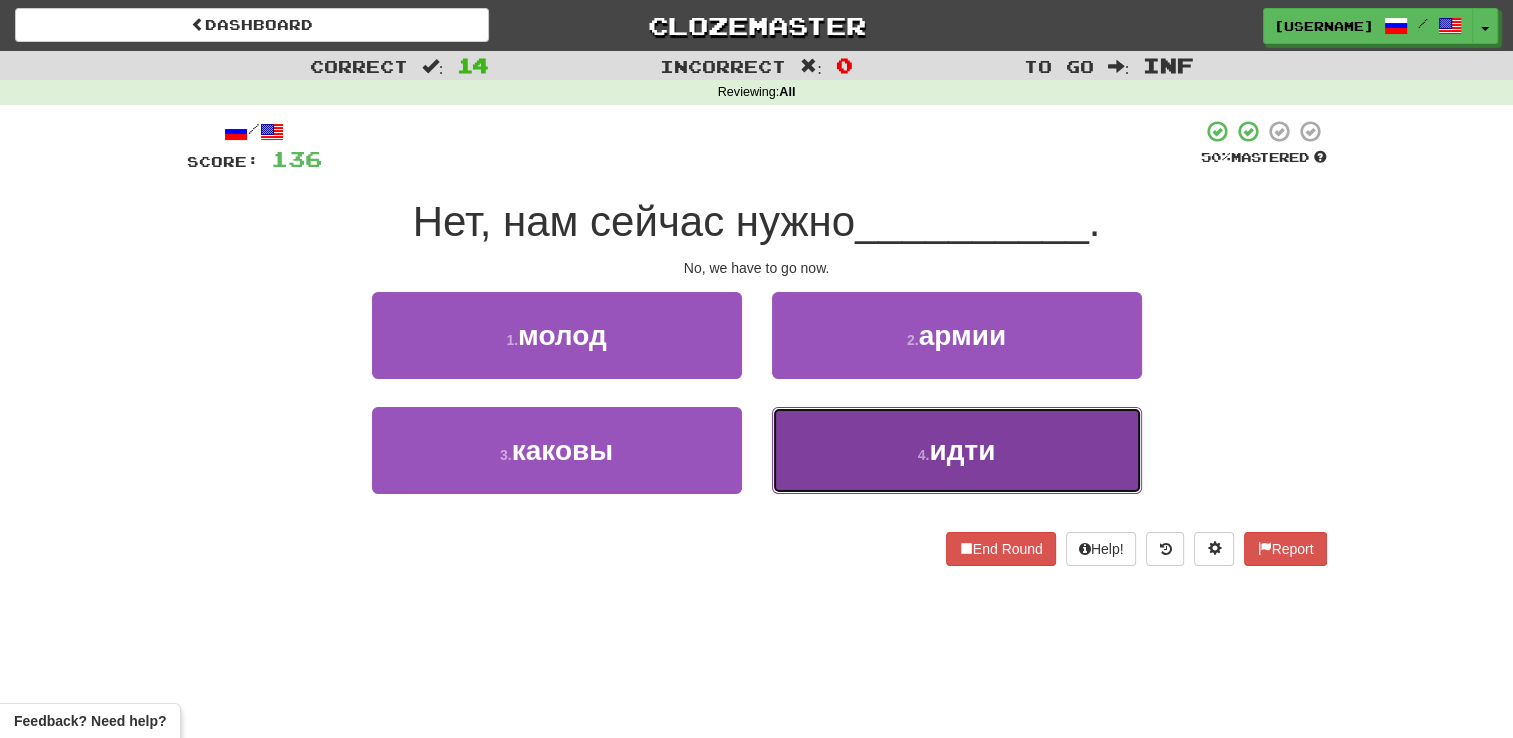 click on "4 .  идти" at bounding box center [957, 450] 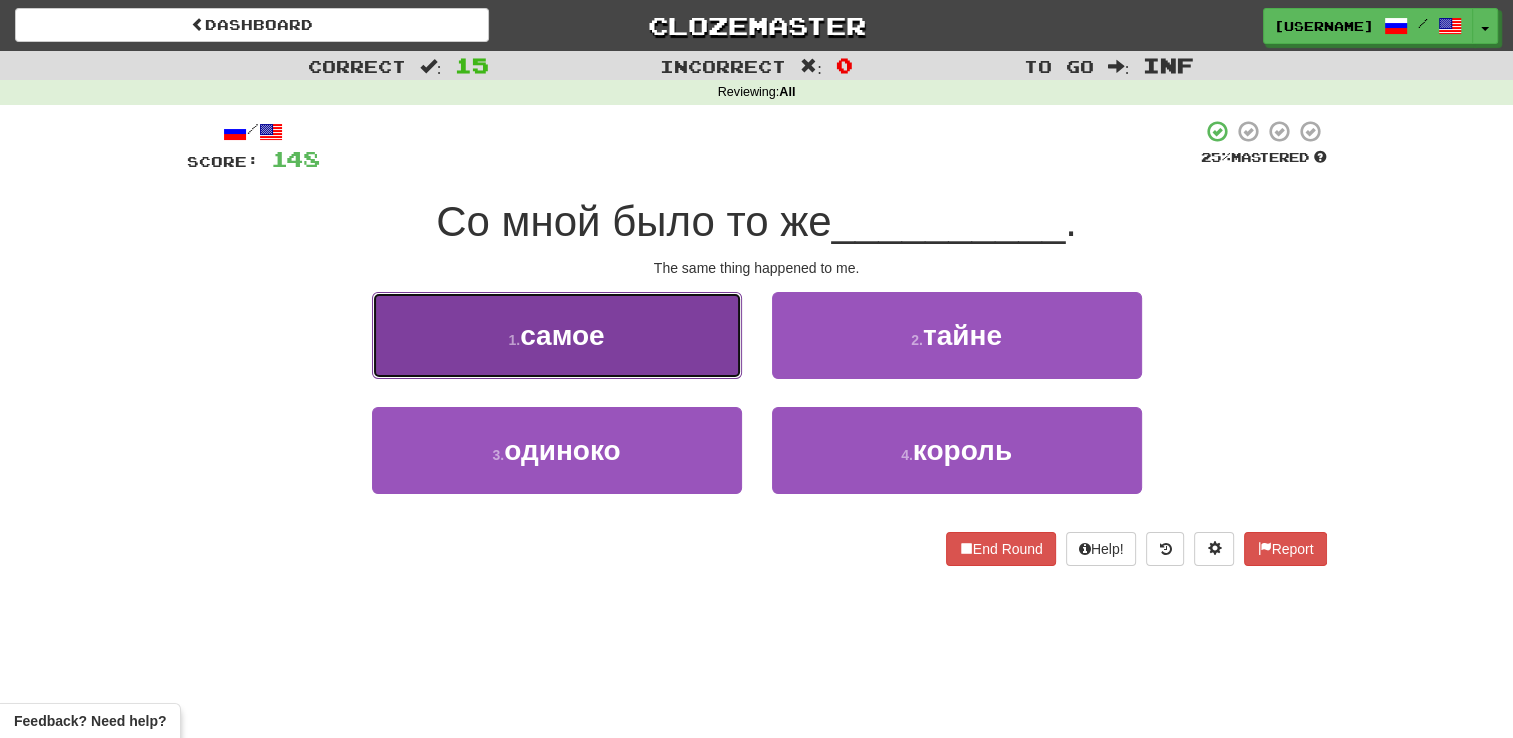 click on "1 .  самое" at bounding box center (557, 335) 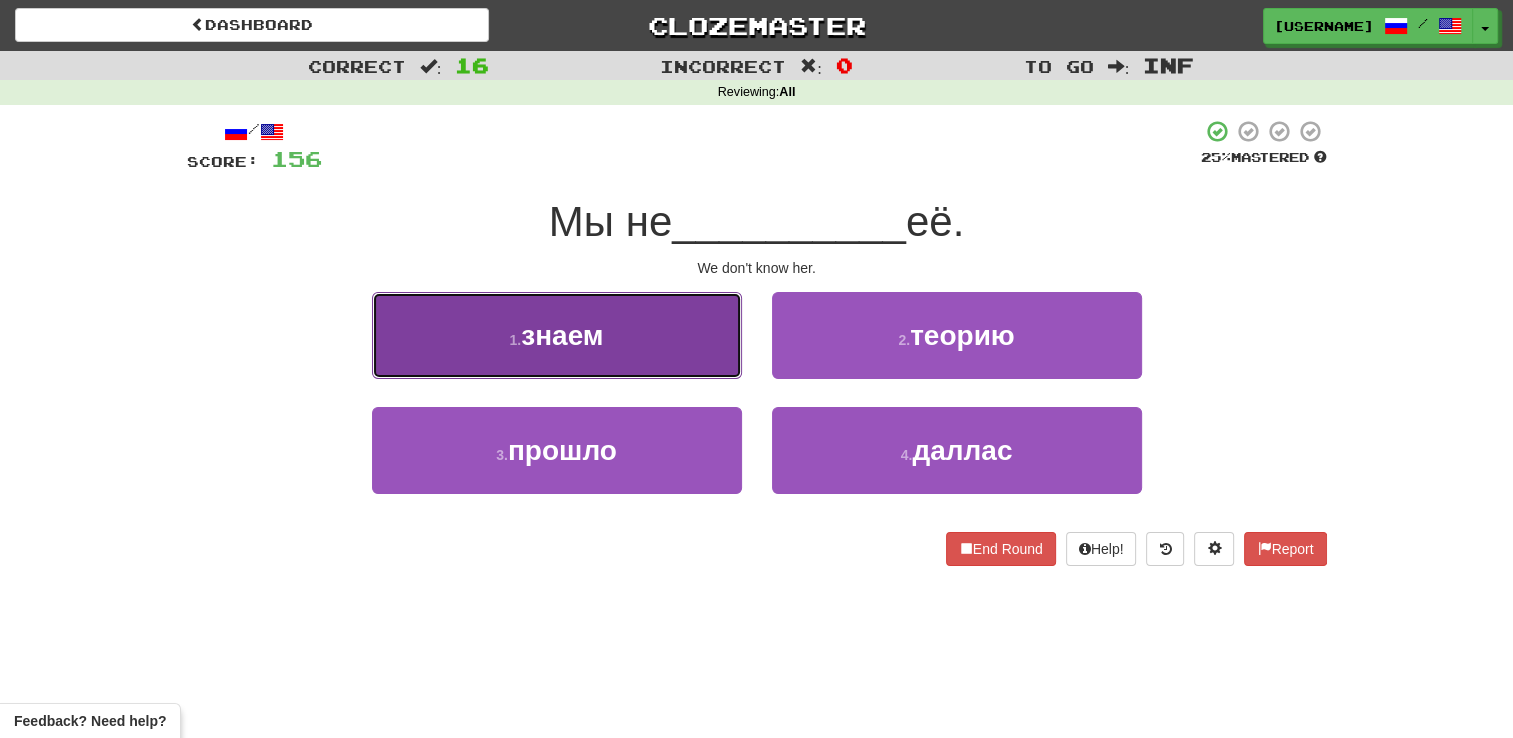 click on "1 .  знаем" at bounding box center (557, 335) 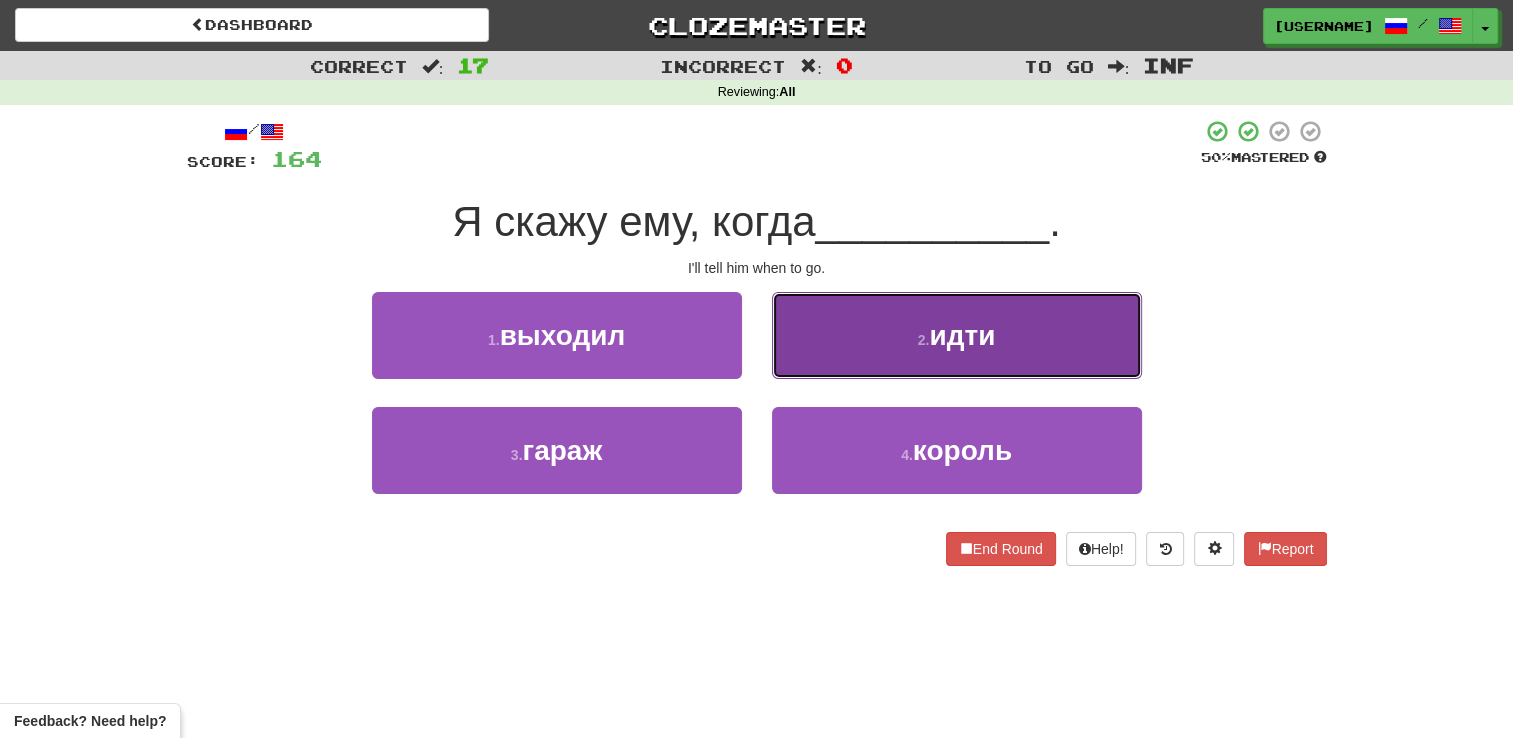 click on "2 .  идти" at bounding box center (957, 335) 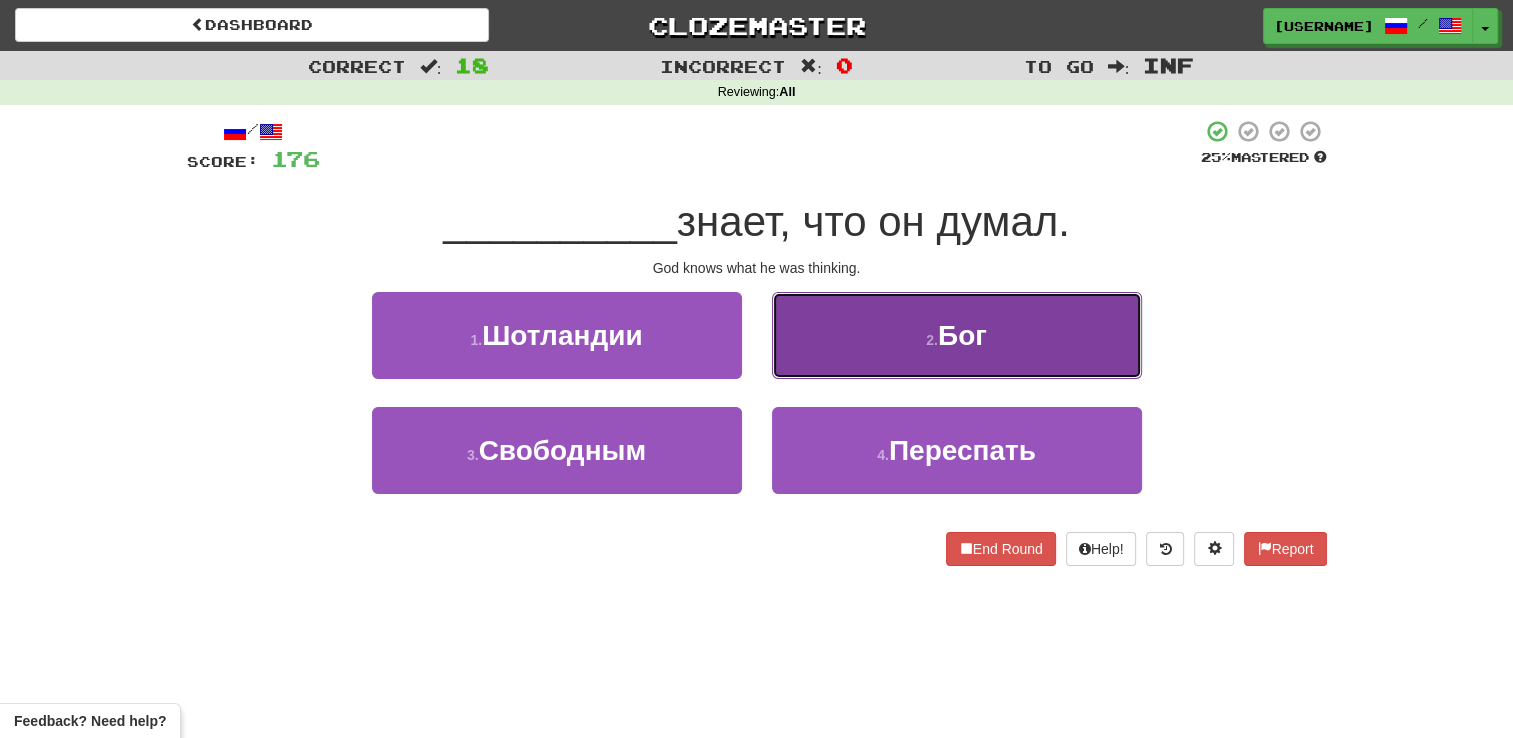click on "2 .  Бог" at bounding box center [957, 335] 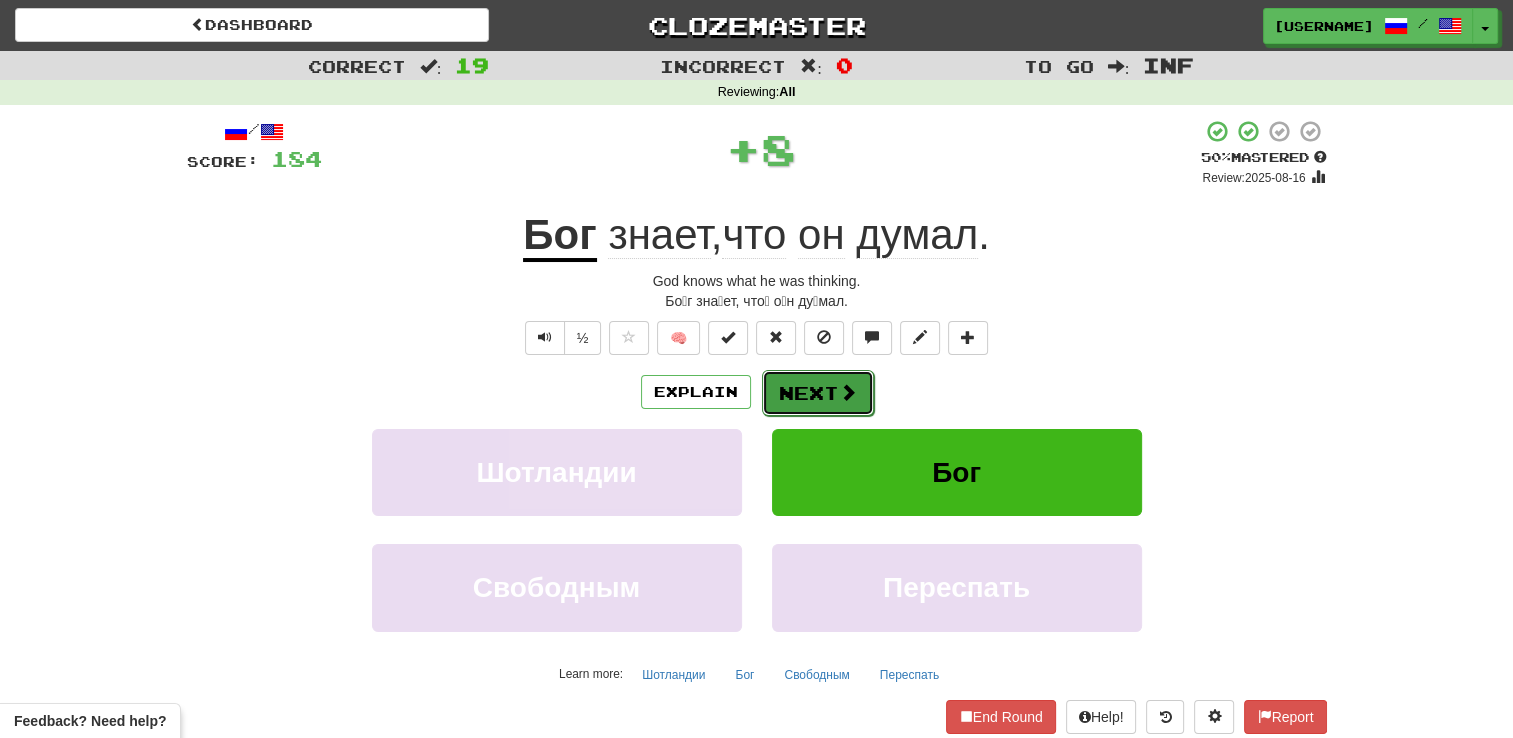 click on "Next" at bounding box center (818, 393) 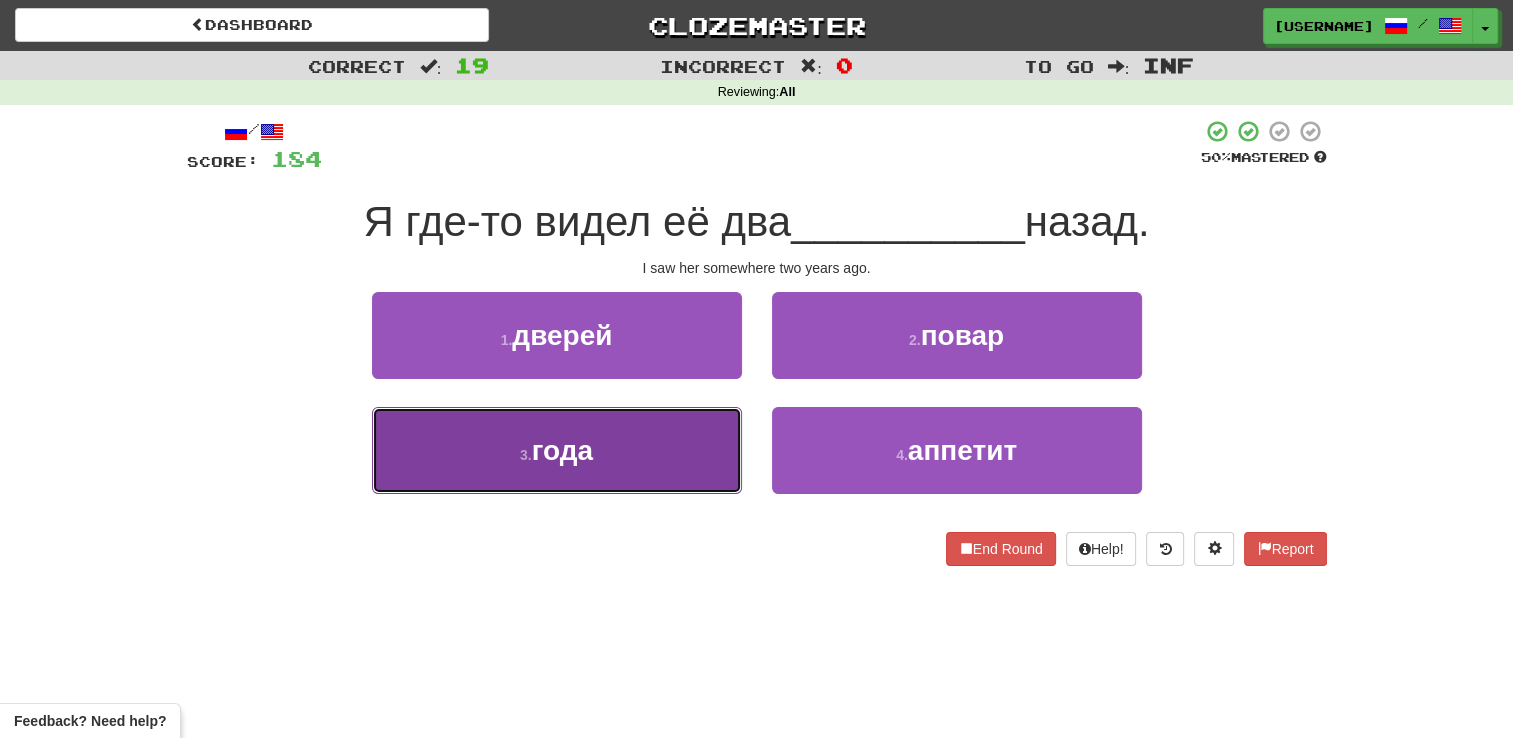 click on "3 .  года" at bounding box center (557, 450) 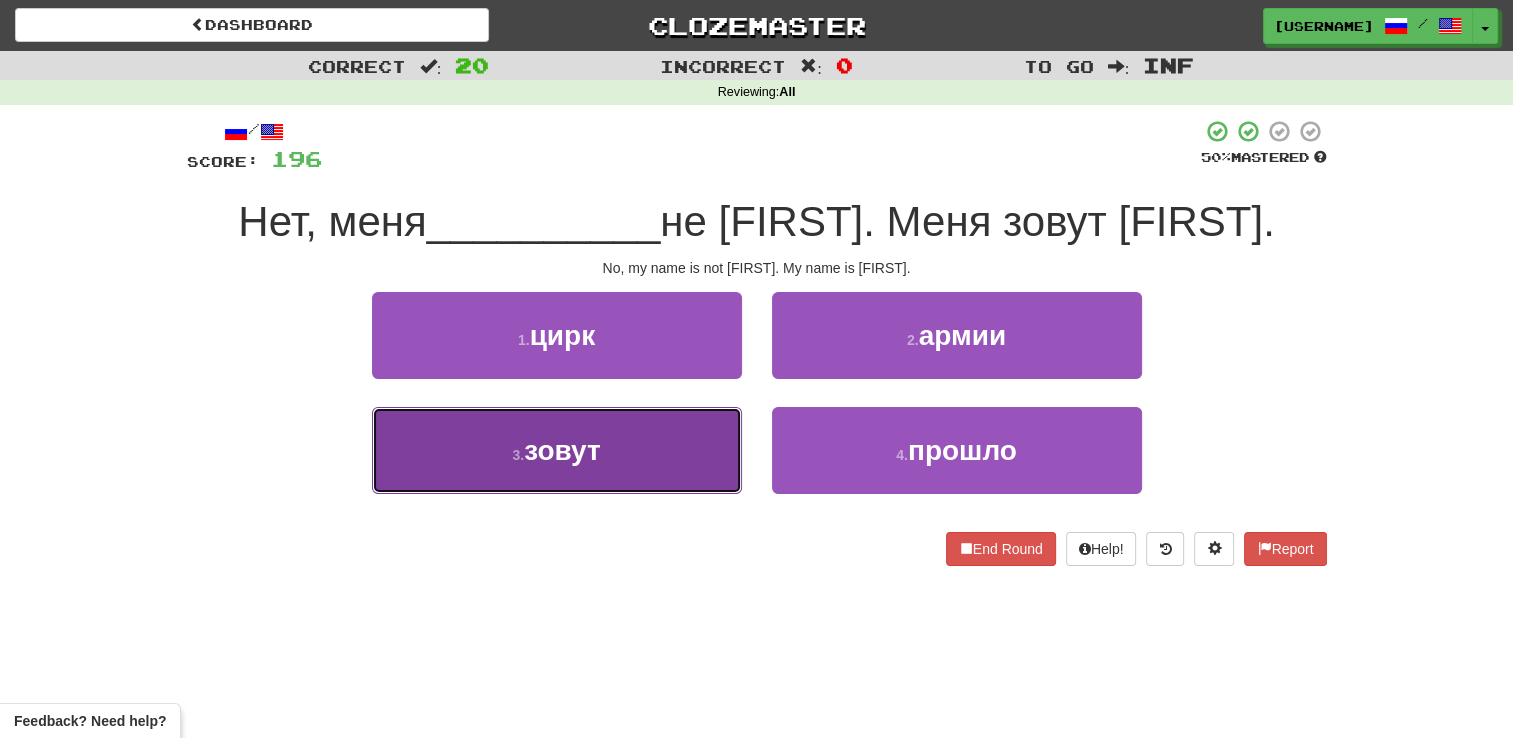 click on "зовут" at bounding box center (562, 450) 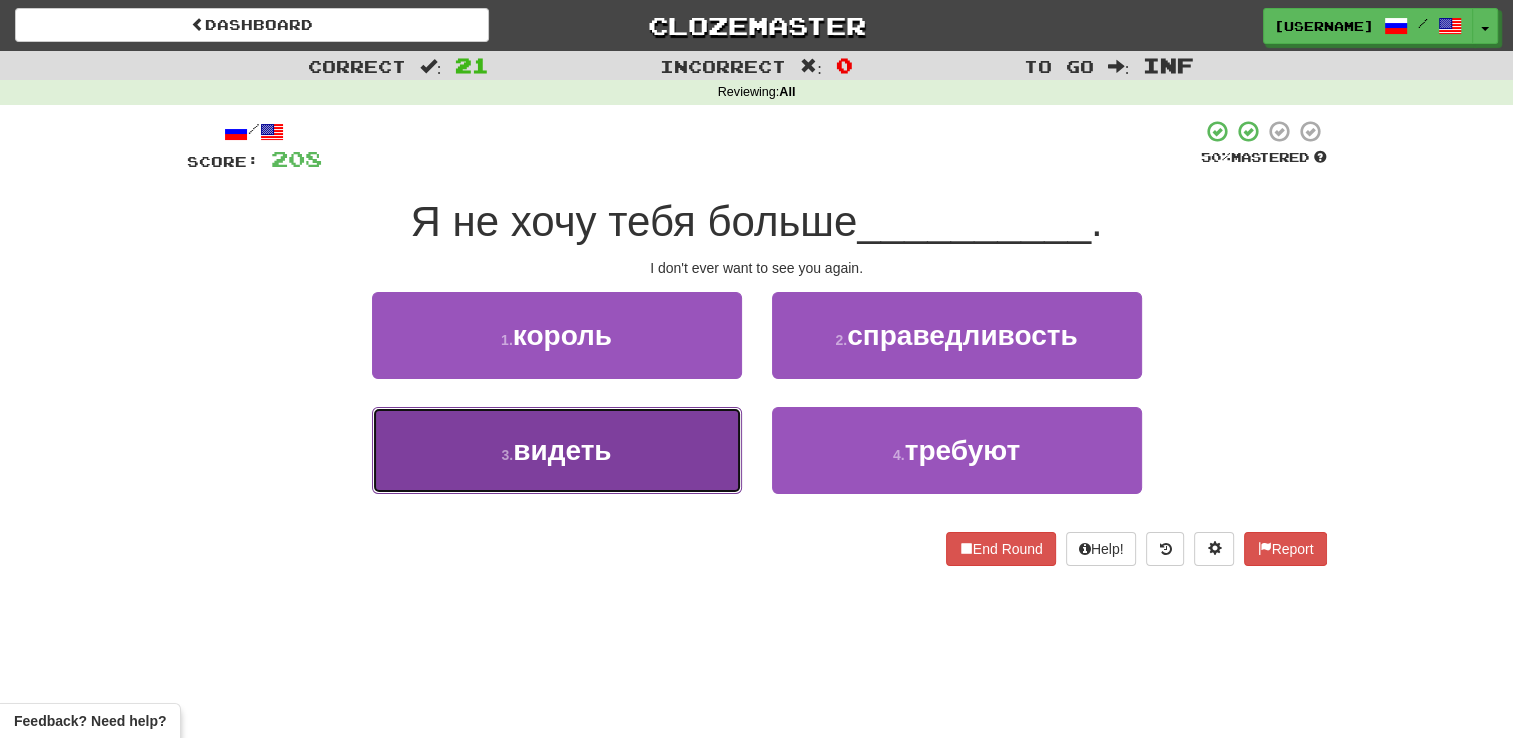 click on "3 .  видеть" at bounding box center [557, 450] 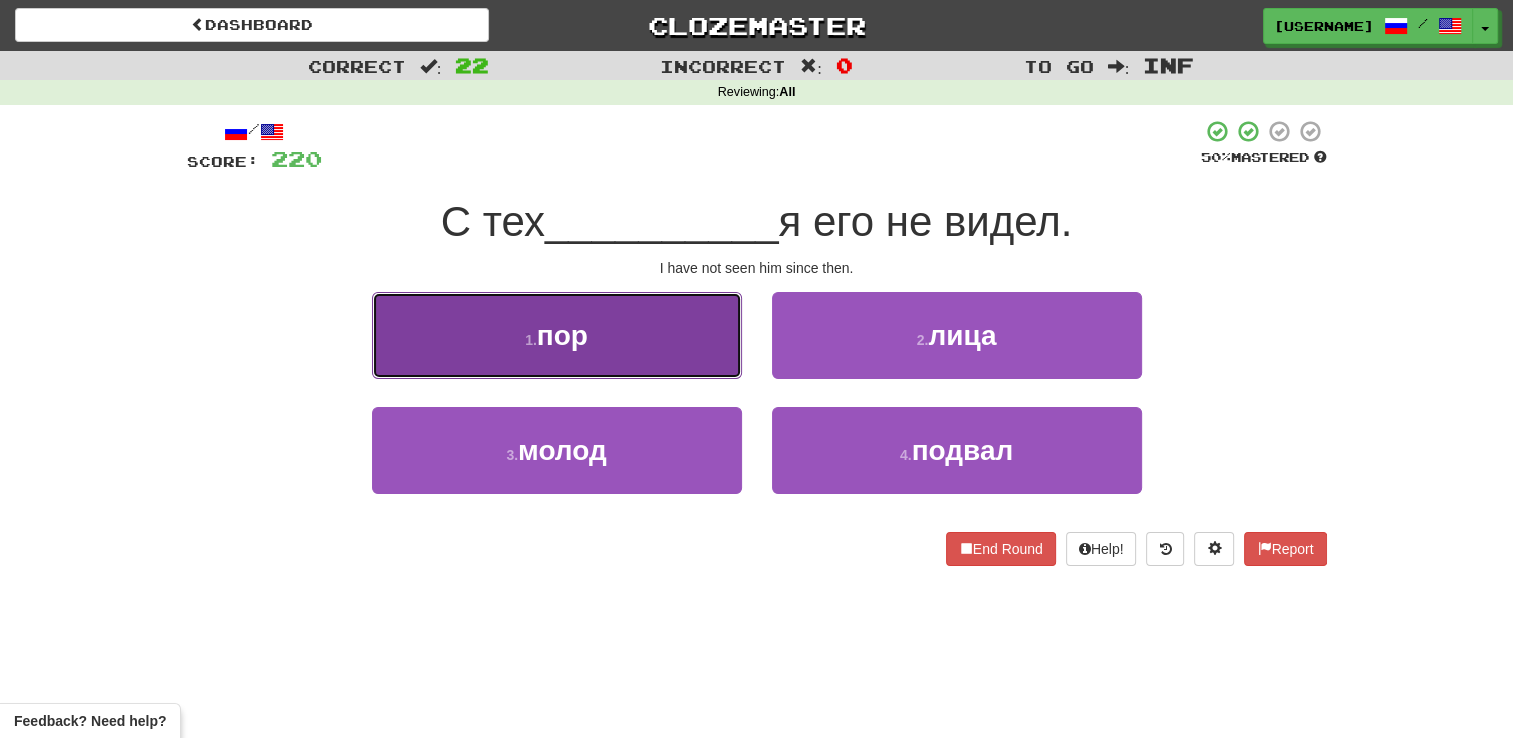 click on "1 .  пор" at bounding box center [557, 335] 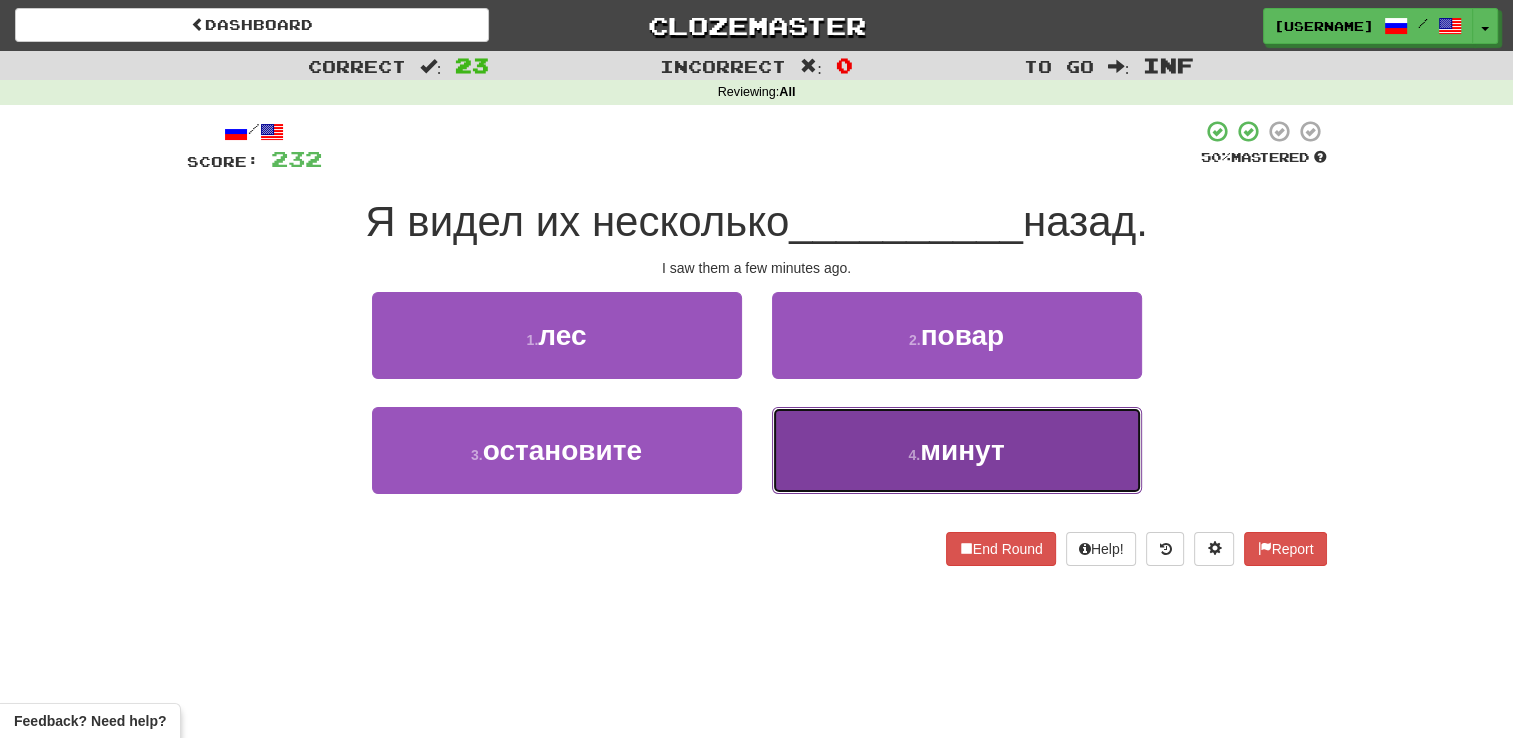 click on "4 .  минут" at bounding box center [957, 450] 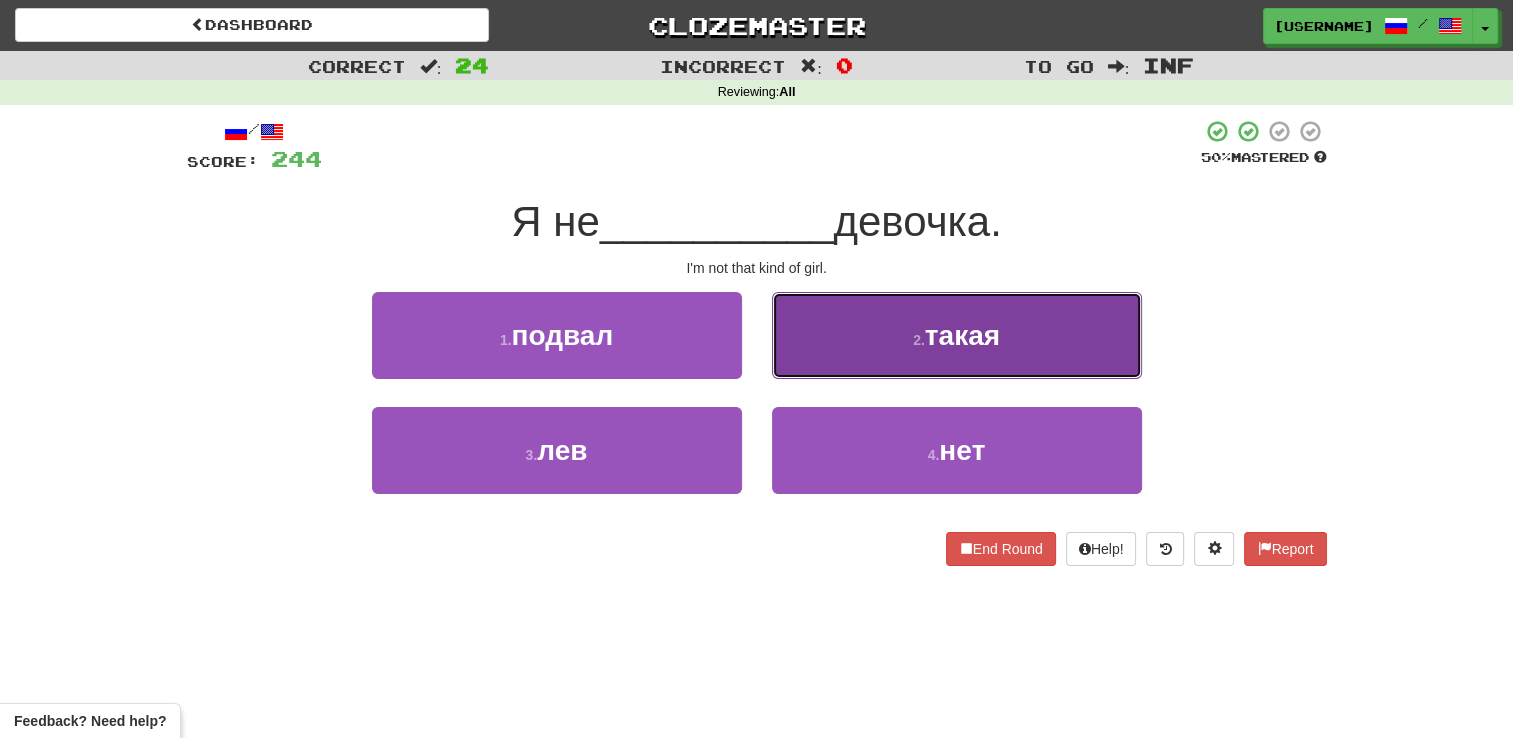 click on "2 .  такая" at bounding box center [957, 335] 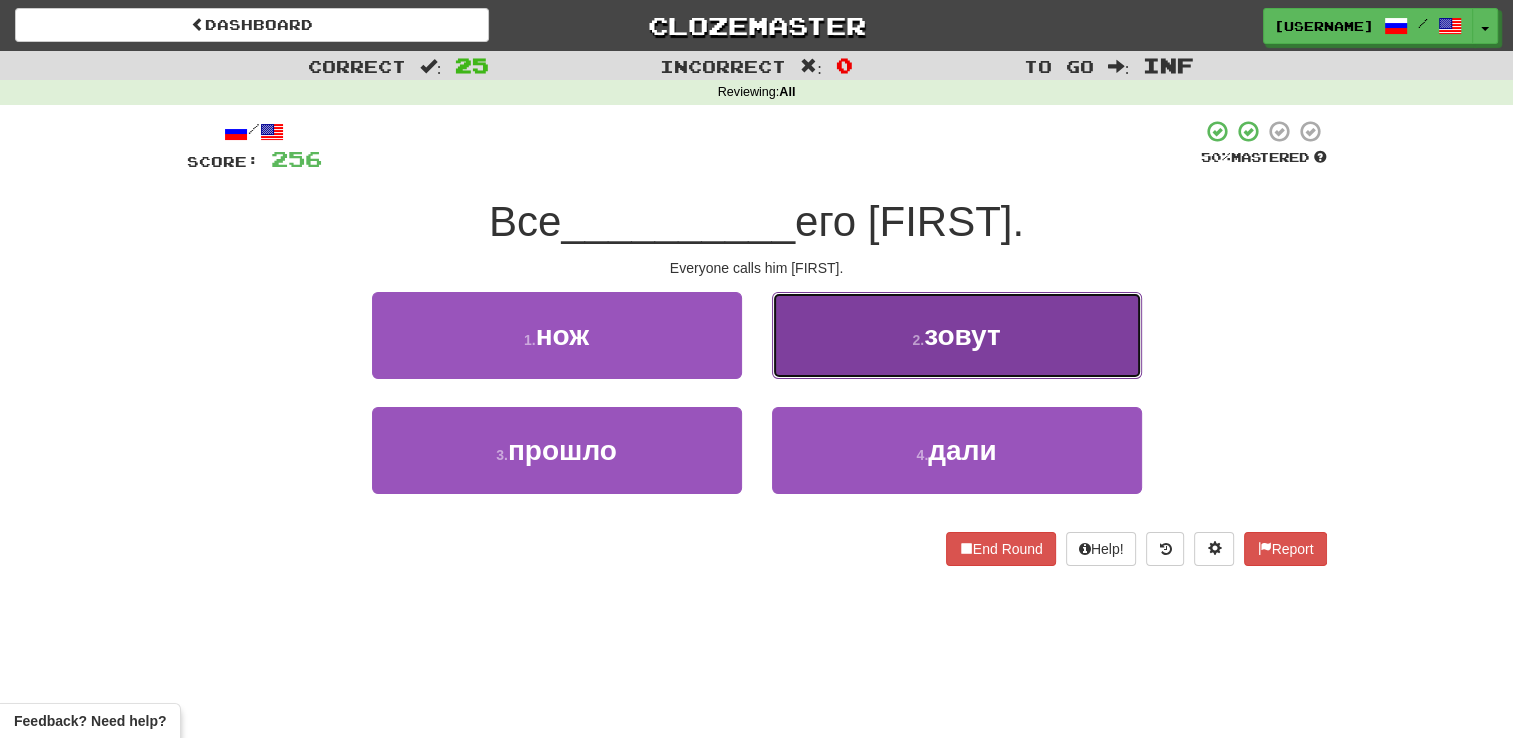 click on "2 .  зовут" at bounding box center (957, 335) 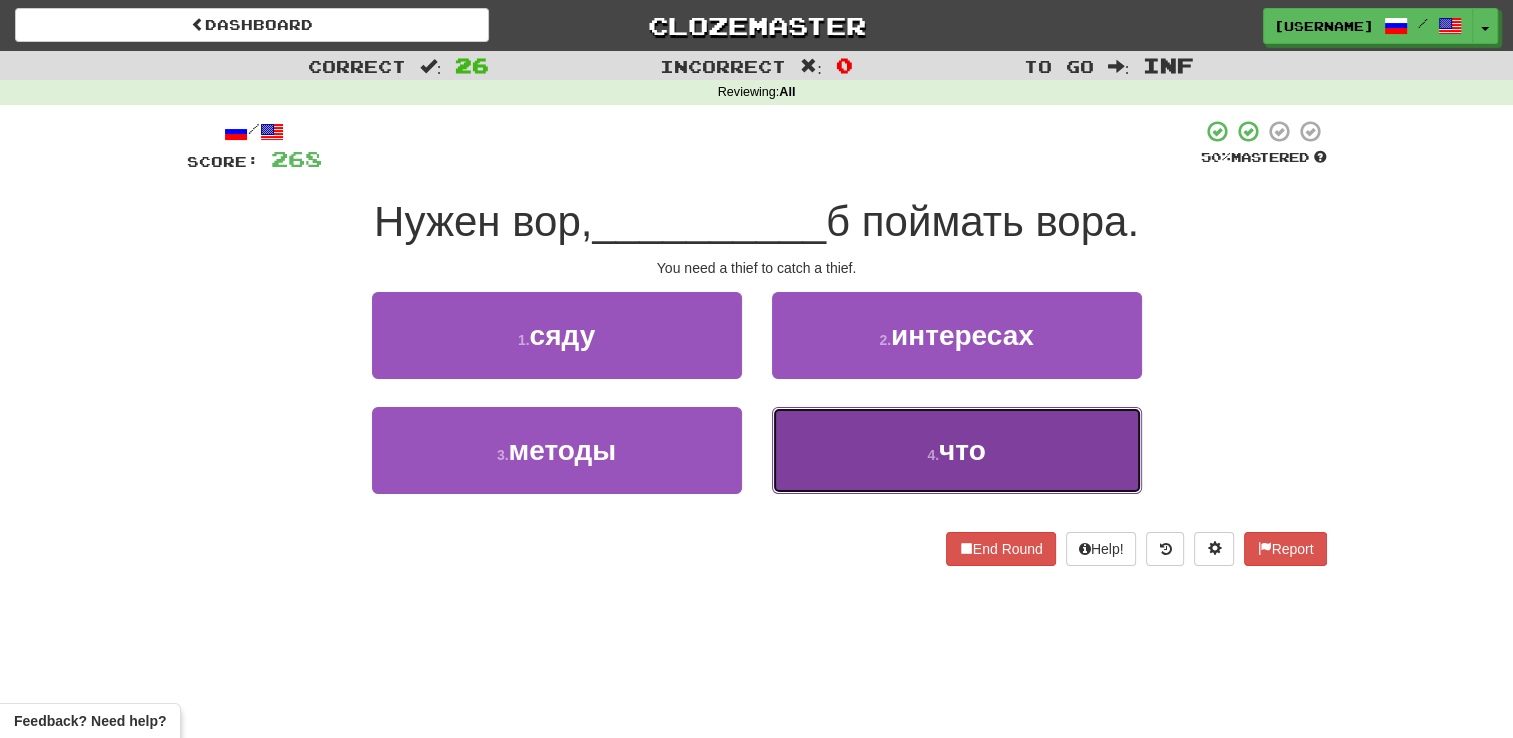 click on "4 .  что" at bounding box center [957, 450] 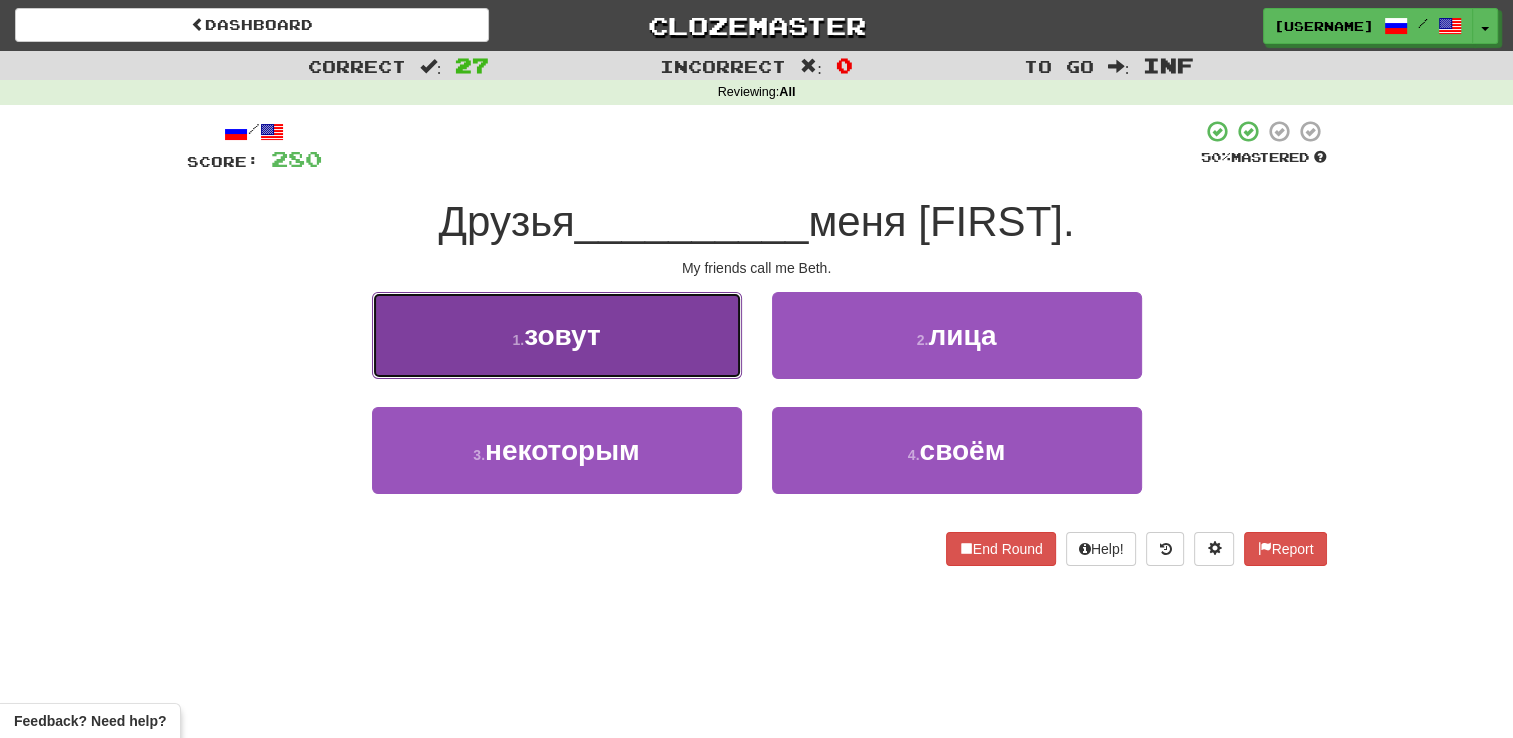 click on "1 .  зовут" at bounding box center [557, 335] 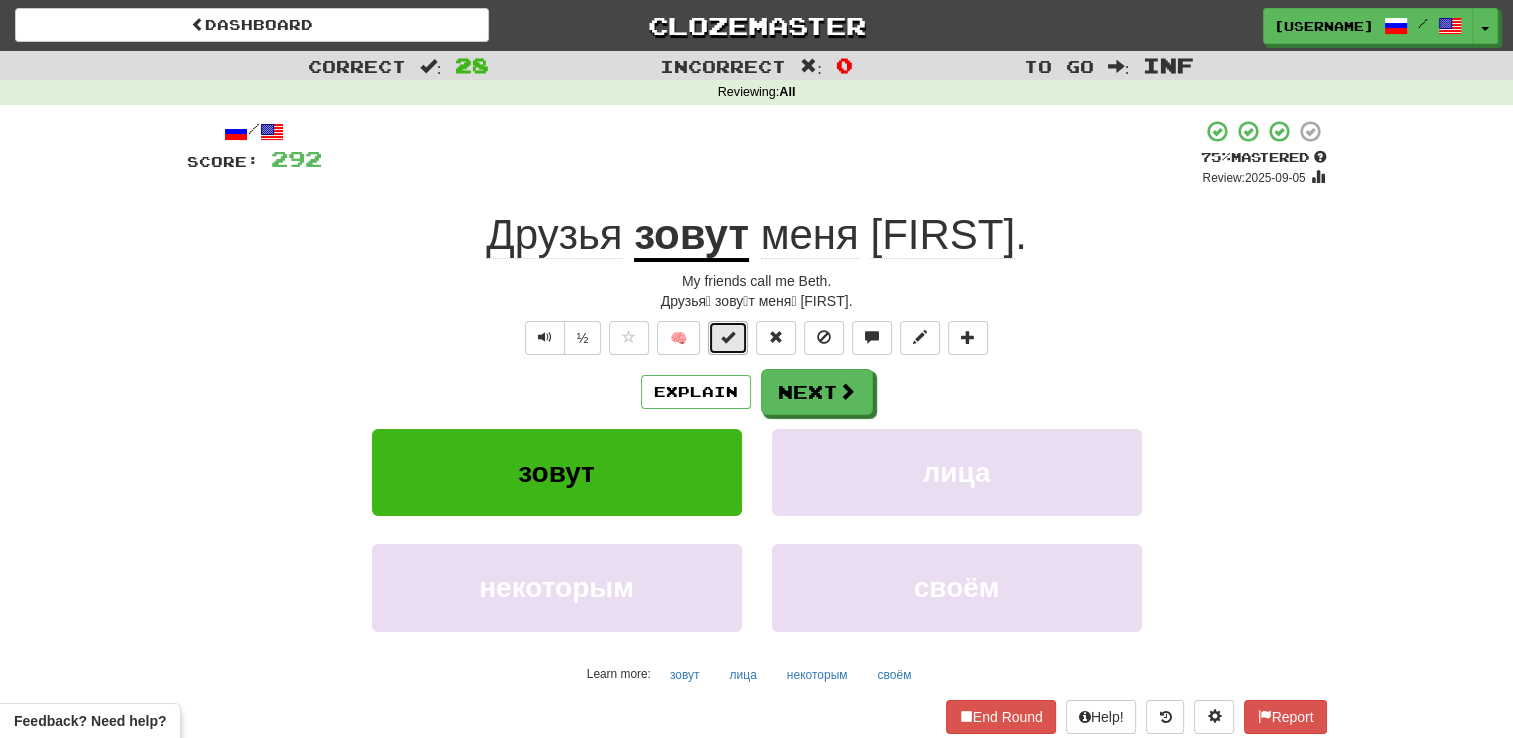 click at bounding box center [728, 337] 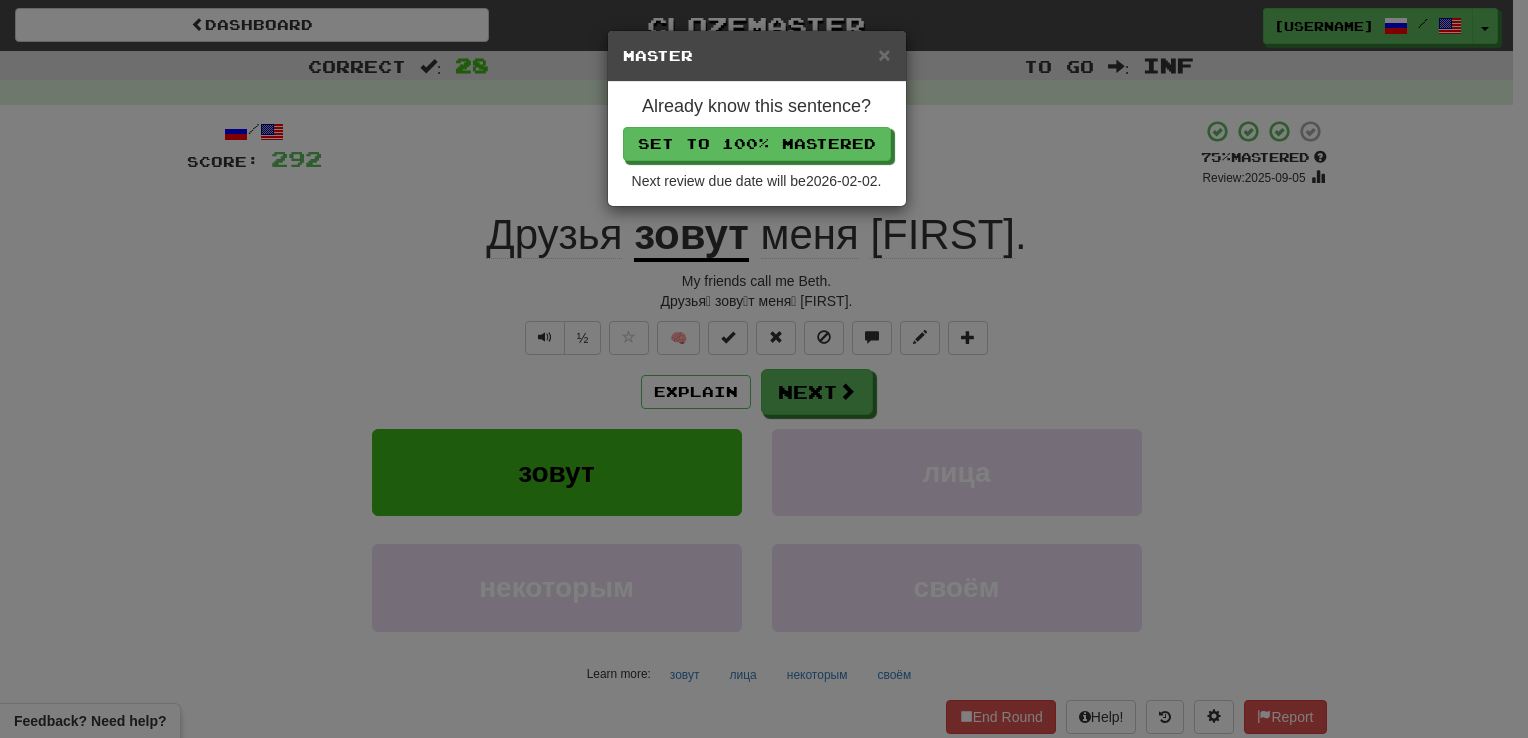 click on "Already know this sentence? Set to 100% Mastered Next review due date will be  2026-02-02 ." at bounding box center [757, 144] 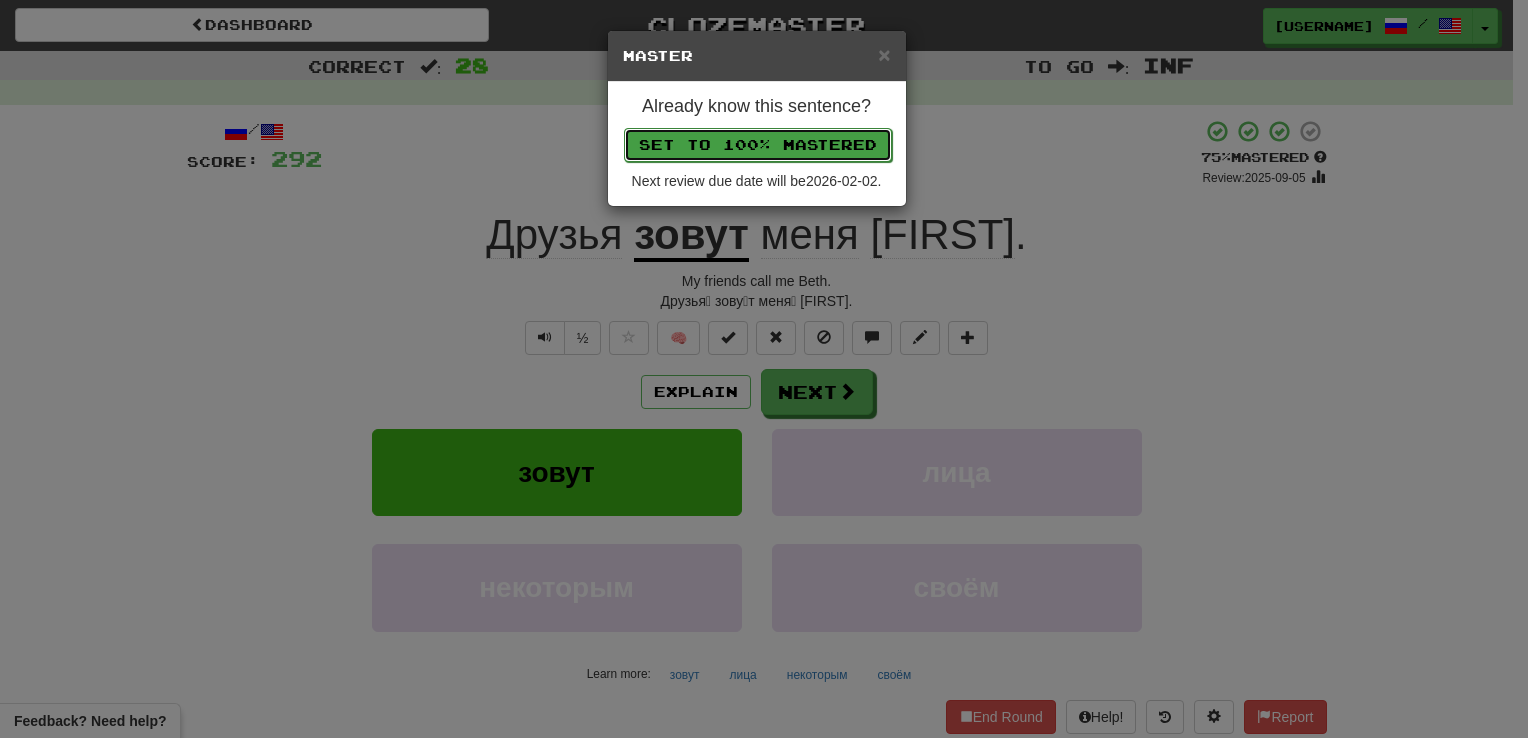 click on "Set to 100% Mastered" at bounding box center [758, 145] 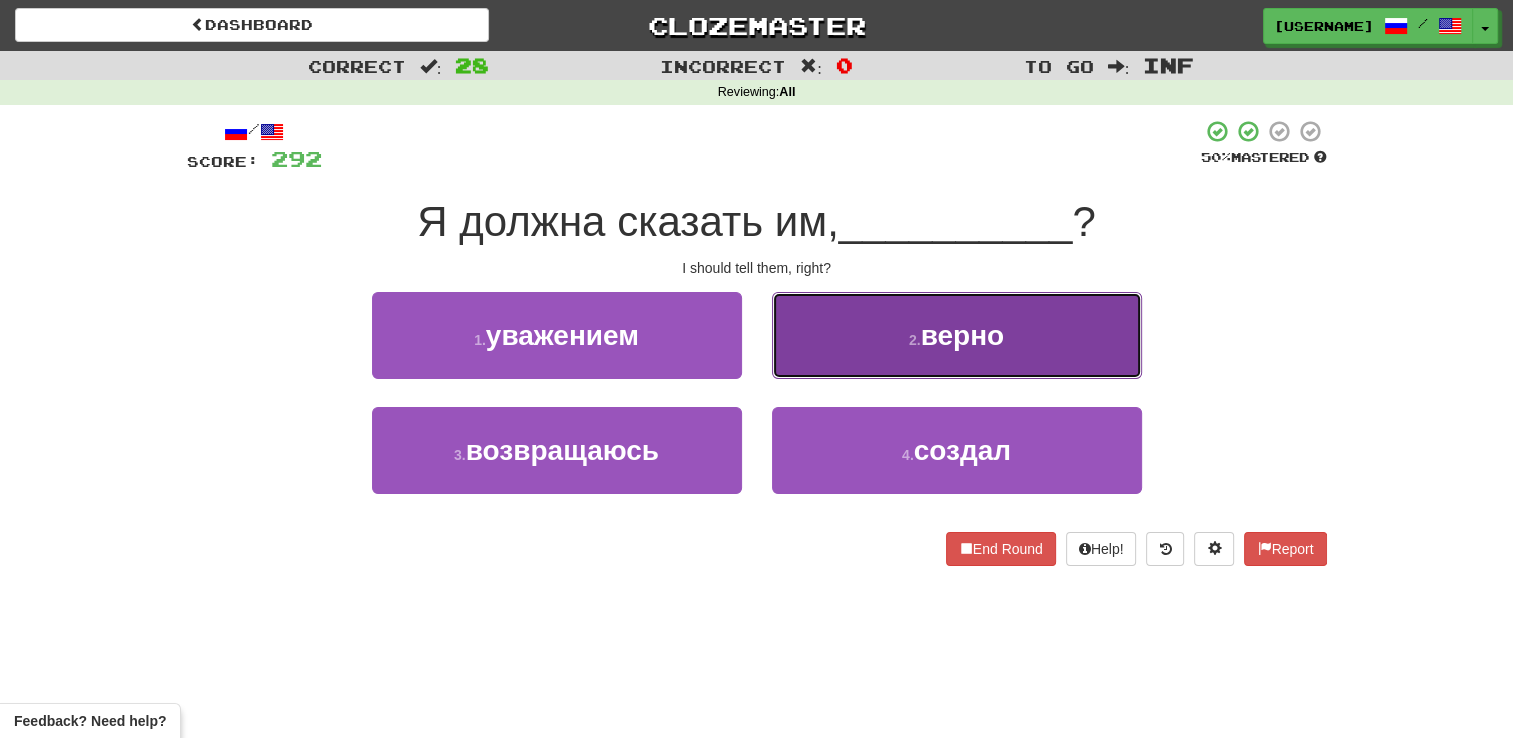click on "2 .  верно" at bounding box center (957, 335) 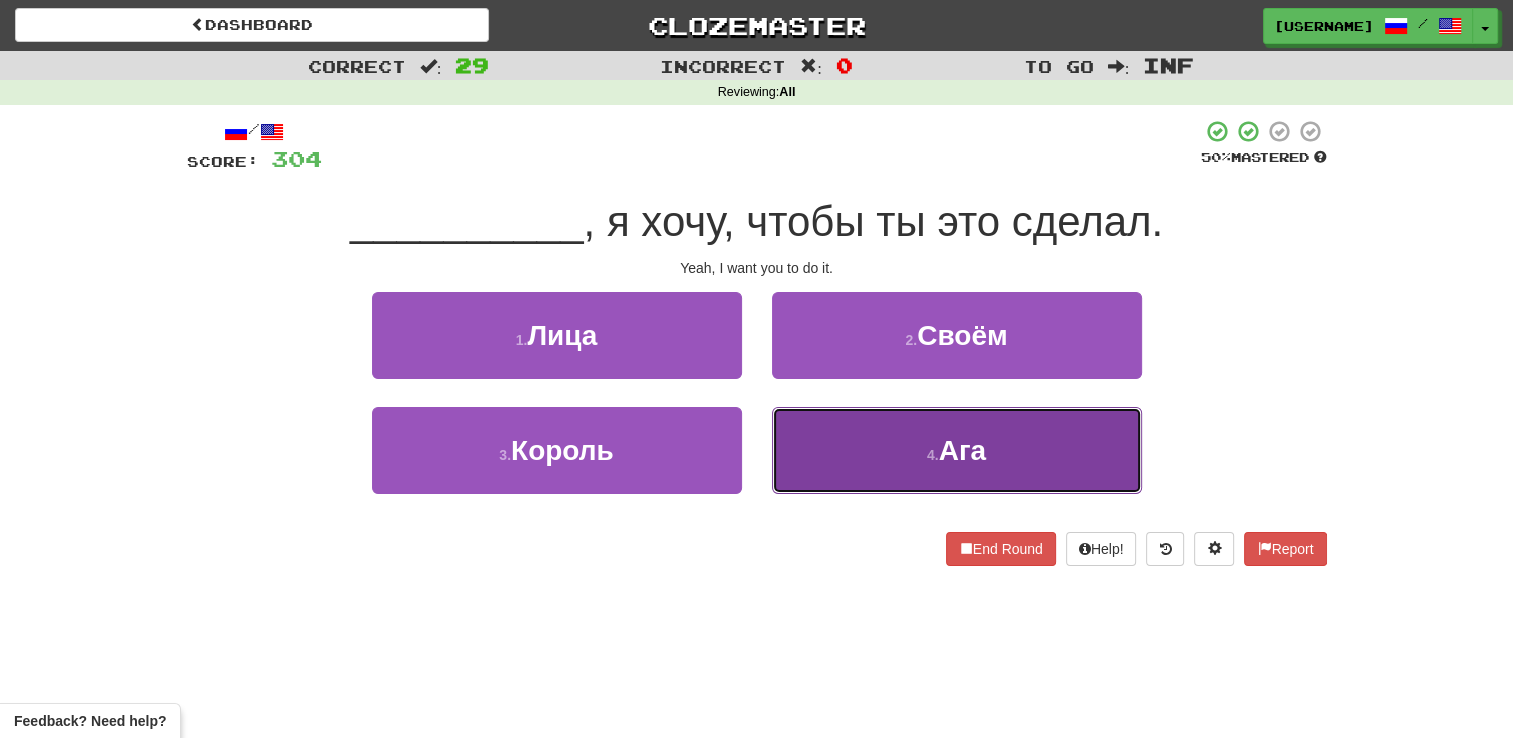 click on "4 .  Ага" at bounding box center [957, 450] 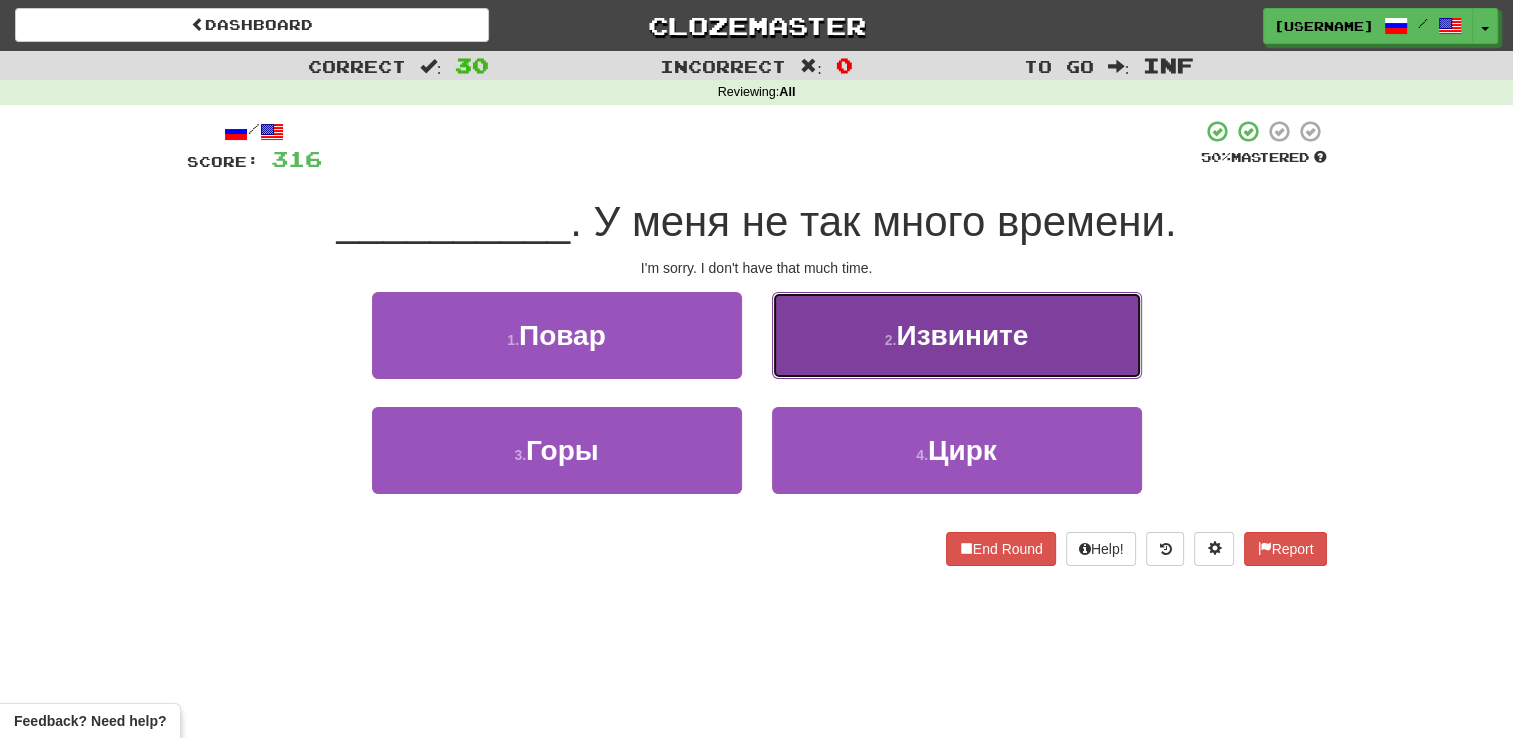 click on "2 .  Извините" at bounding box center (957, 335) 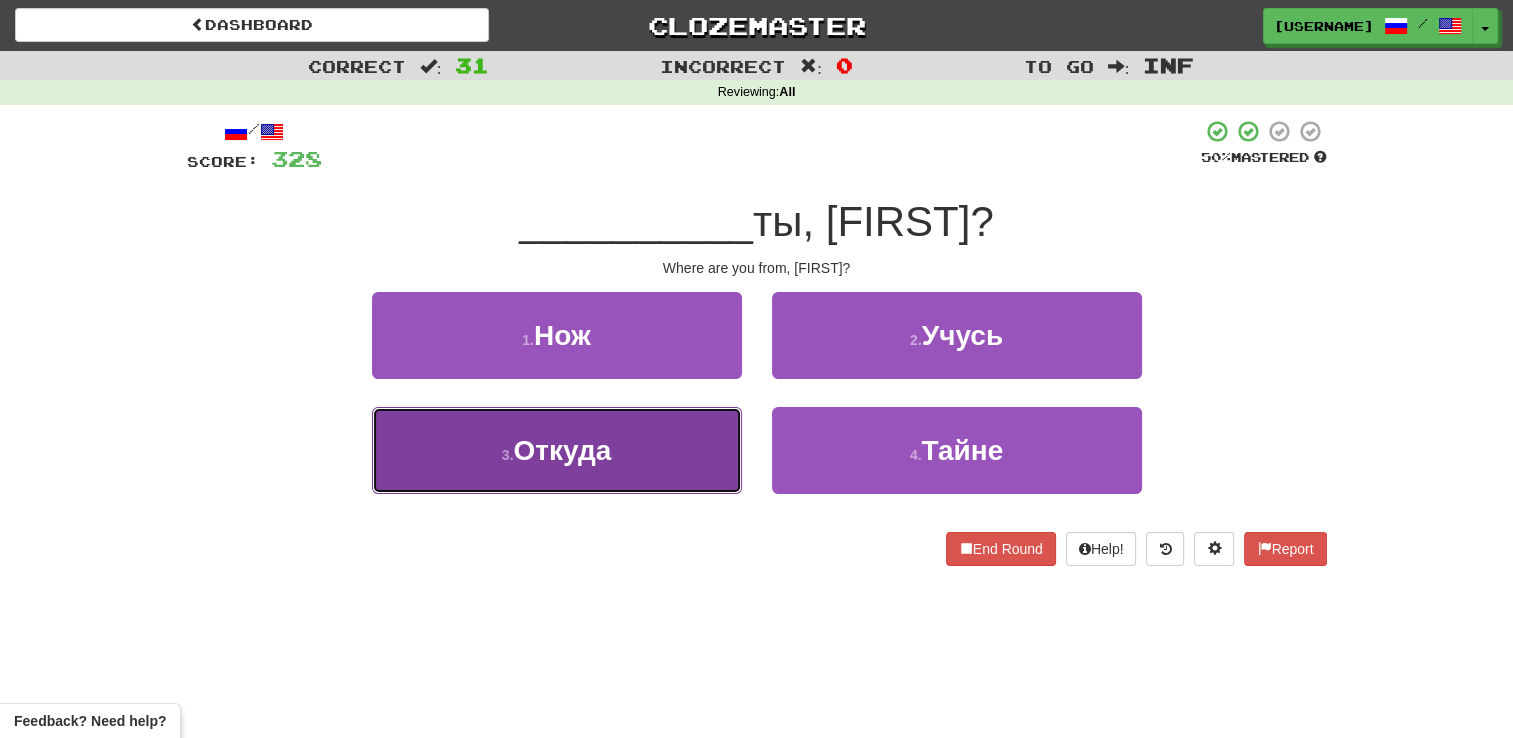 click on "3 .  Откуда" at bounding box center [557, 450] 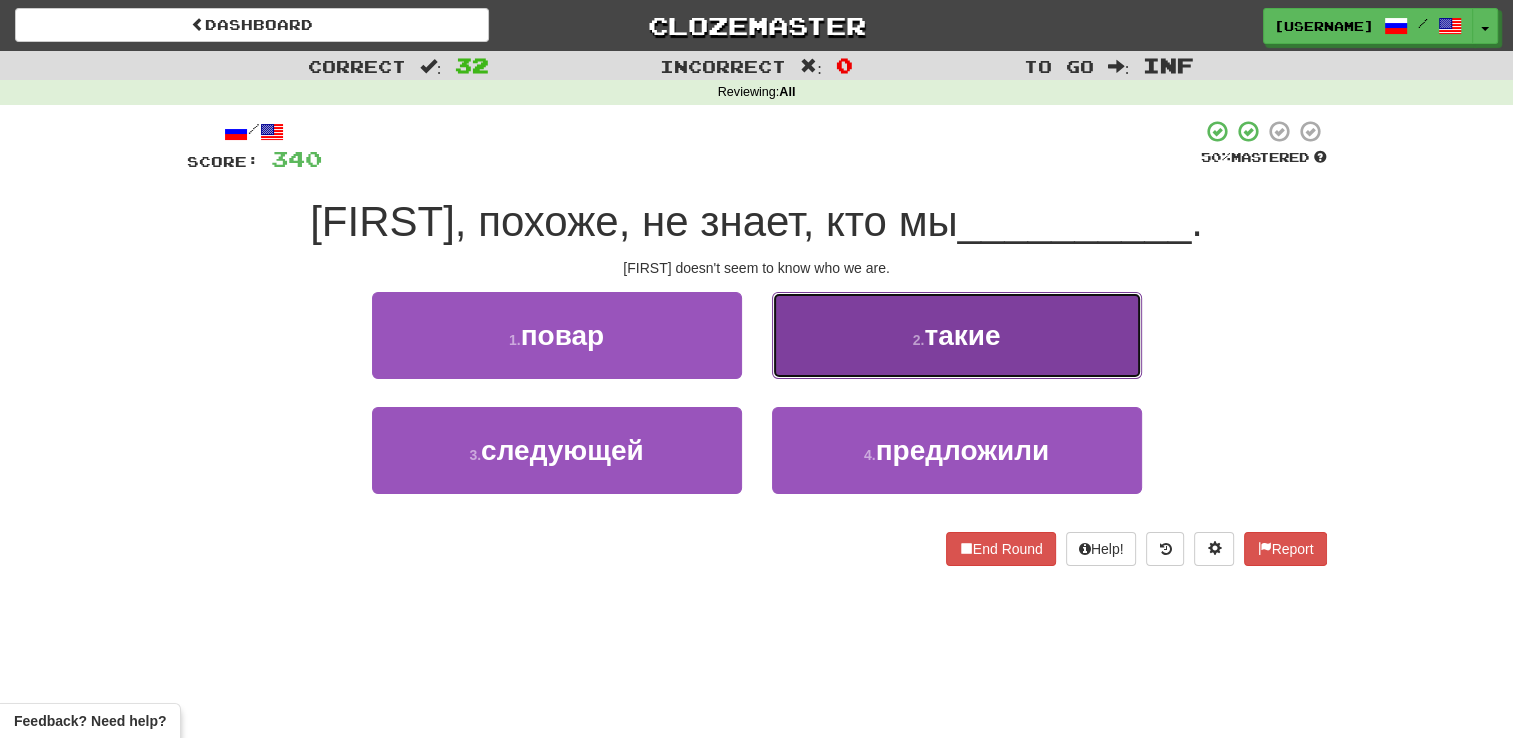 click on "2 .  такие" at bounding box center [957, 335] 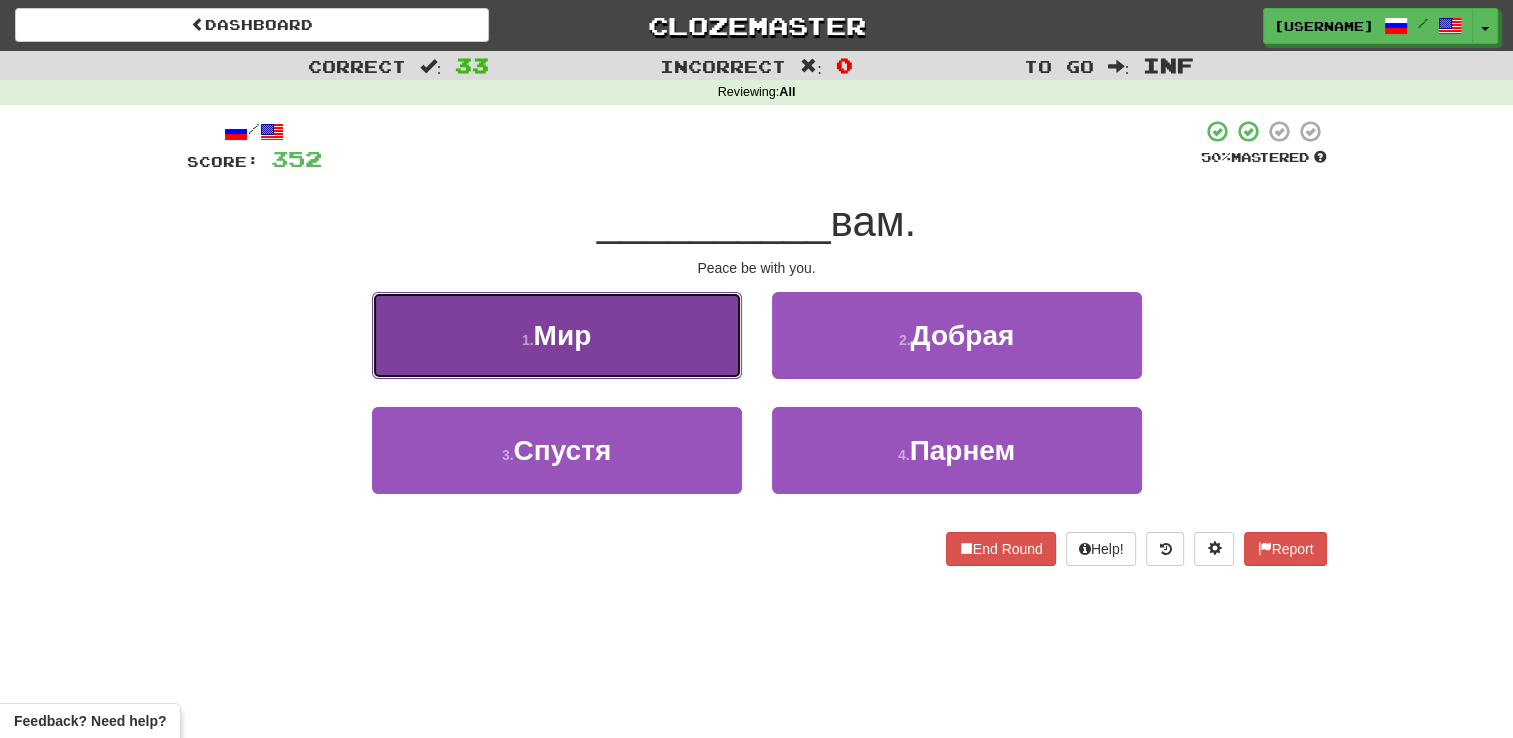 click on "1 .  Мир" at bounding box center (557, 335) 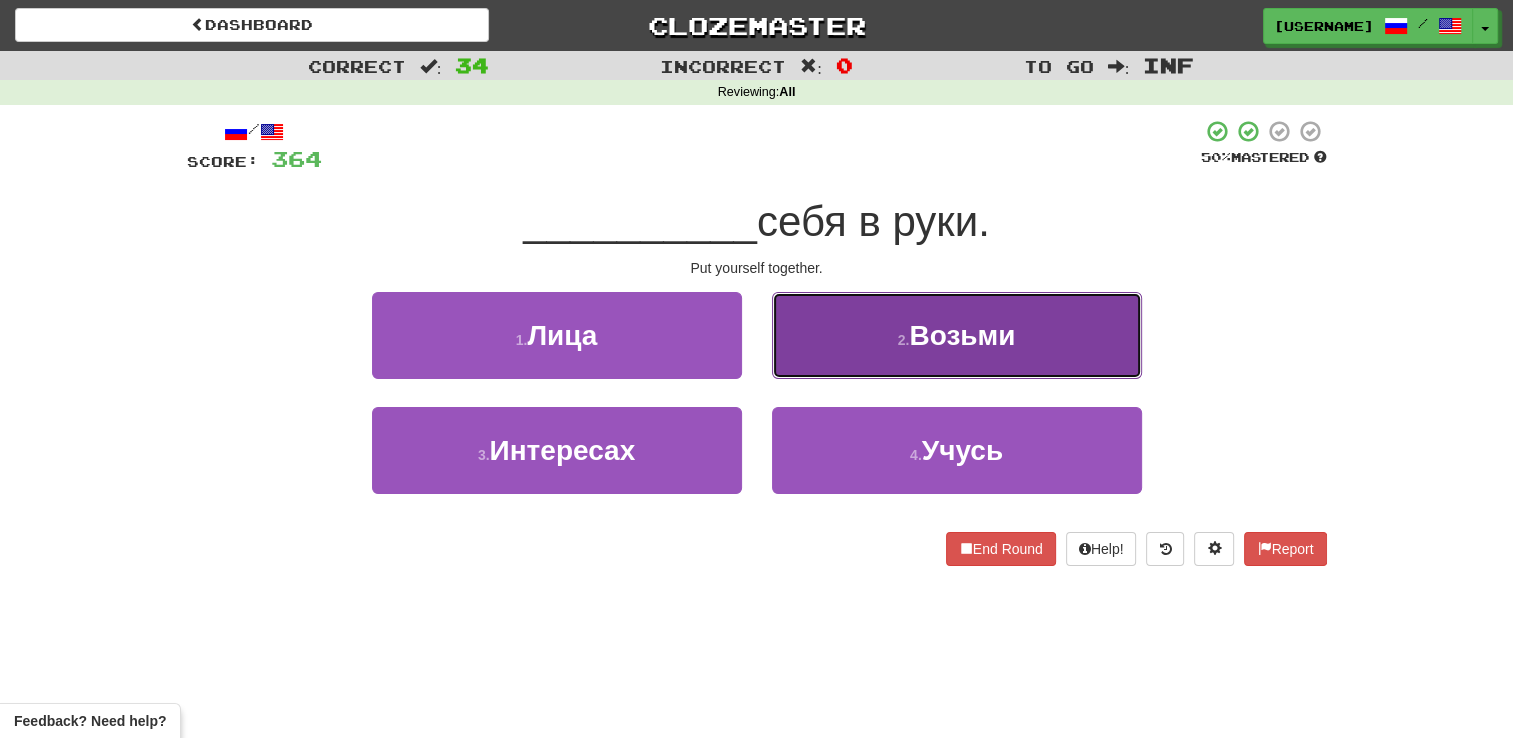 click on "2 .  Возьми" at bounding box center [957, 335] 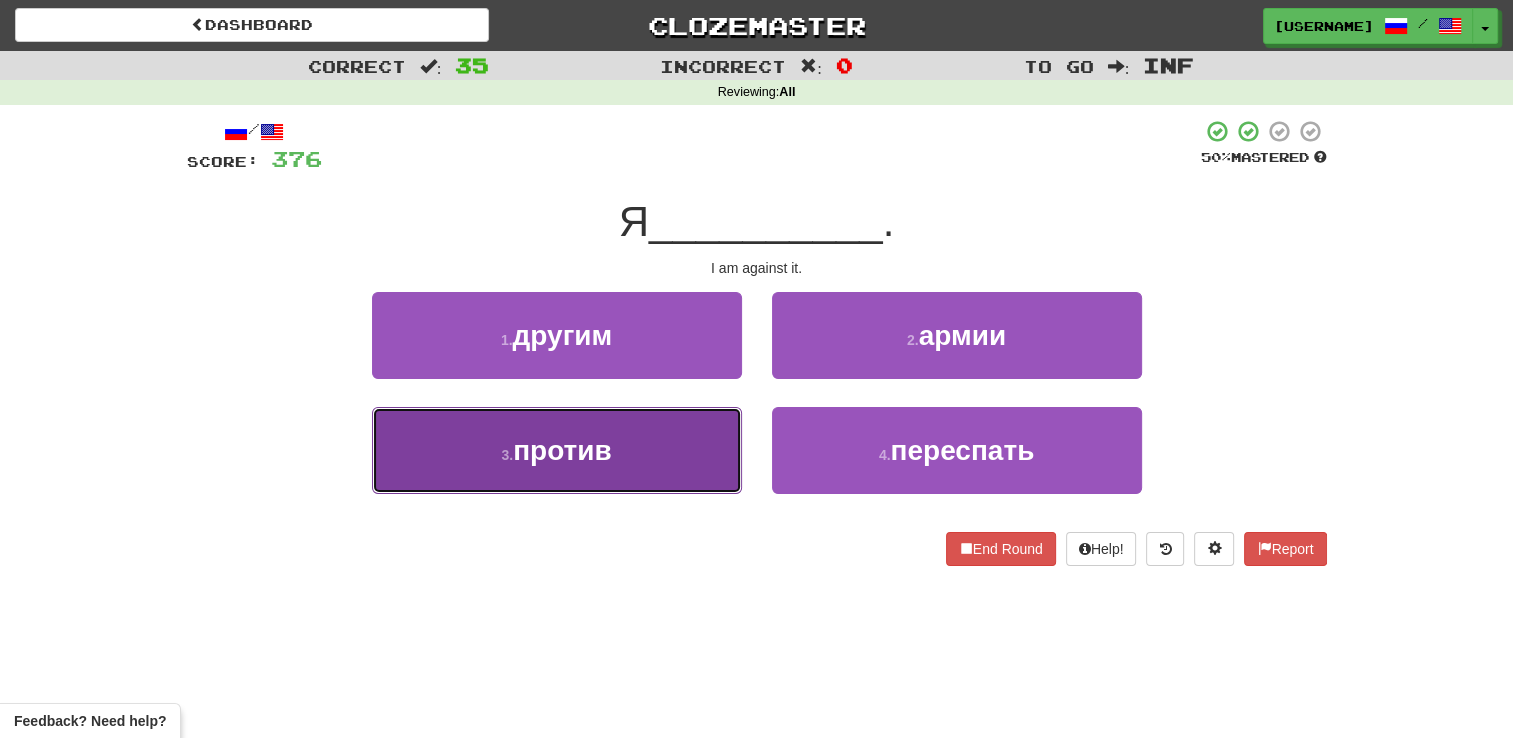 click on "против" at bounding box center (562, 450) 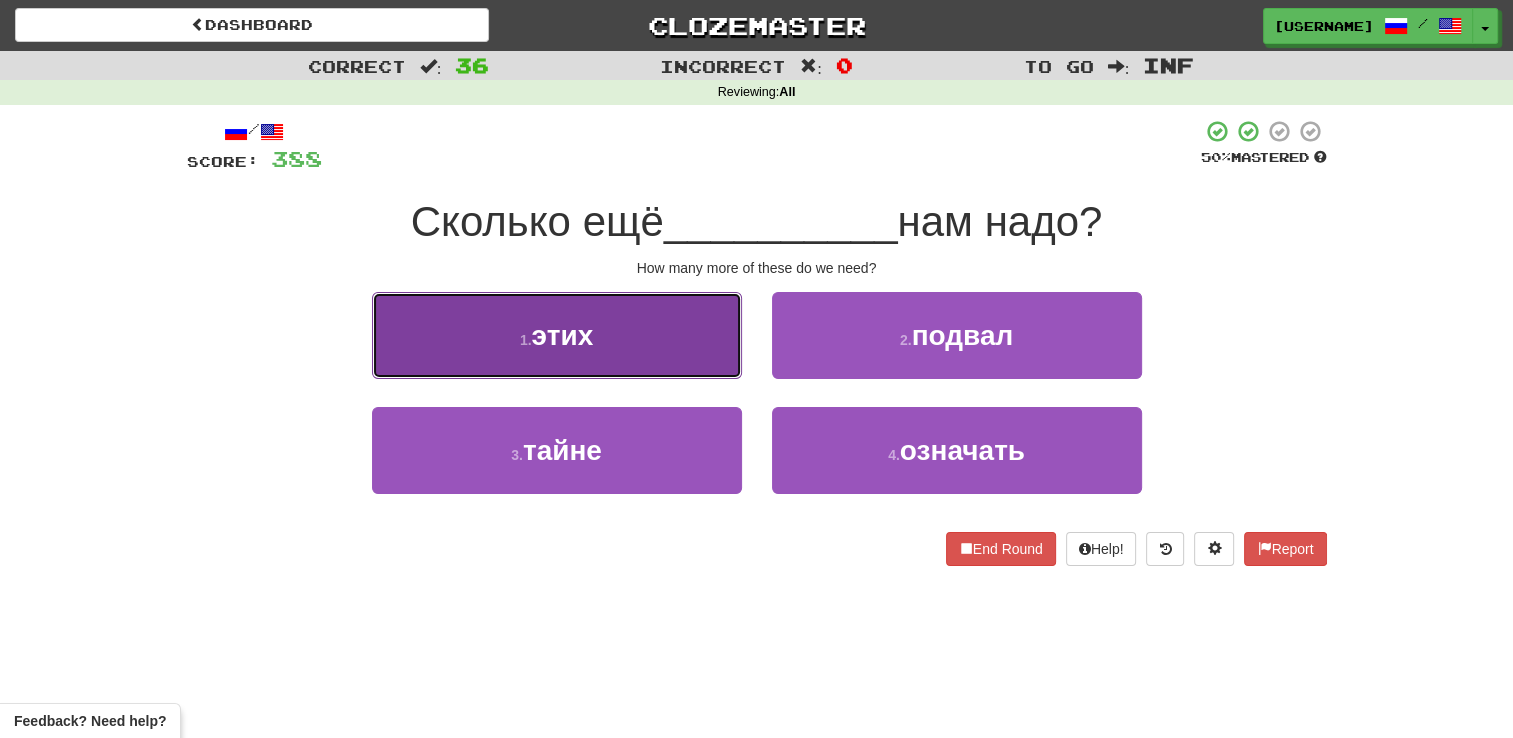 click on "1 .  этих" at bounding box center [557, 335] 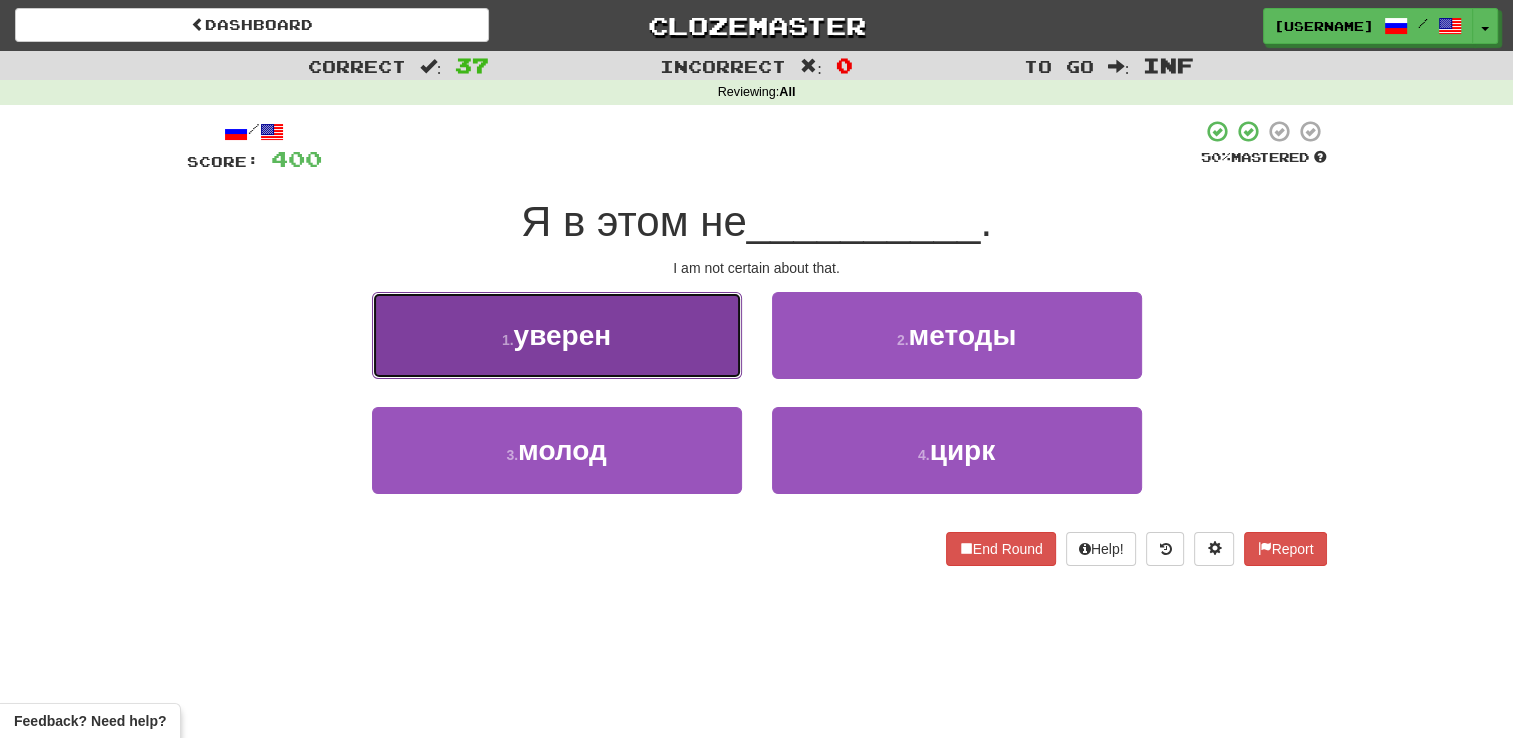 click on "уверен" at bounding box center (563, 335) 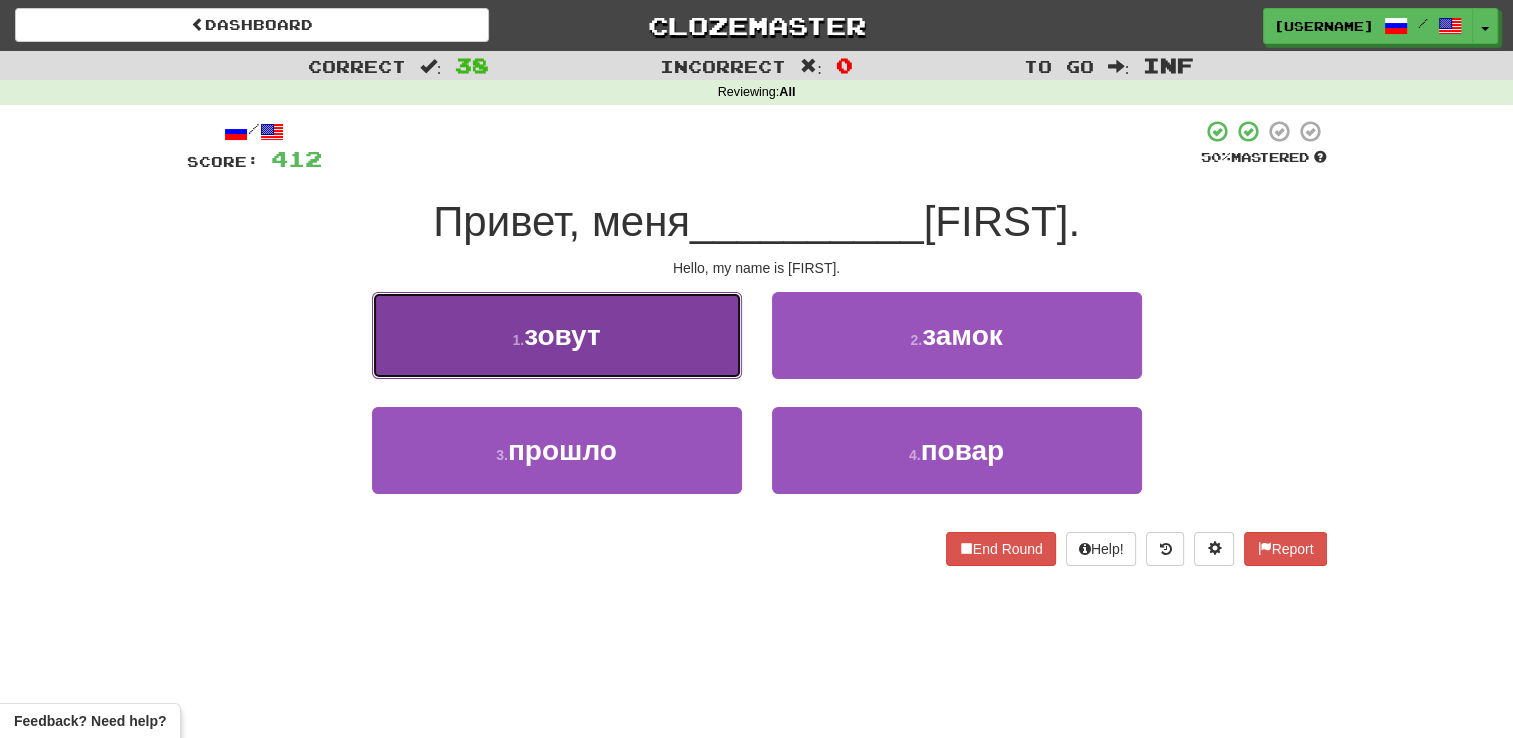 click on "1 .  зовут" at bounding box center [557, 335] 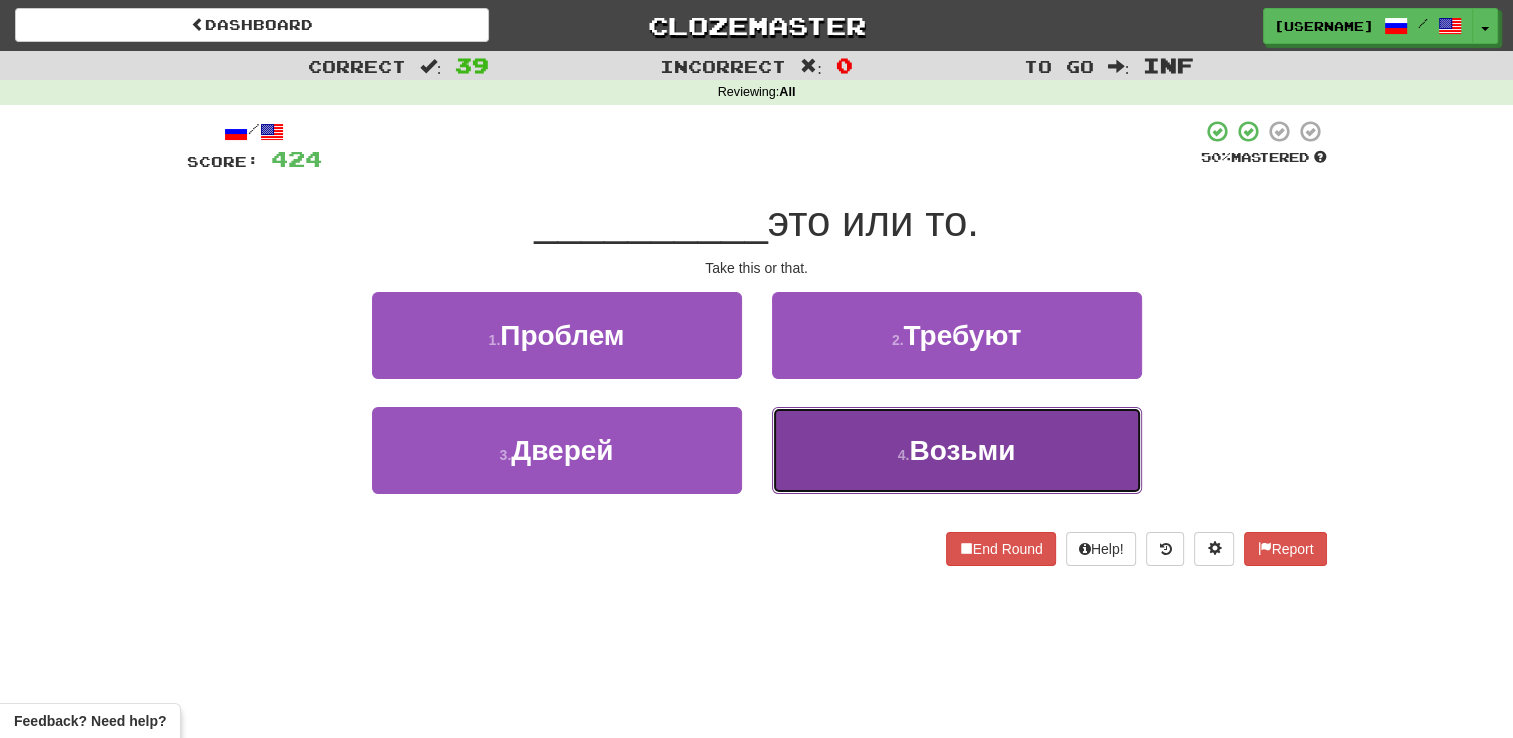 click on "4 .  Возьми" at bounding box center (957, 450) 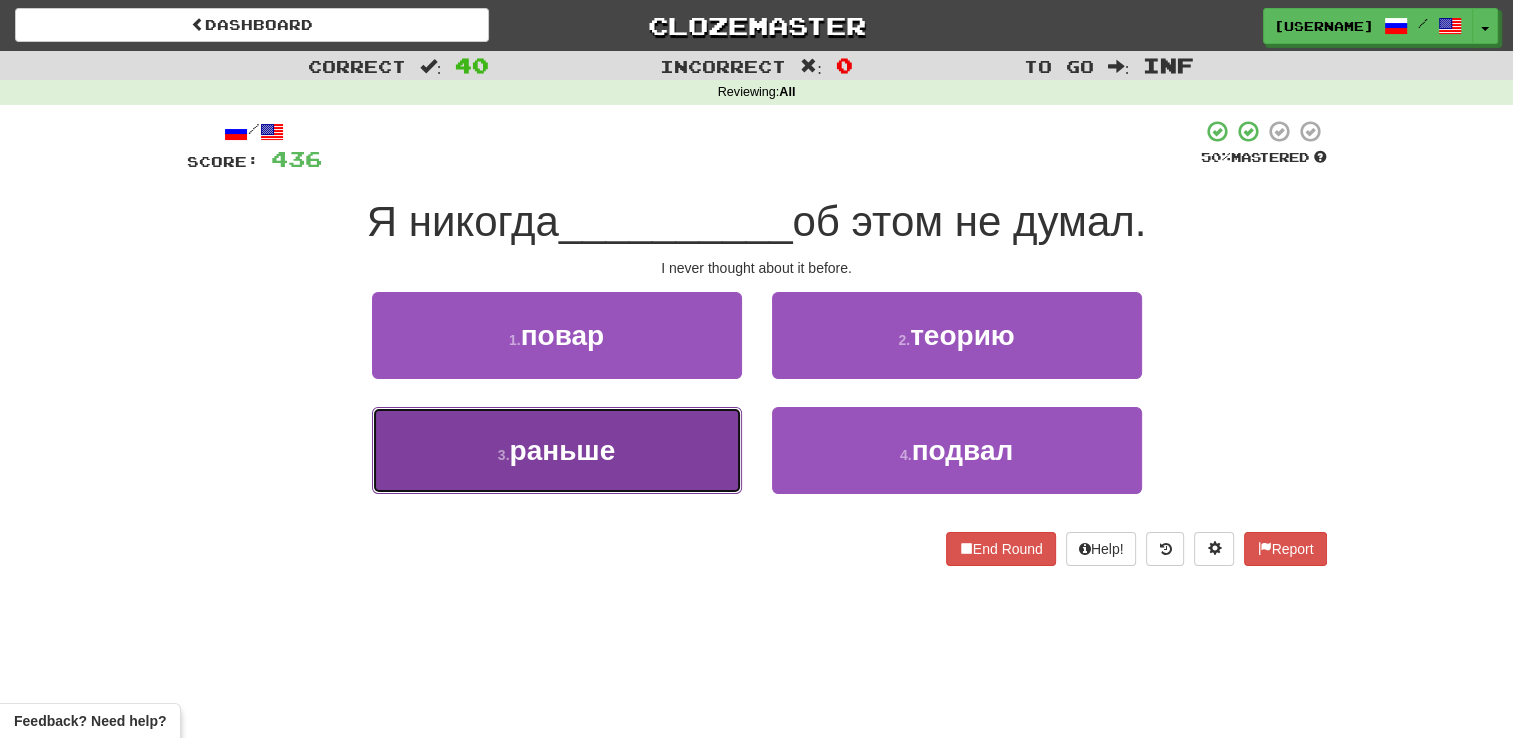 click on "3 .  раньше" at bounding box center [557, 450] 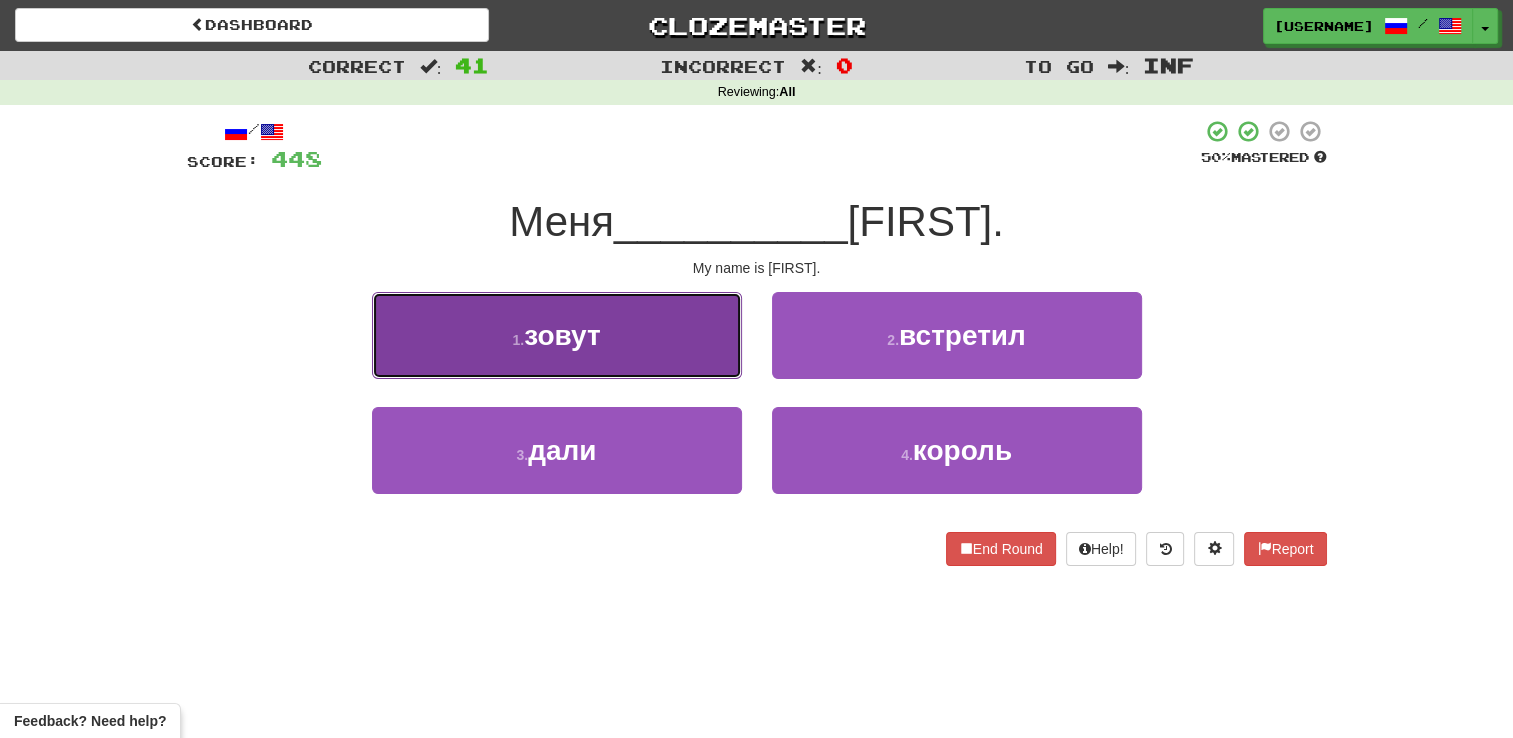 click on "1 .  зовут" at bounding box center [557, 335] 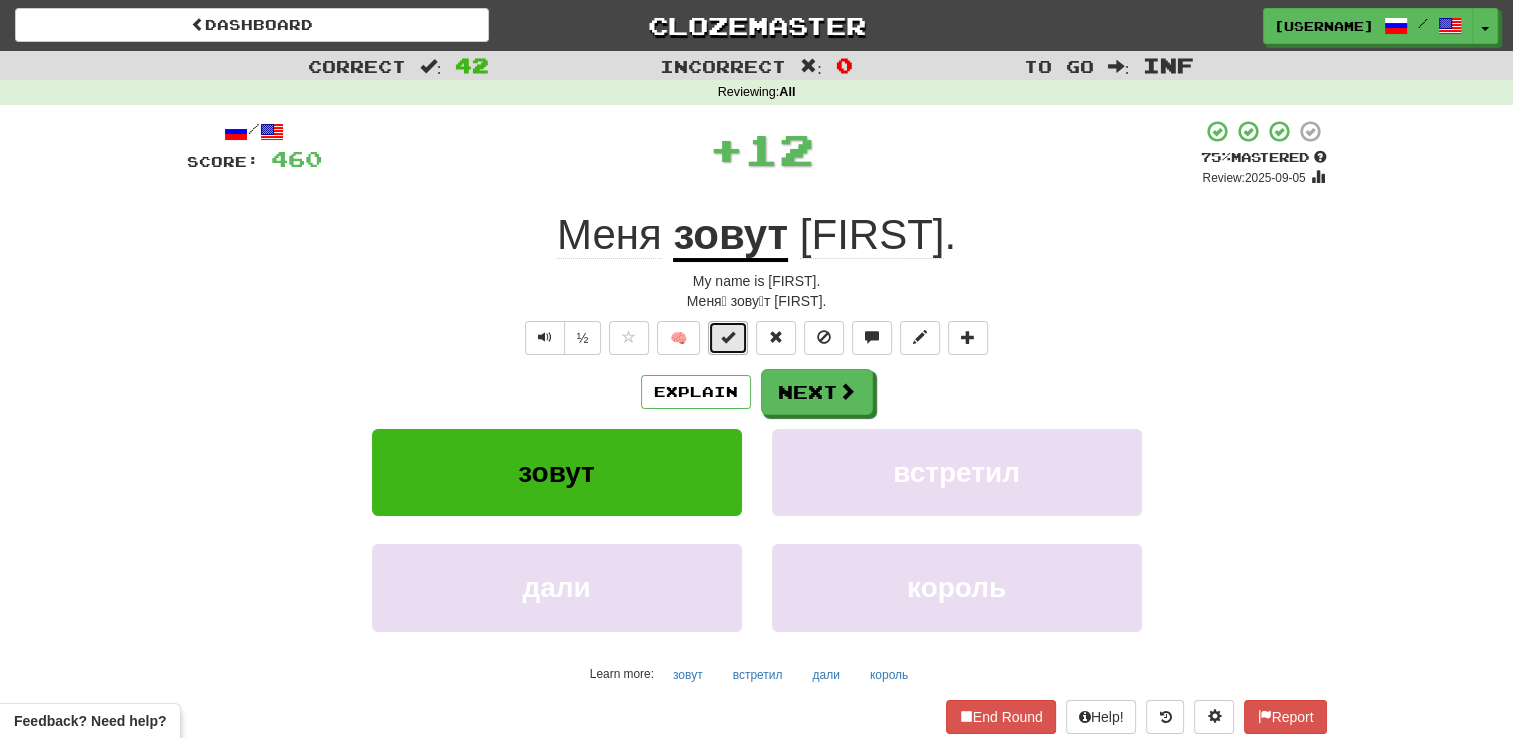click at bounding box center (728, 338) 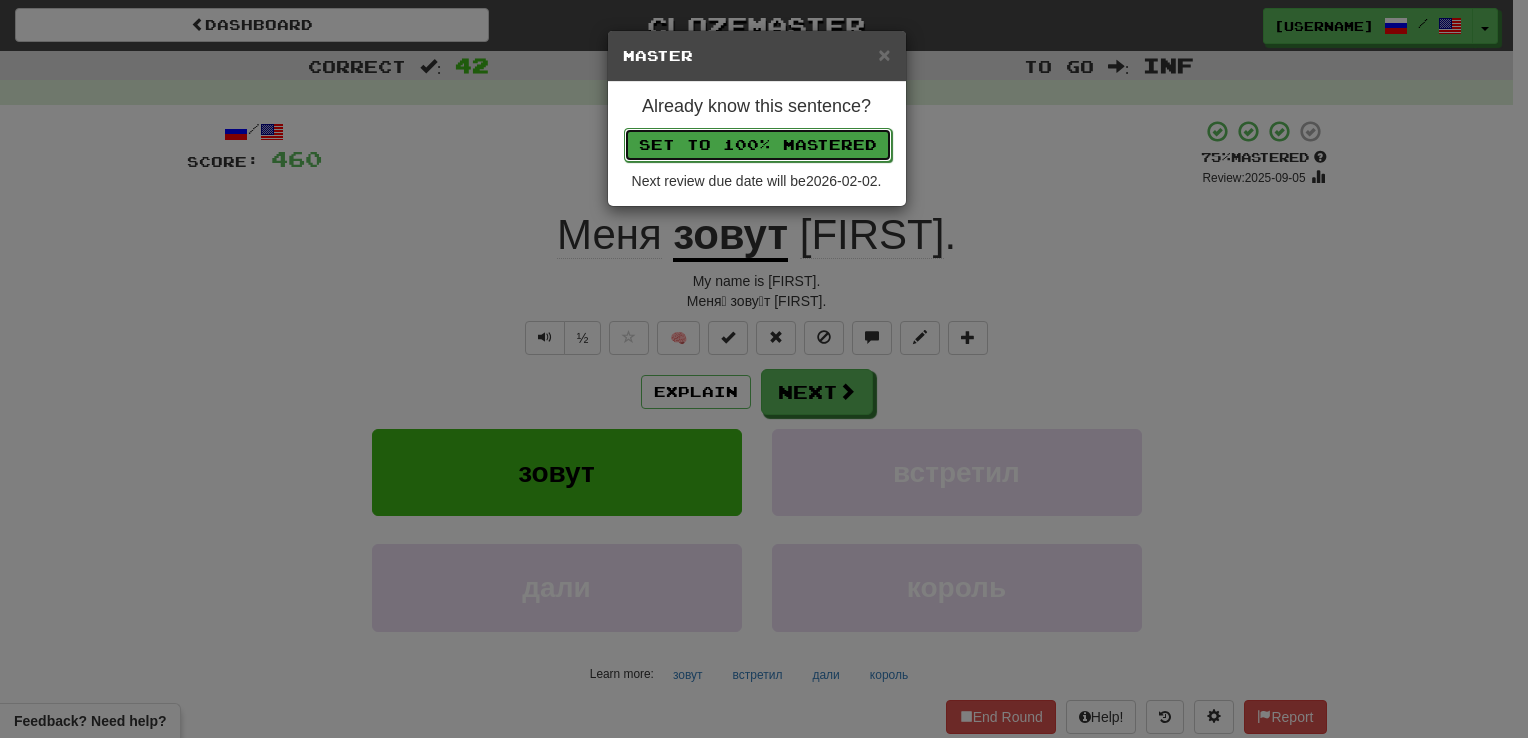 click on "Set to 100% Mastered" at bounding box center [758, 145] 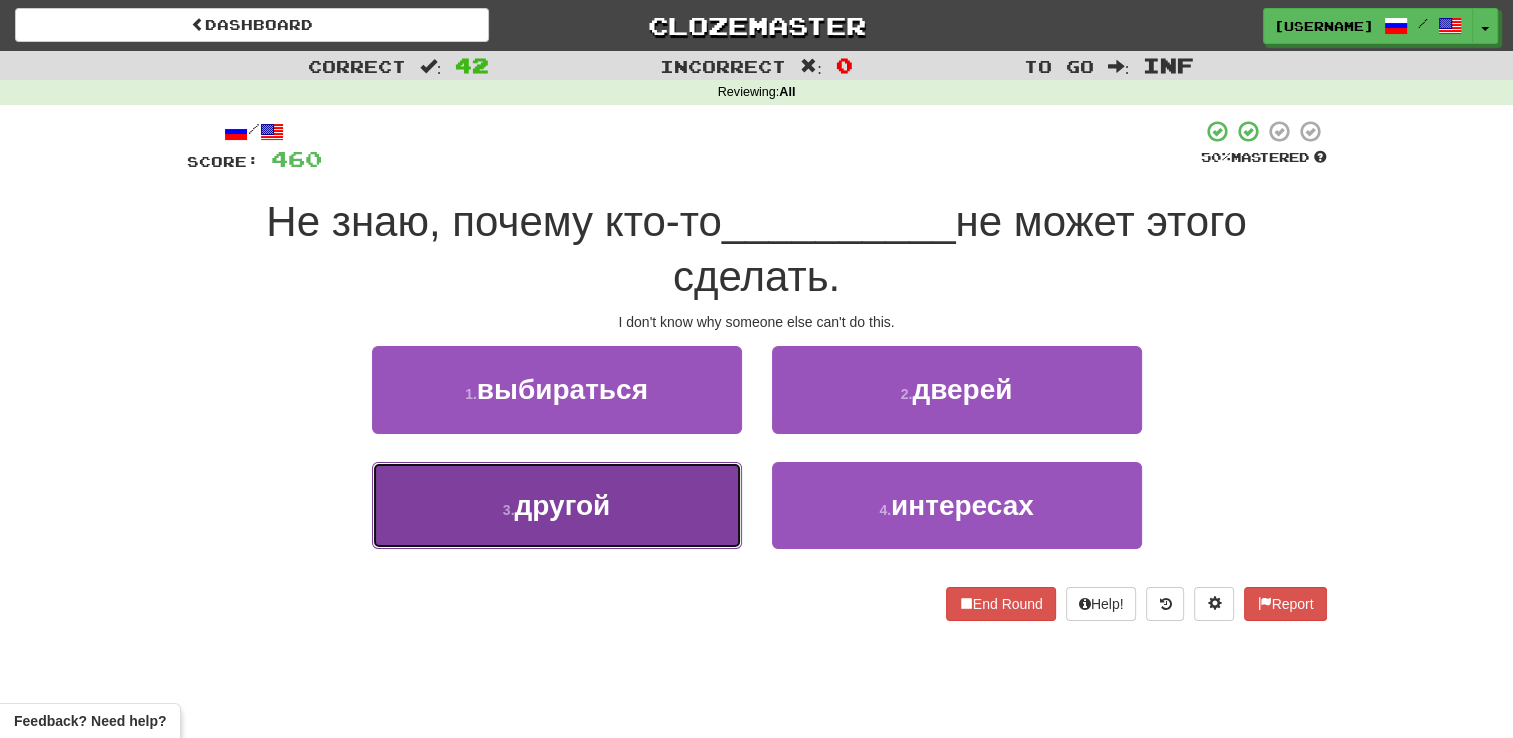 click on "другой" at bounding box center (562, 505) 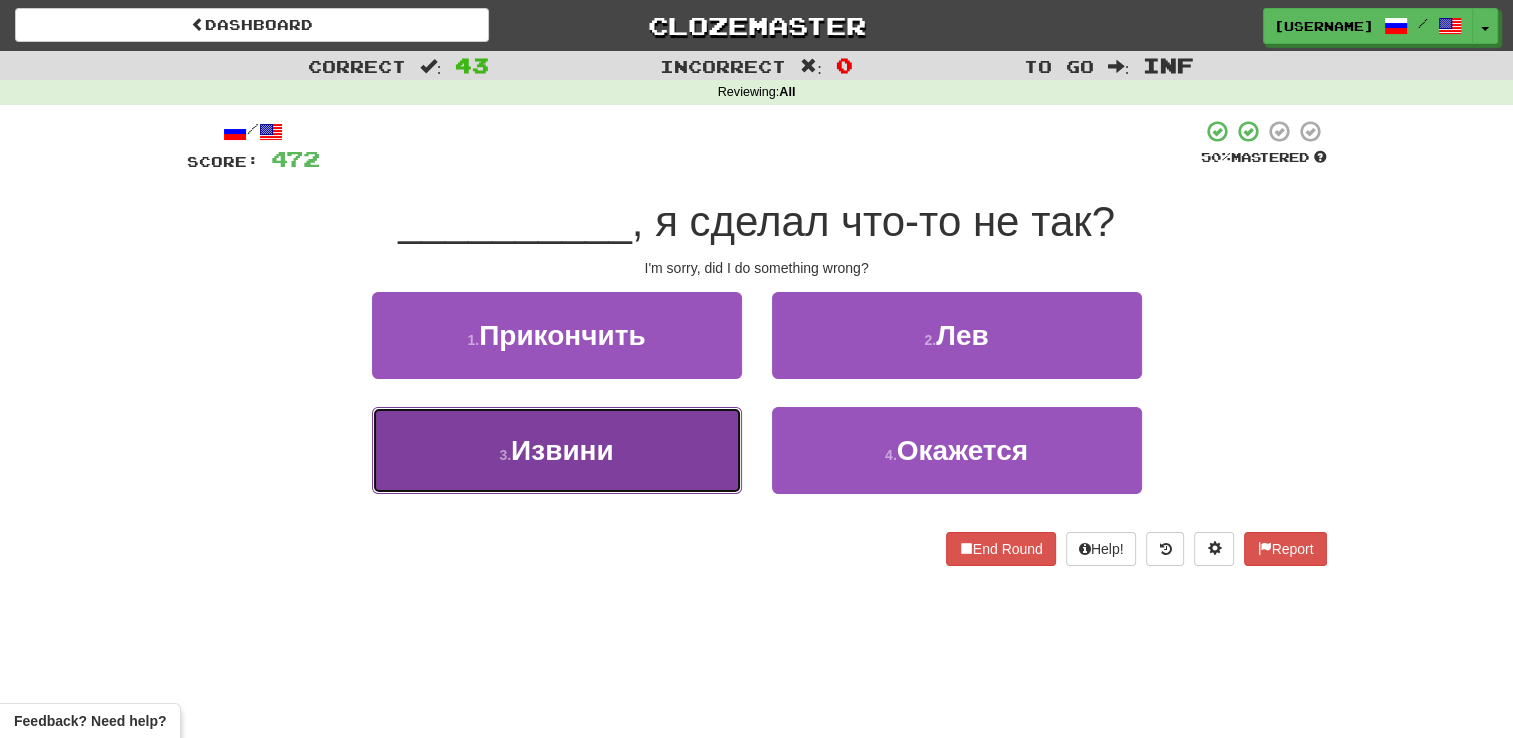 click on "3 .  Извини" at bounding box center [557, 450] 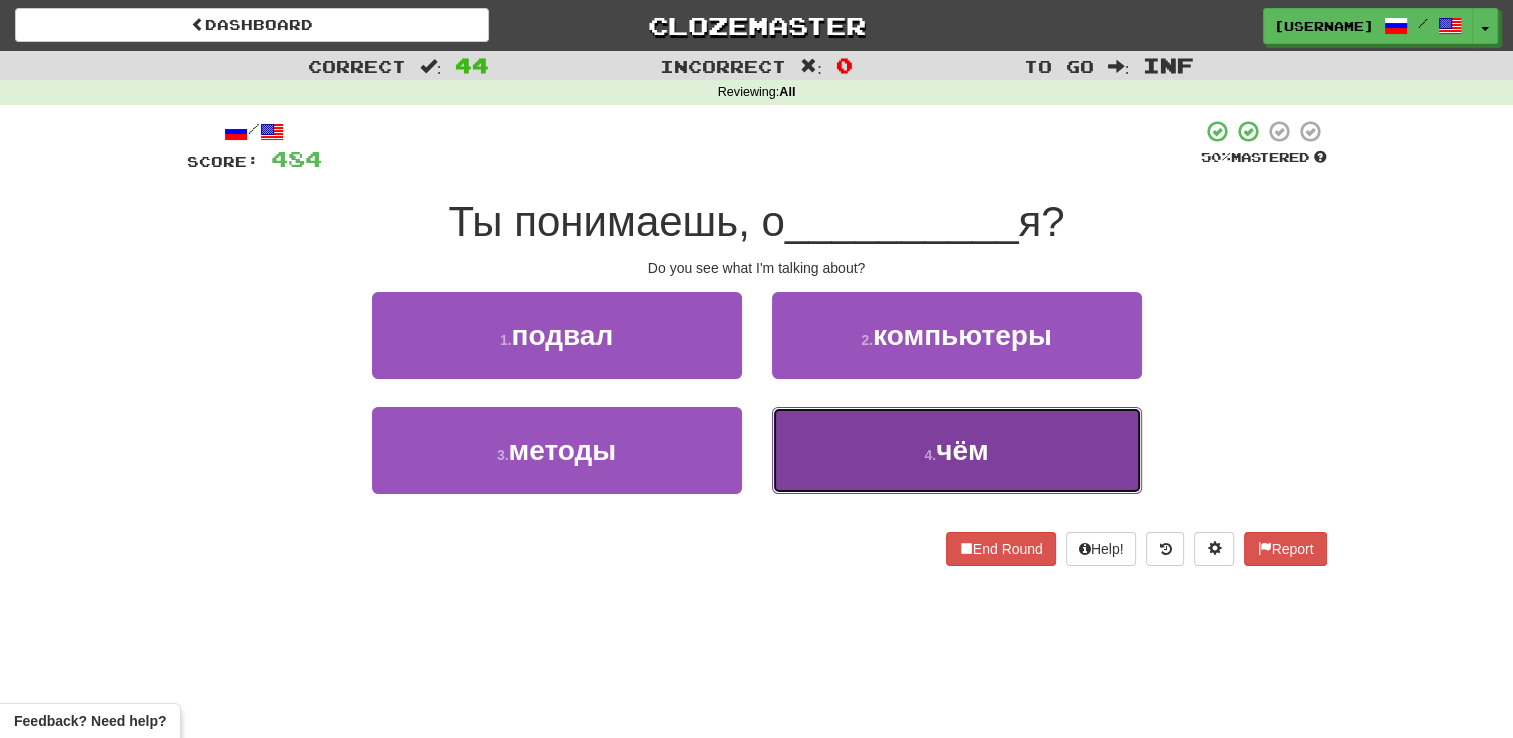 click on "4 .  чём" at bounding box center (957, 450) 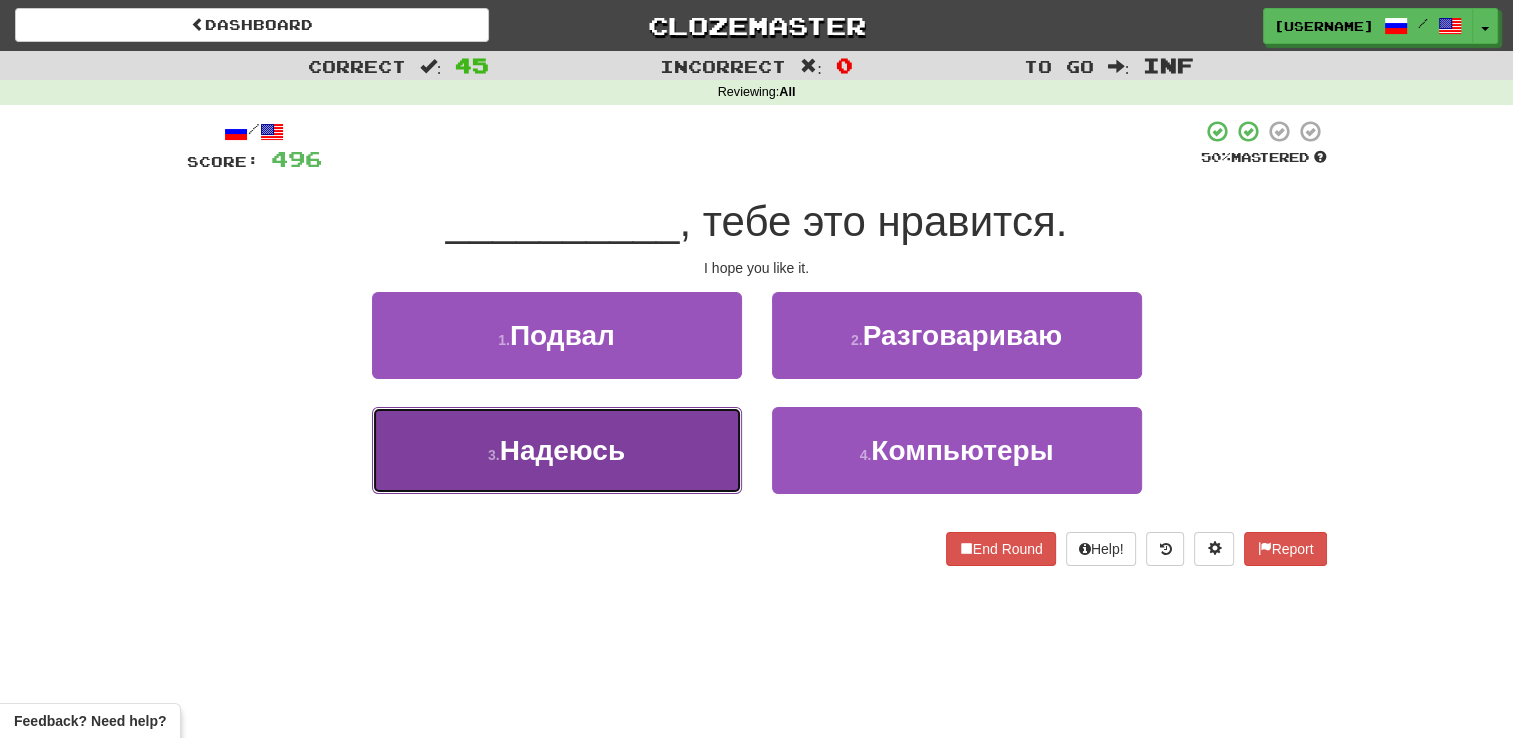 click on "Надеюсь" at bounding box center [562, 450] 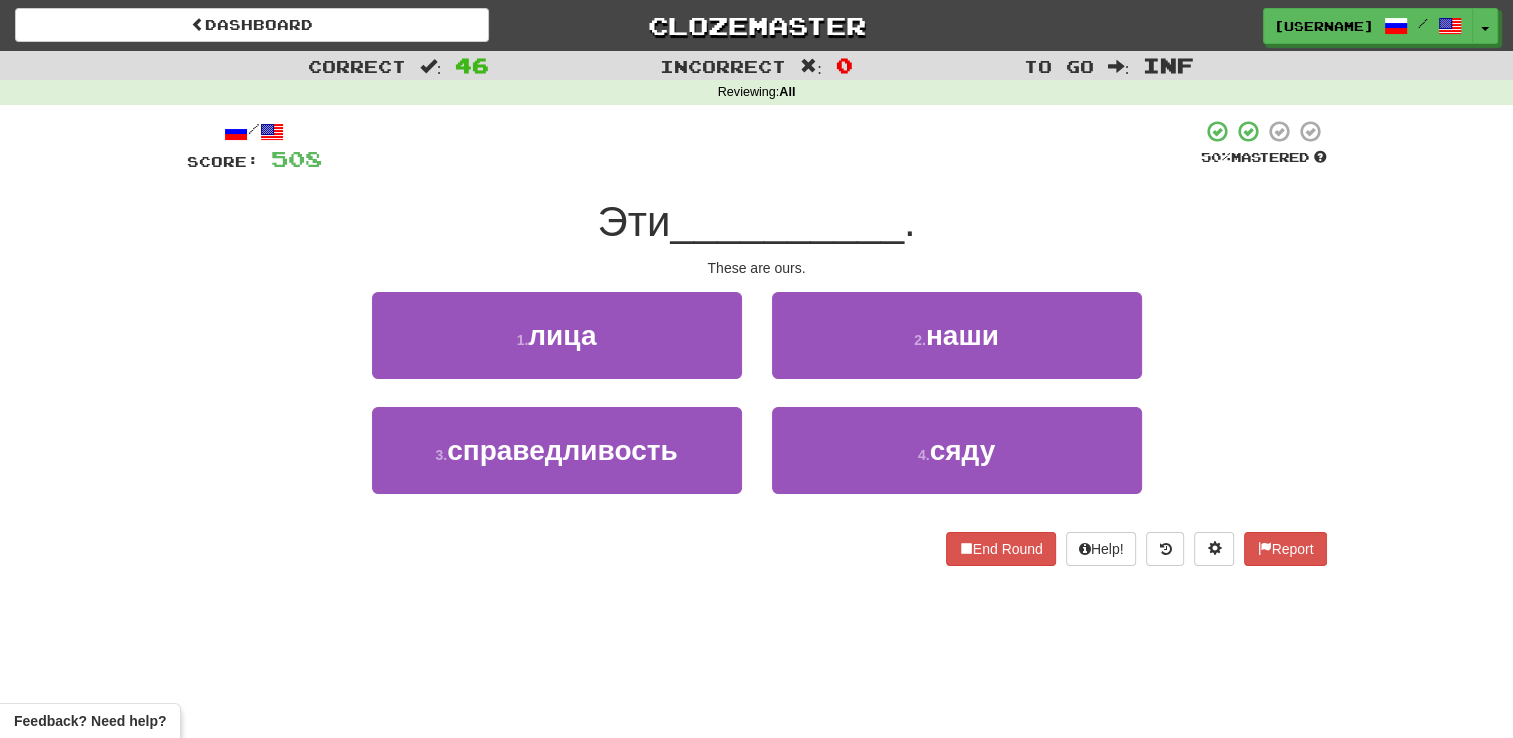 click on "2 .  наши" at bounding box center [957, 349] 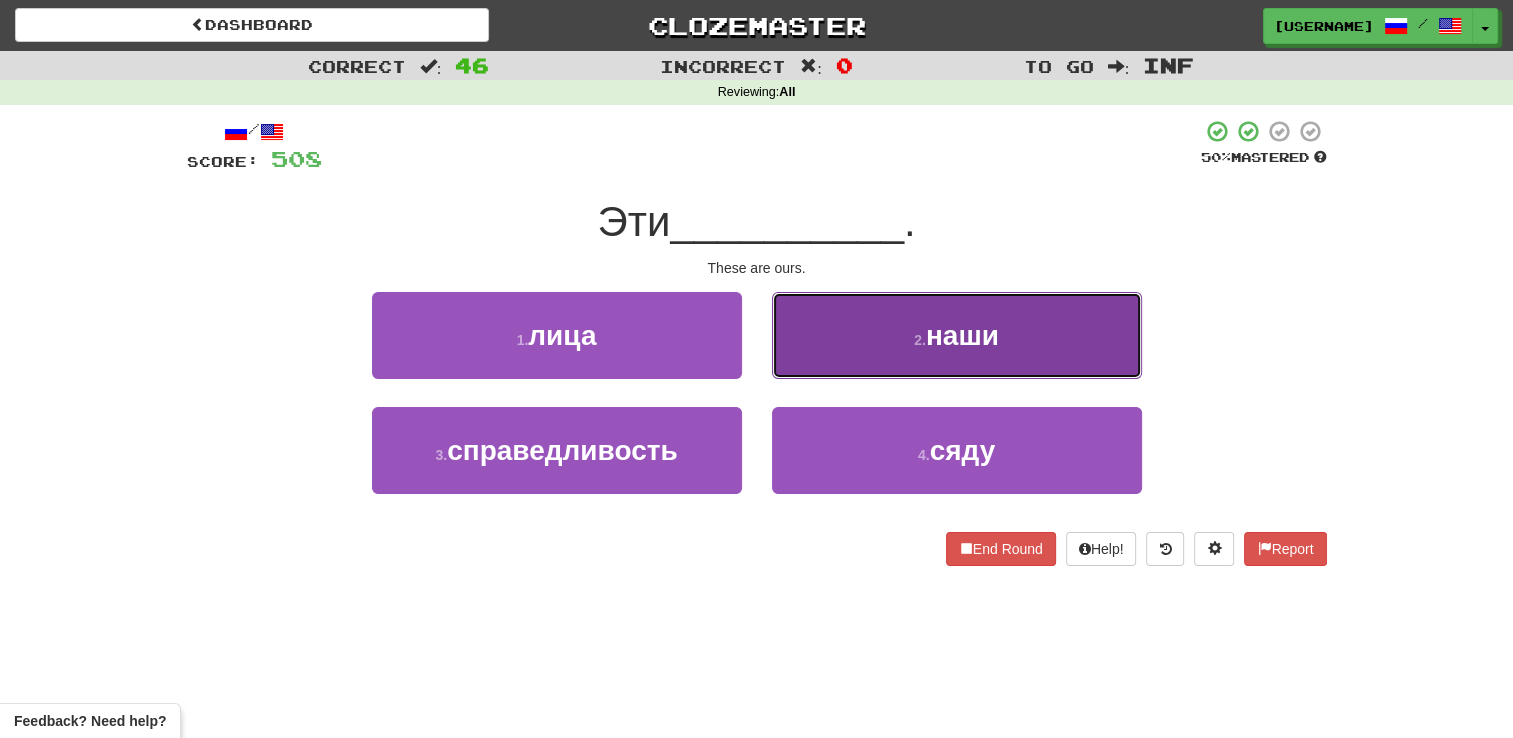 click on "2 .  наши" at bounding box center (957, 335) 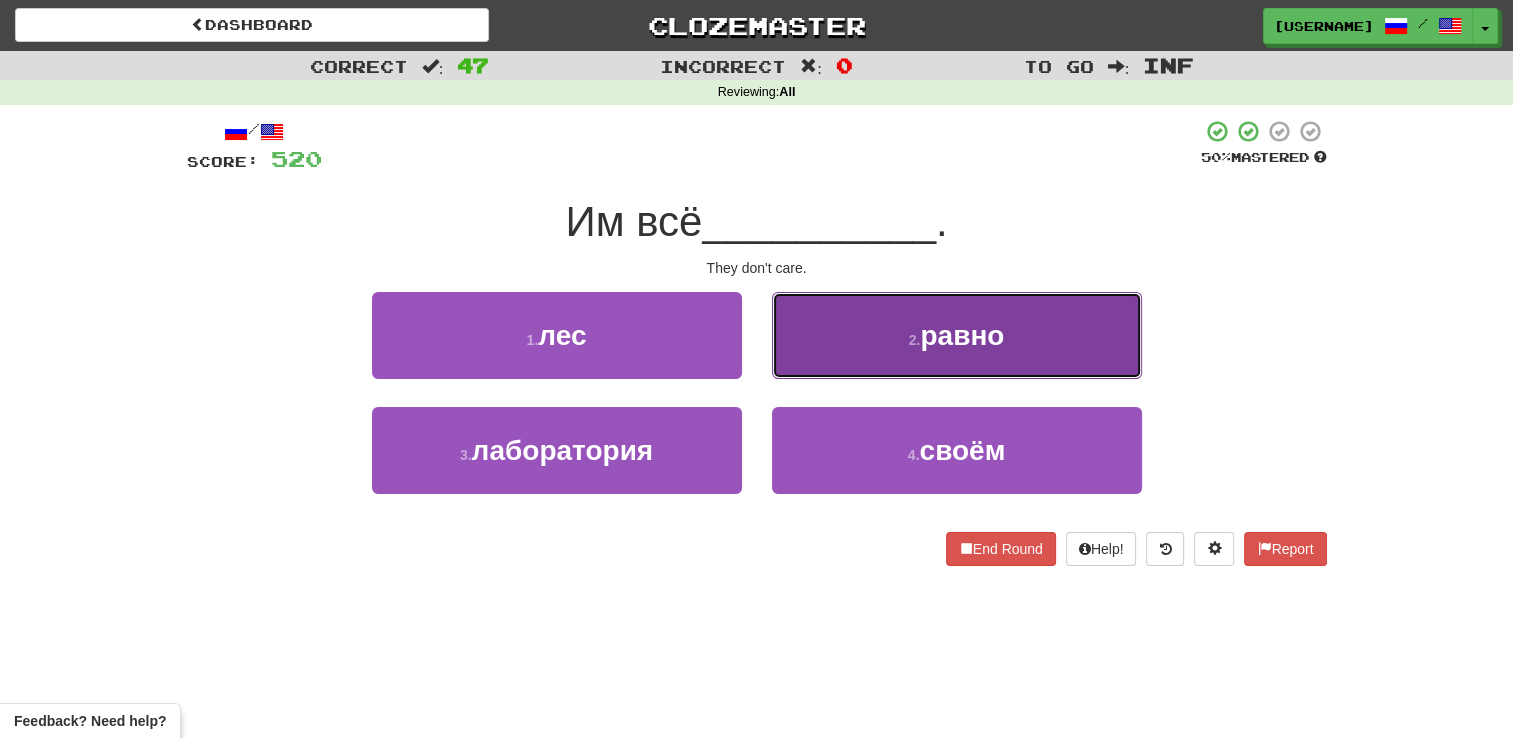 click on "2 .  равно" at bounding box center (957, 335) 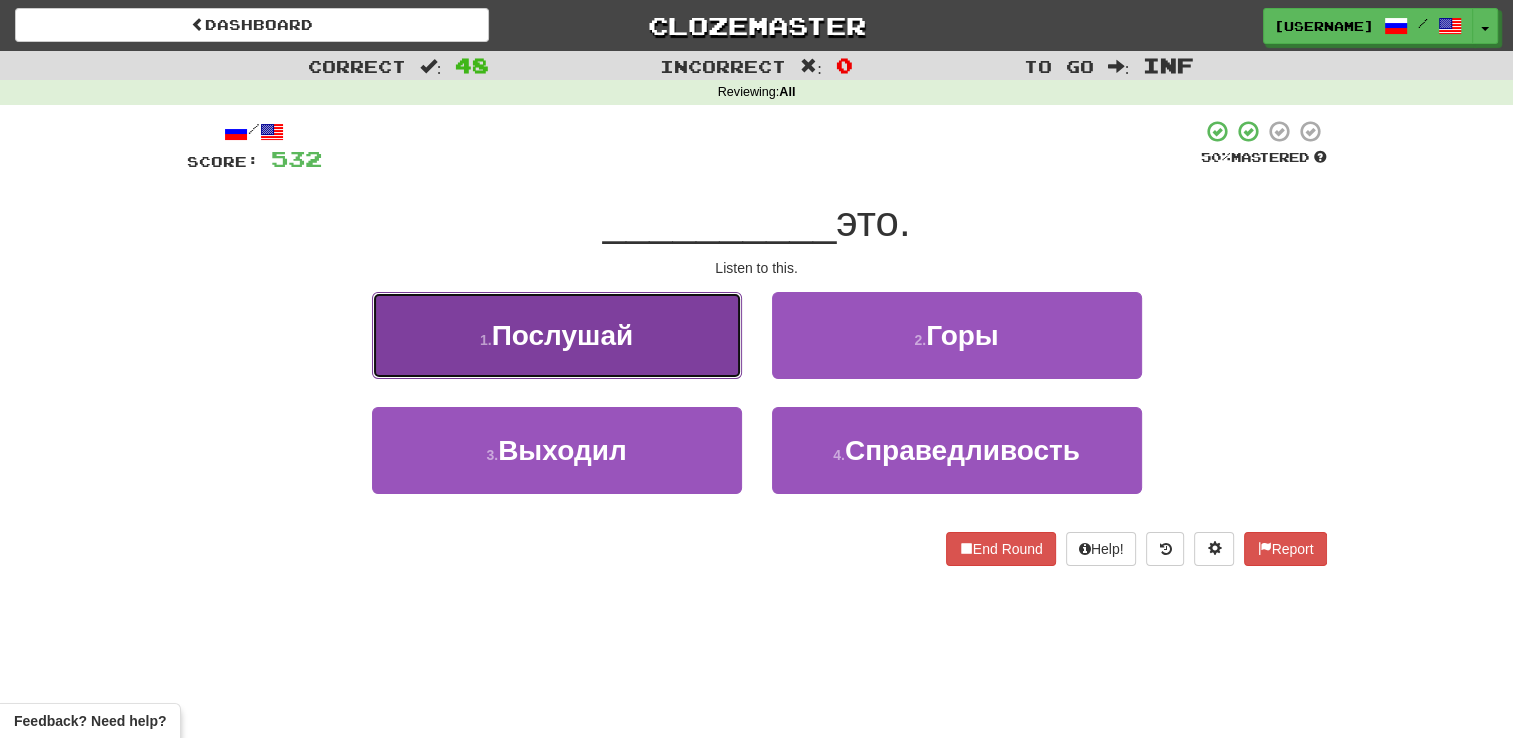 drag, startPoint x: 638, startPoint y: 341, endPoint x: 523, endPoint y: 326, distance: 115.97414 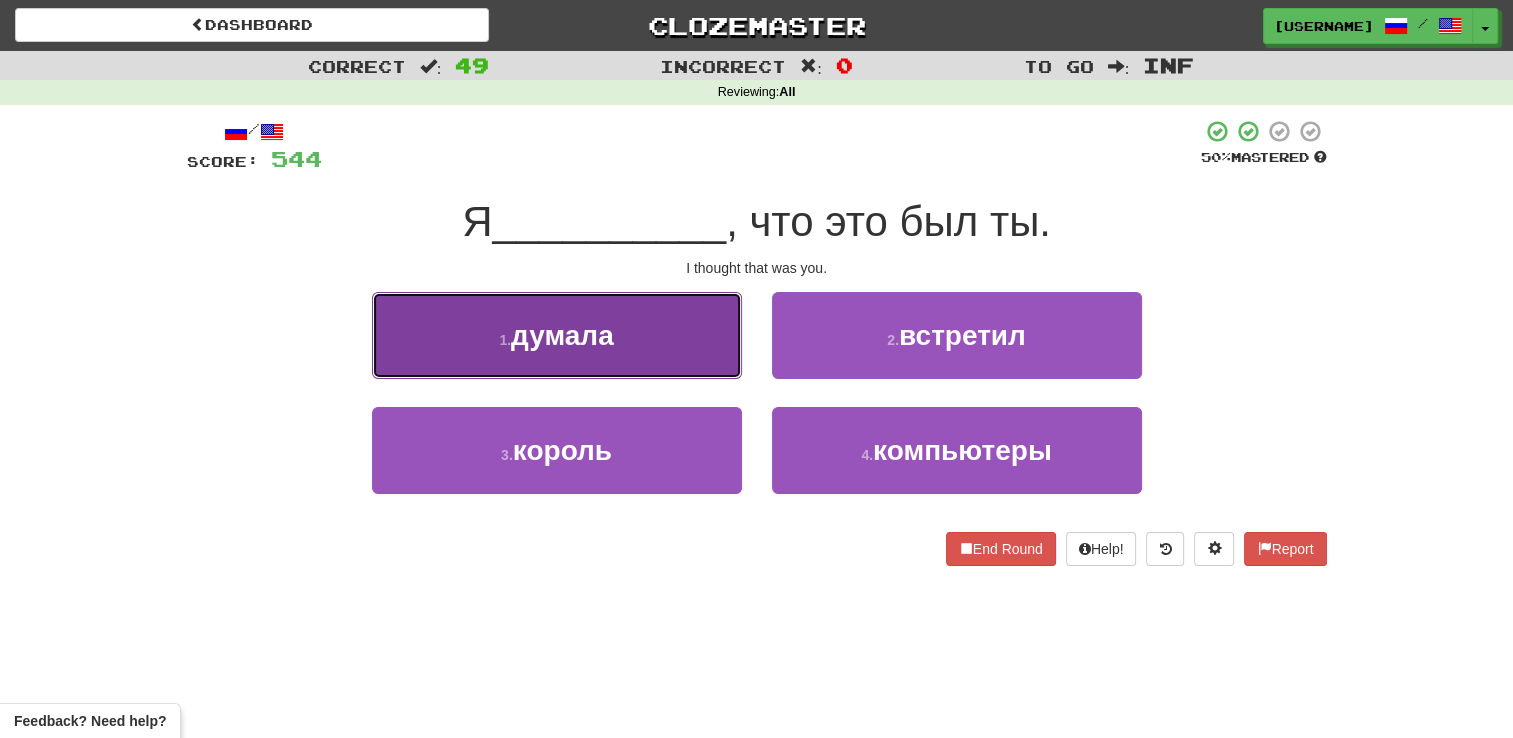 click on "1 .  думала" at bounding box center [557, 335] 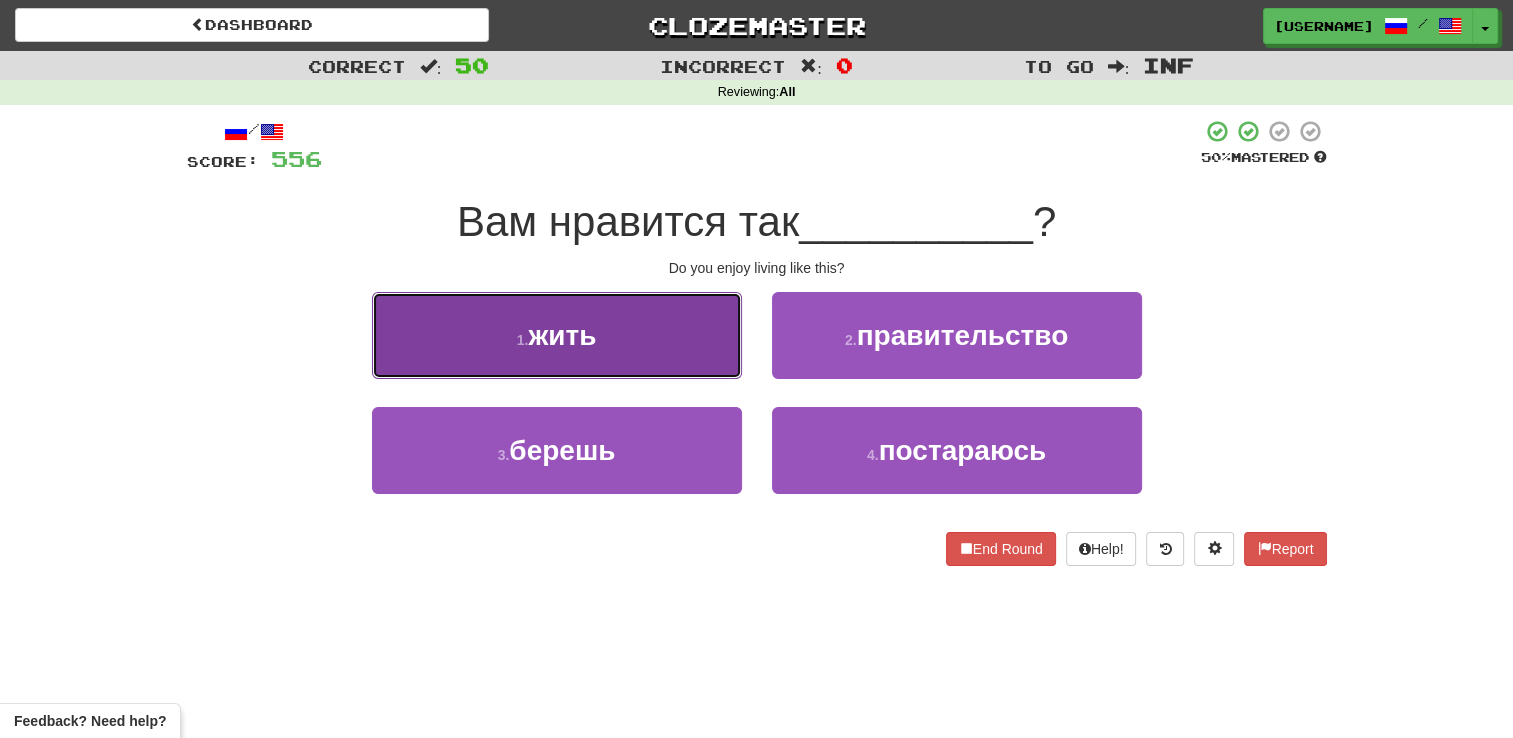 click on "1 .  жить" at bounding box center (557, 335) 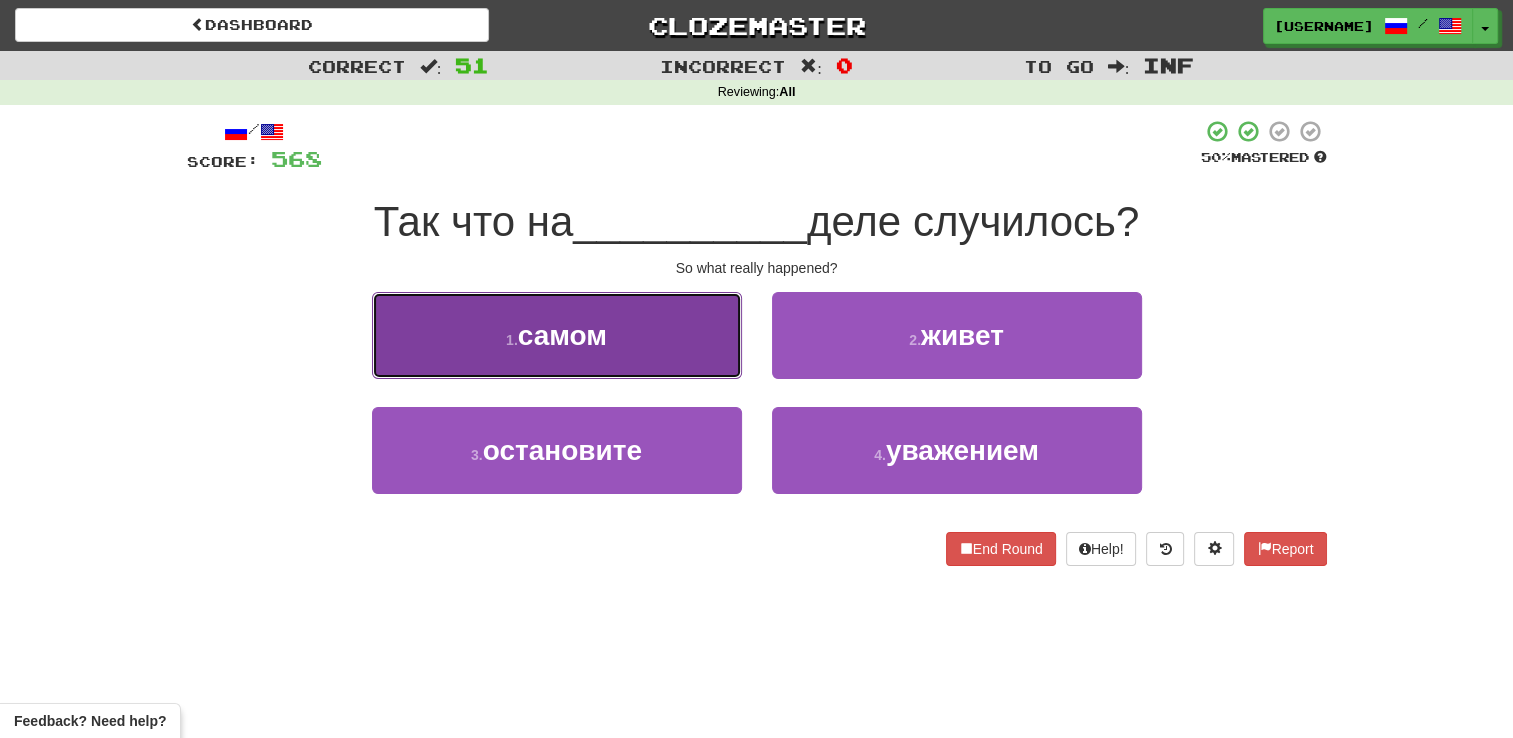 click on "1 .  самом" at bounding box center (557, 335) 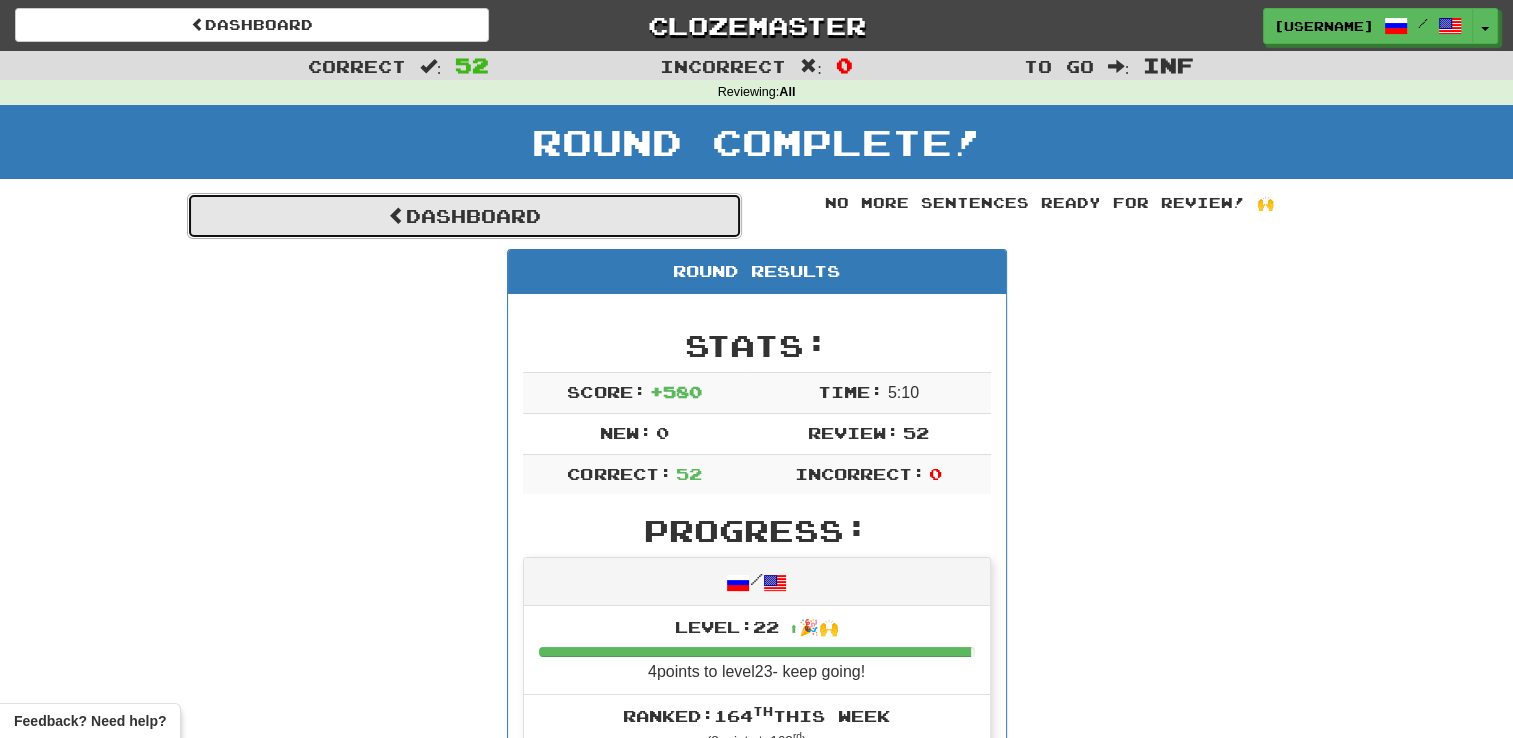 click on "Dashboard" at bounding box center [464, 216] 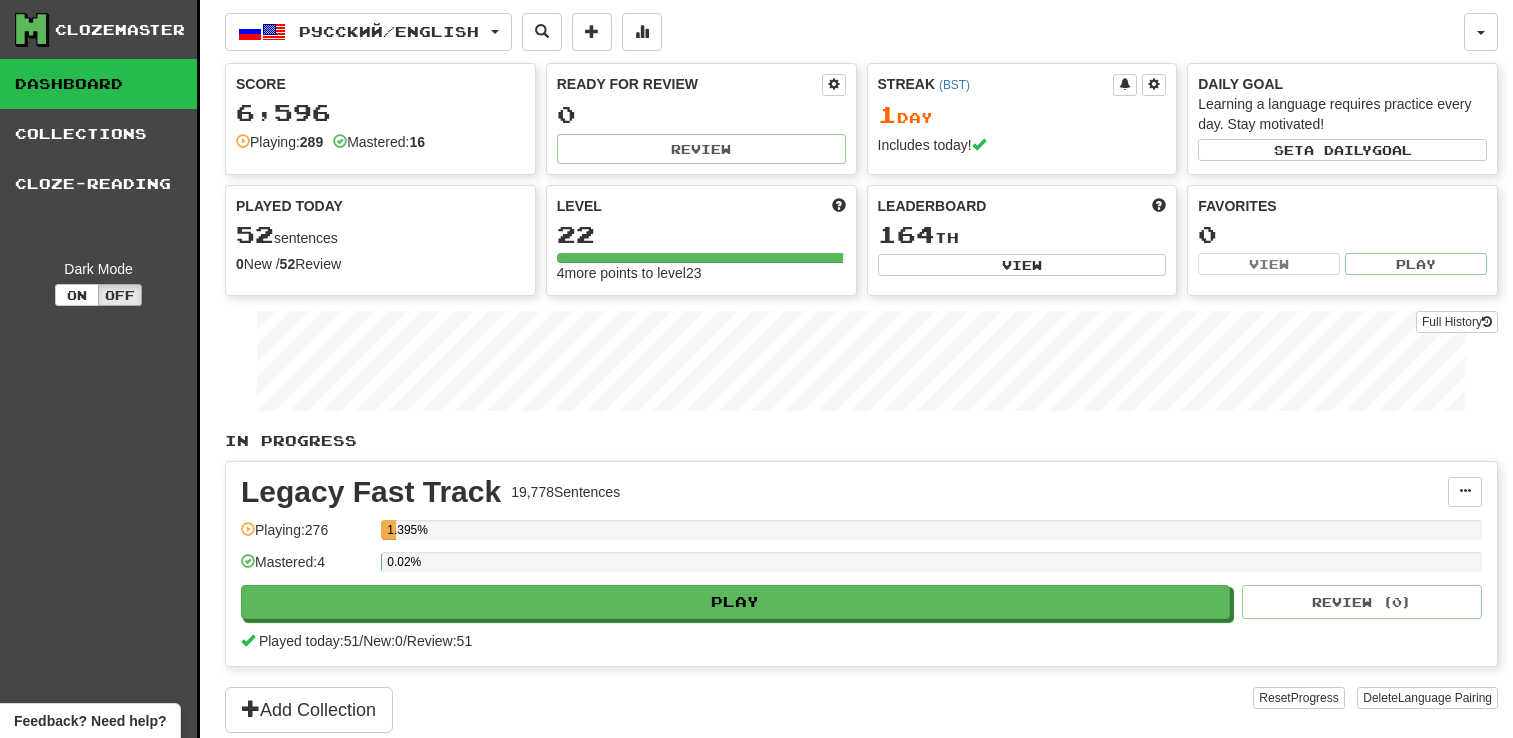 scroll, scrollTop: 0, scrollLeft: 0, axis: both 